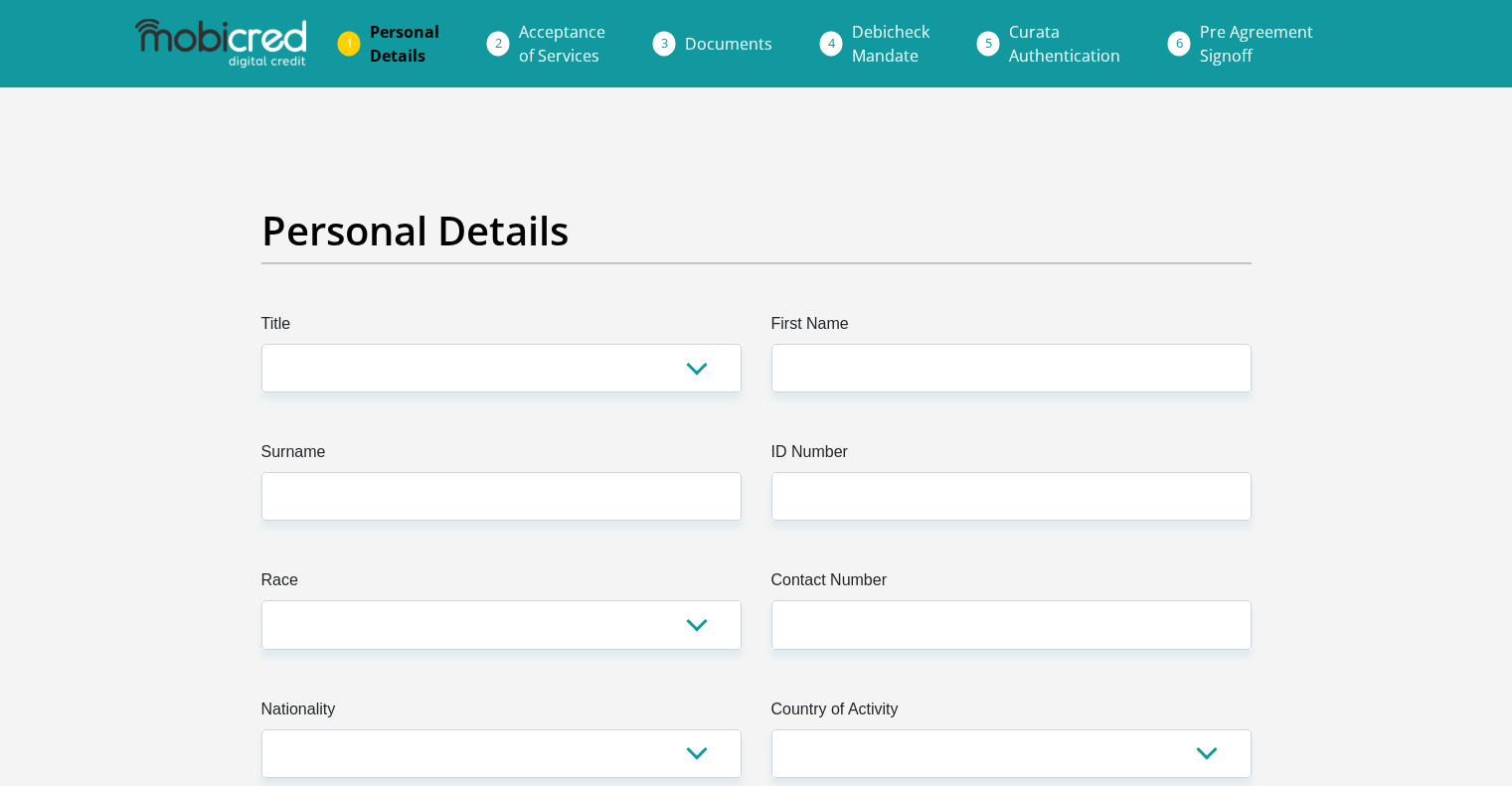 scroll, scrollTop: 0, scrollLeft: 0, axis: both 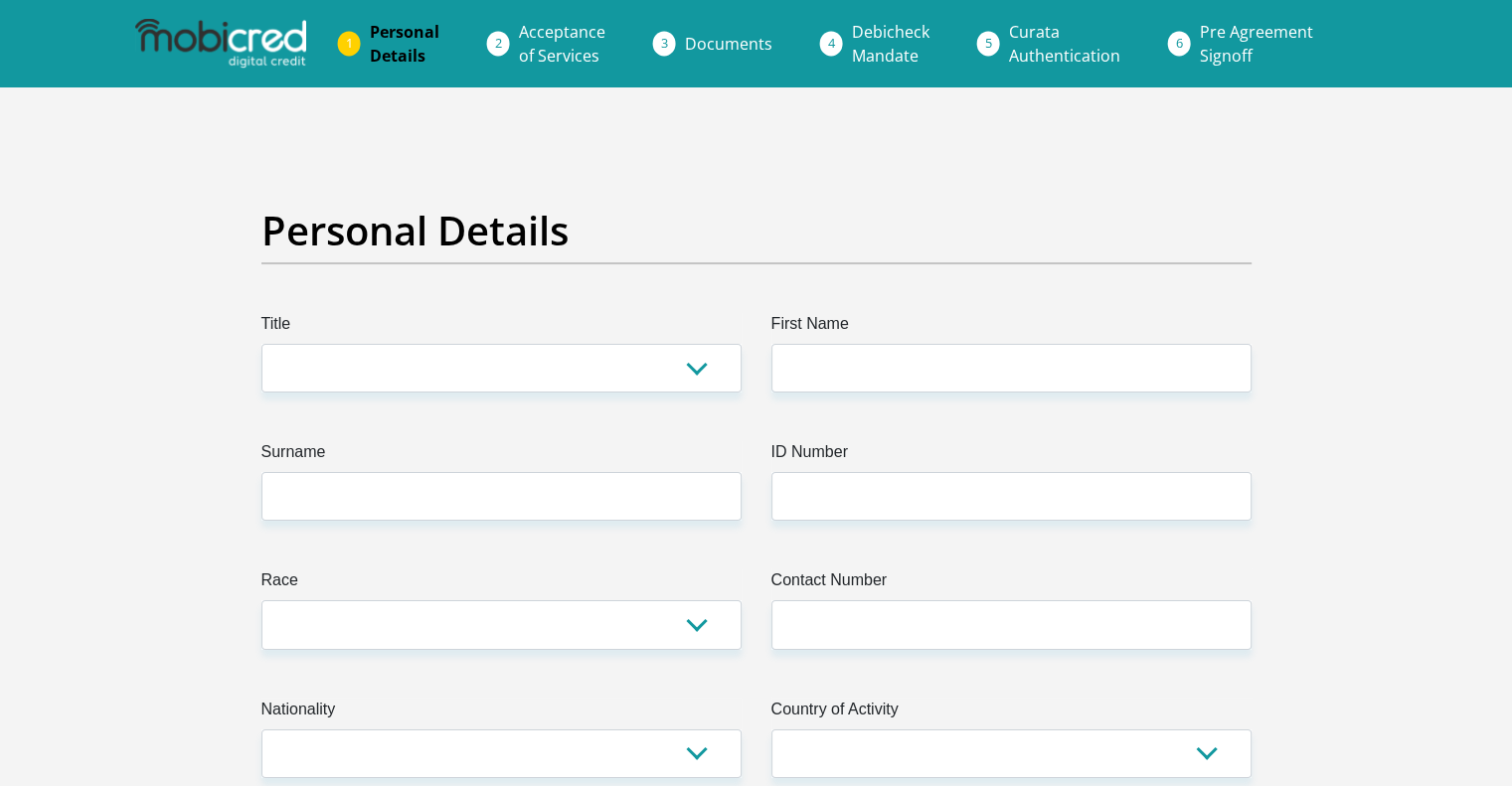 select on "Ms" 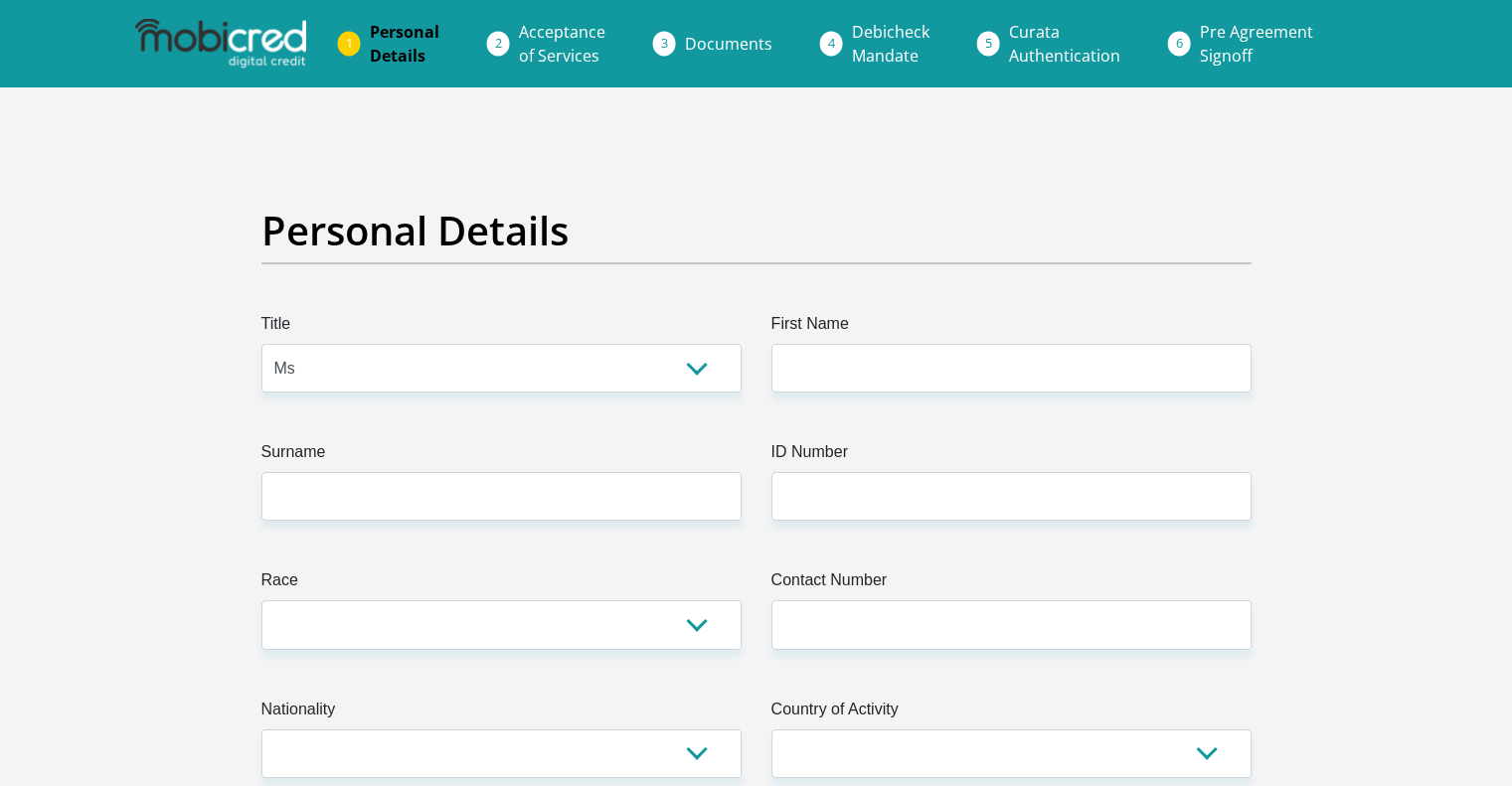 click on "Mr
Ms
Mrs
Dr
Other" at bounding box center (501, 368) 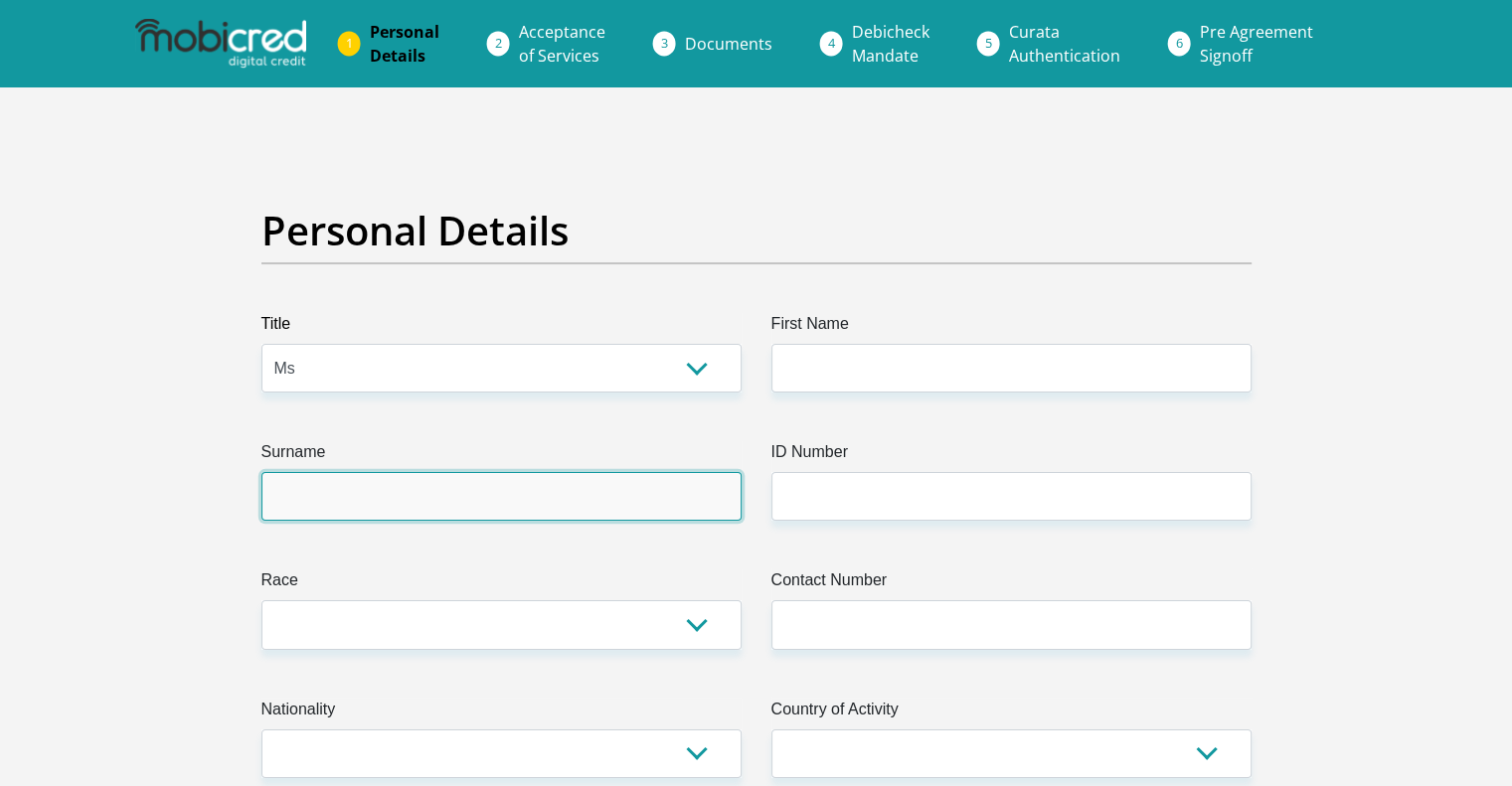 click on "Surname" at bounding box center (501, 496) 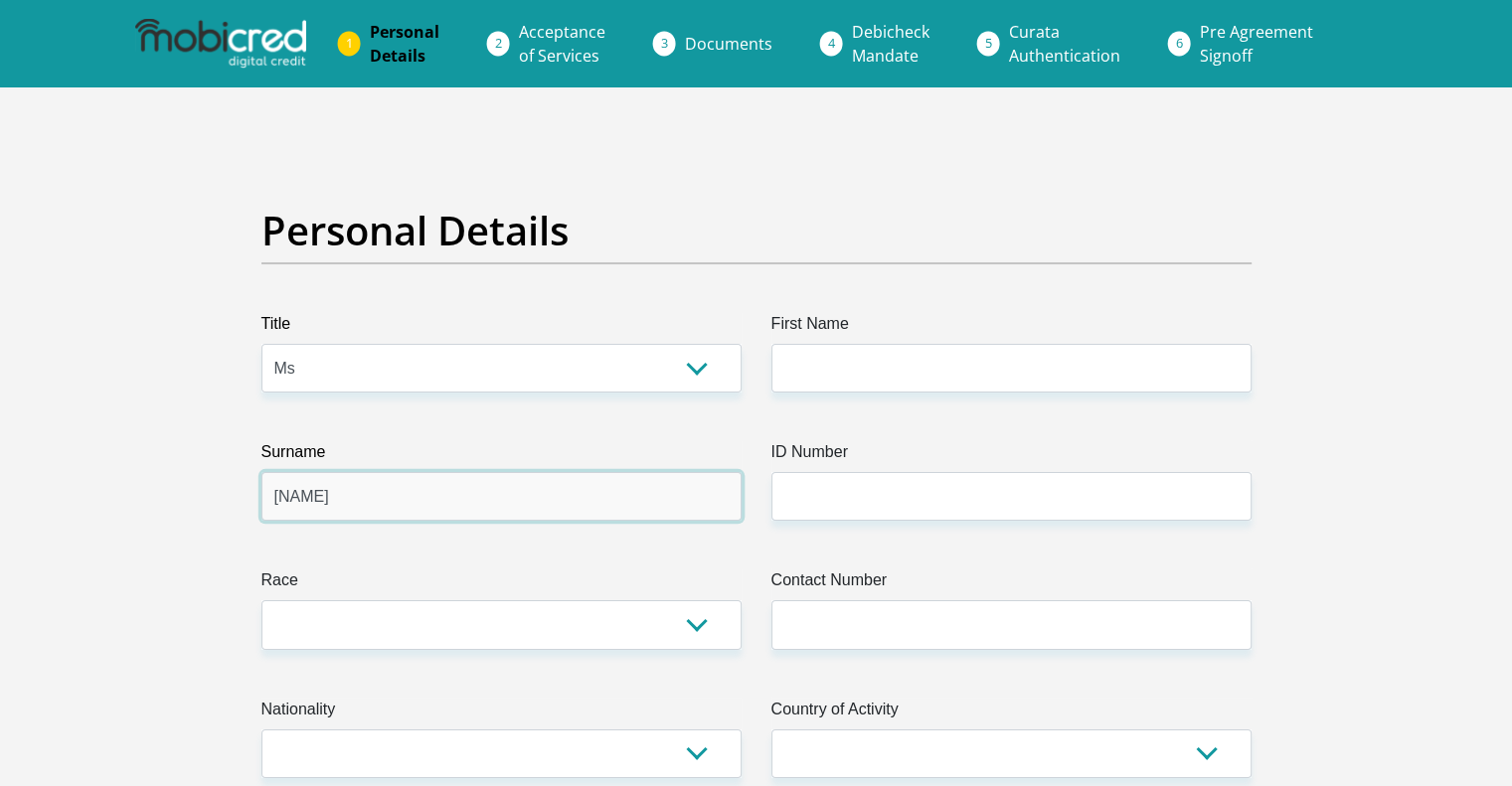 type on "[NAME]" 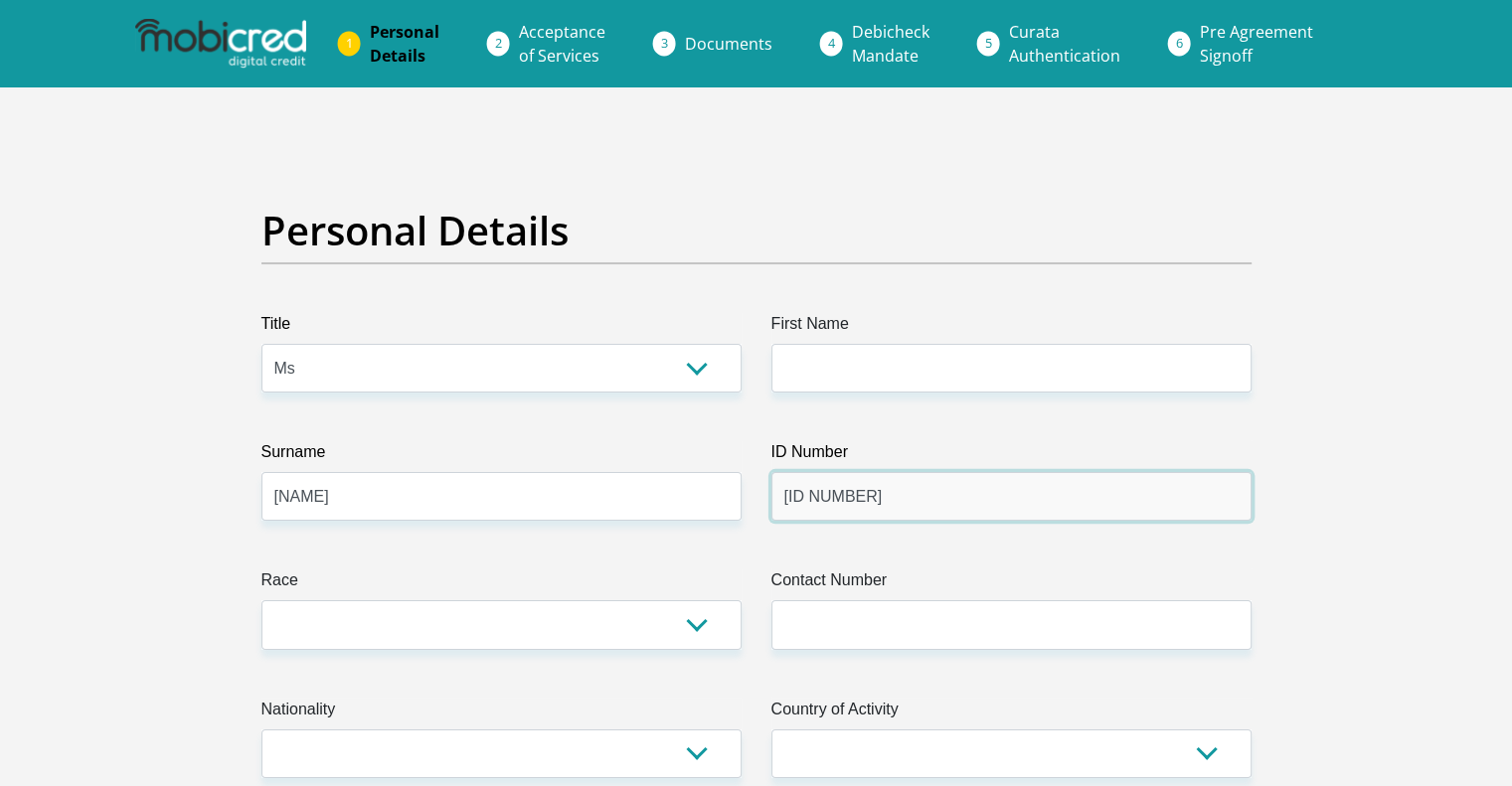 type on "[ID NUMBER]" 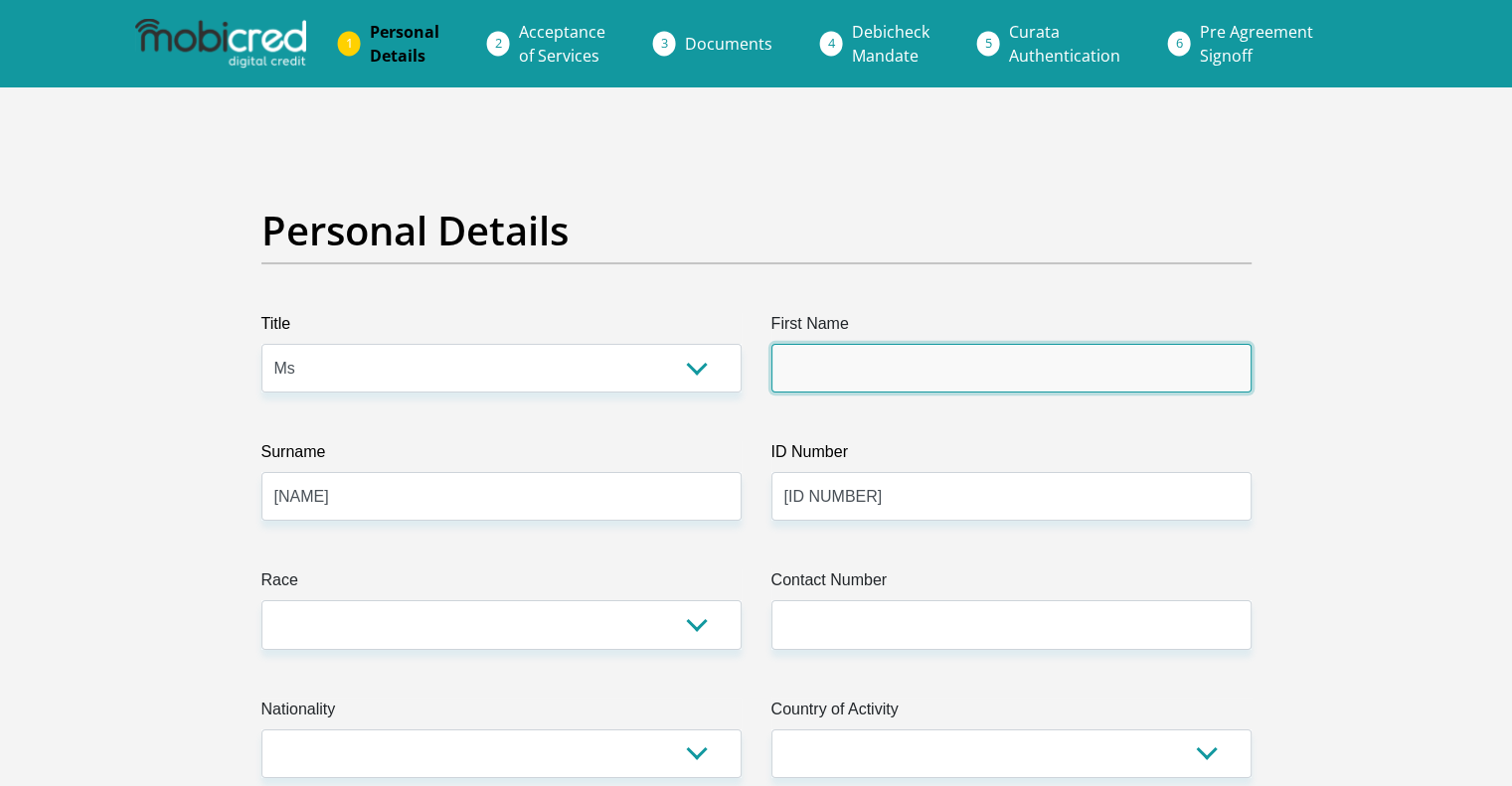 click on "First Name" at bounding box center [1011, 368] 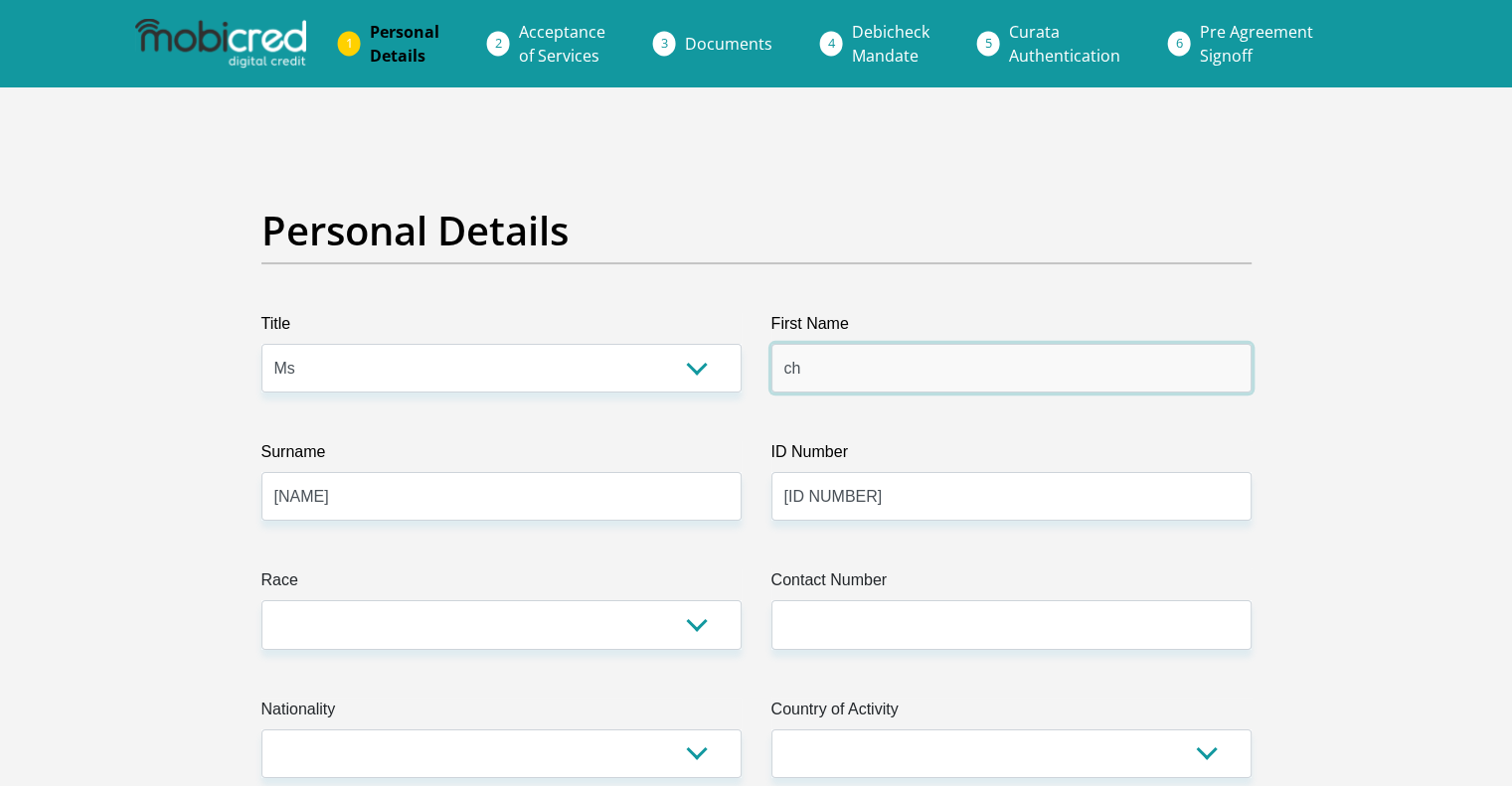 type on "[NAME]" 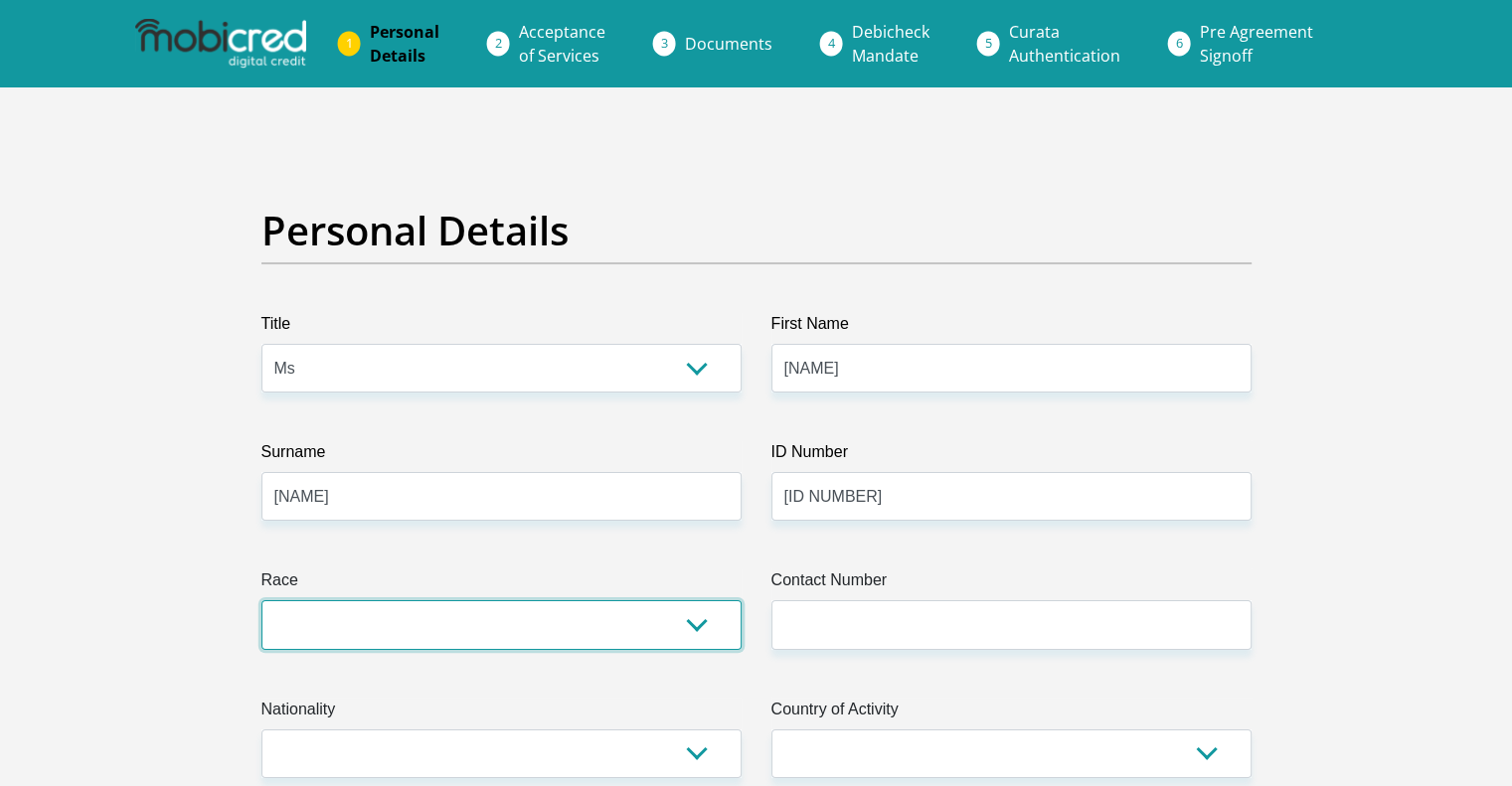 click on "Black
Coloured
Indian
White
Other" at bounding box center [501, 624] 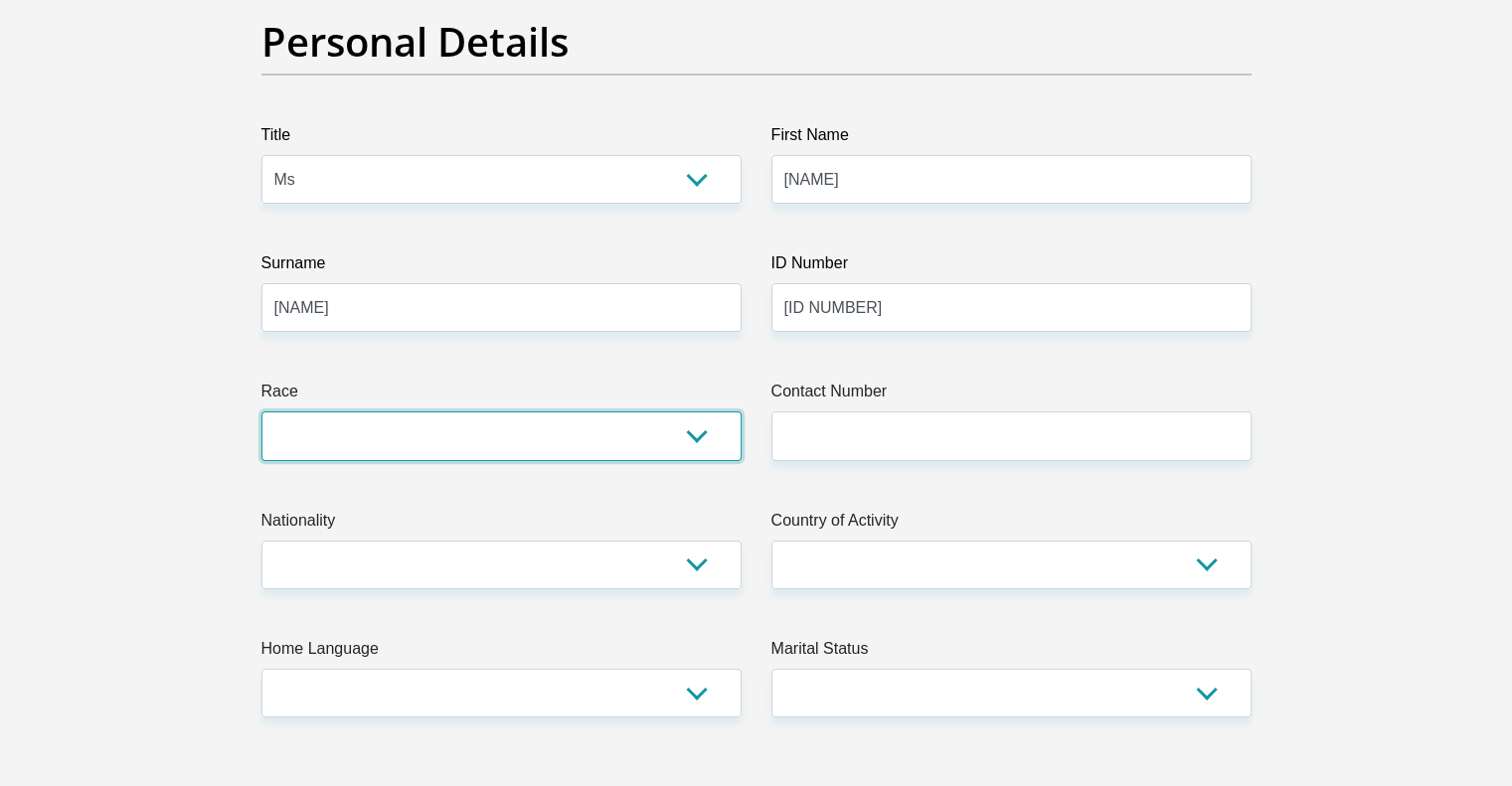 scroll, scrollTop: 199, scrollLeft: 0, axis: vertical 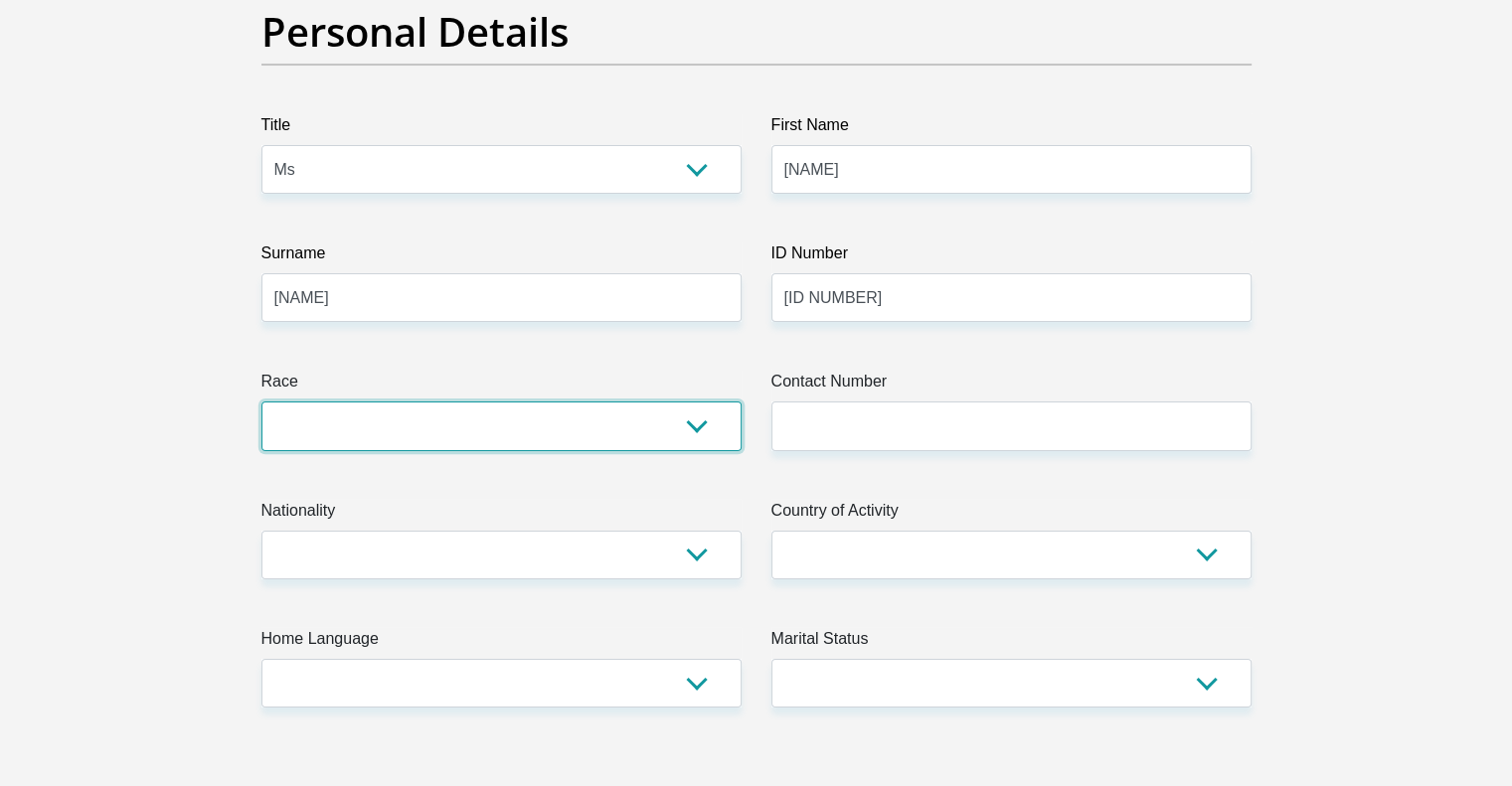 click on "Black
Coloured
Indian
White
Other" at bounding box center (501, 425) 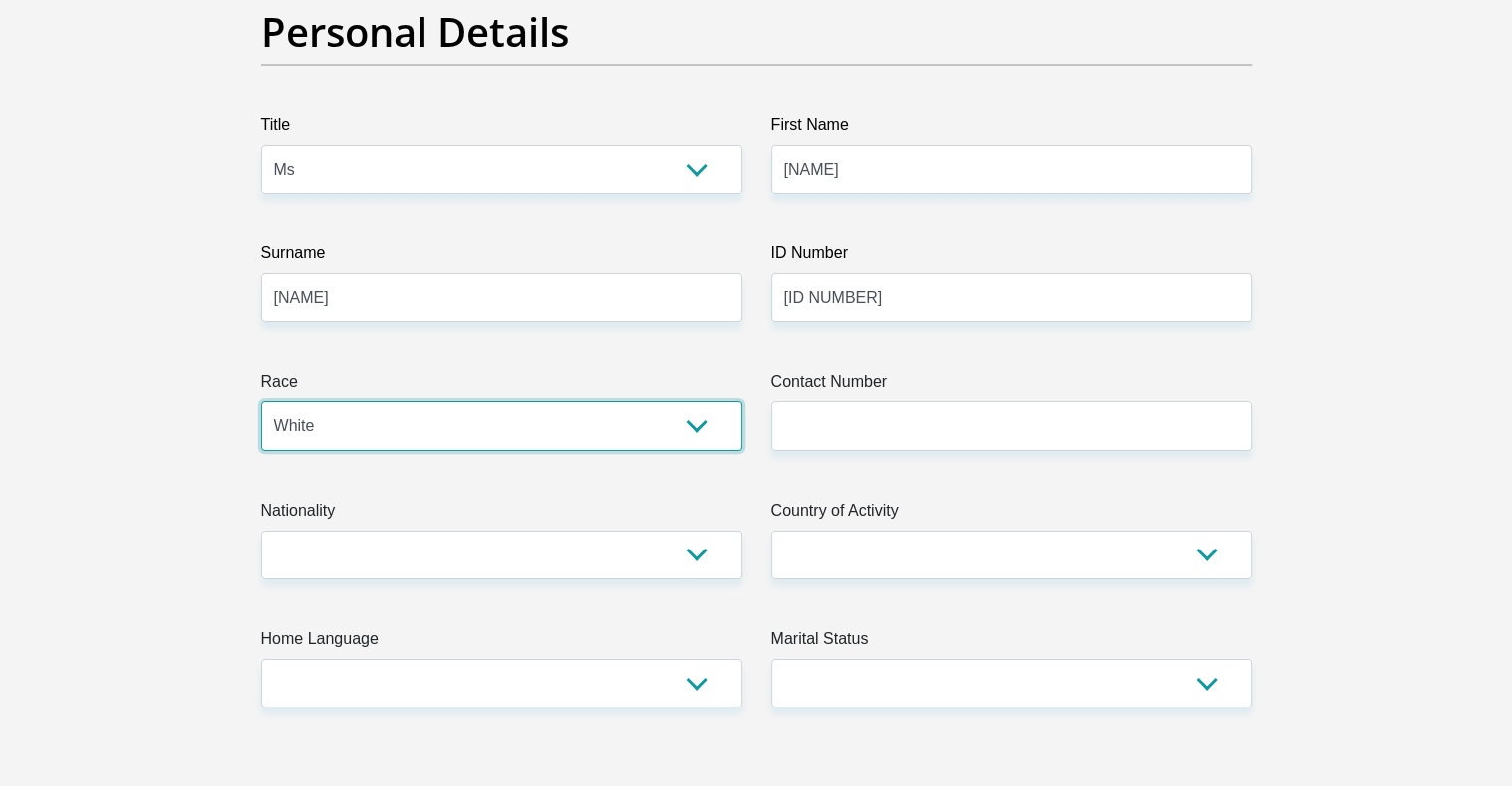 click on "Black
Coloured
Indian
White
Other" at bounding box center [501, 425] 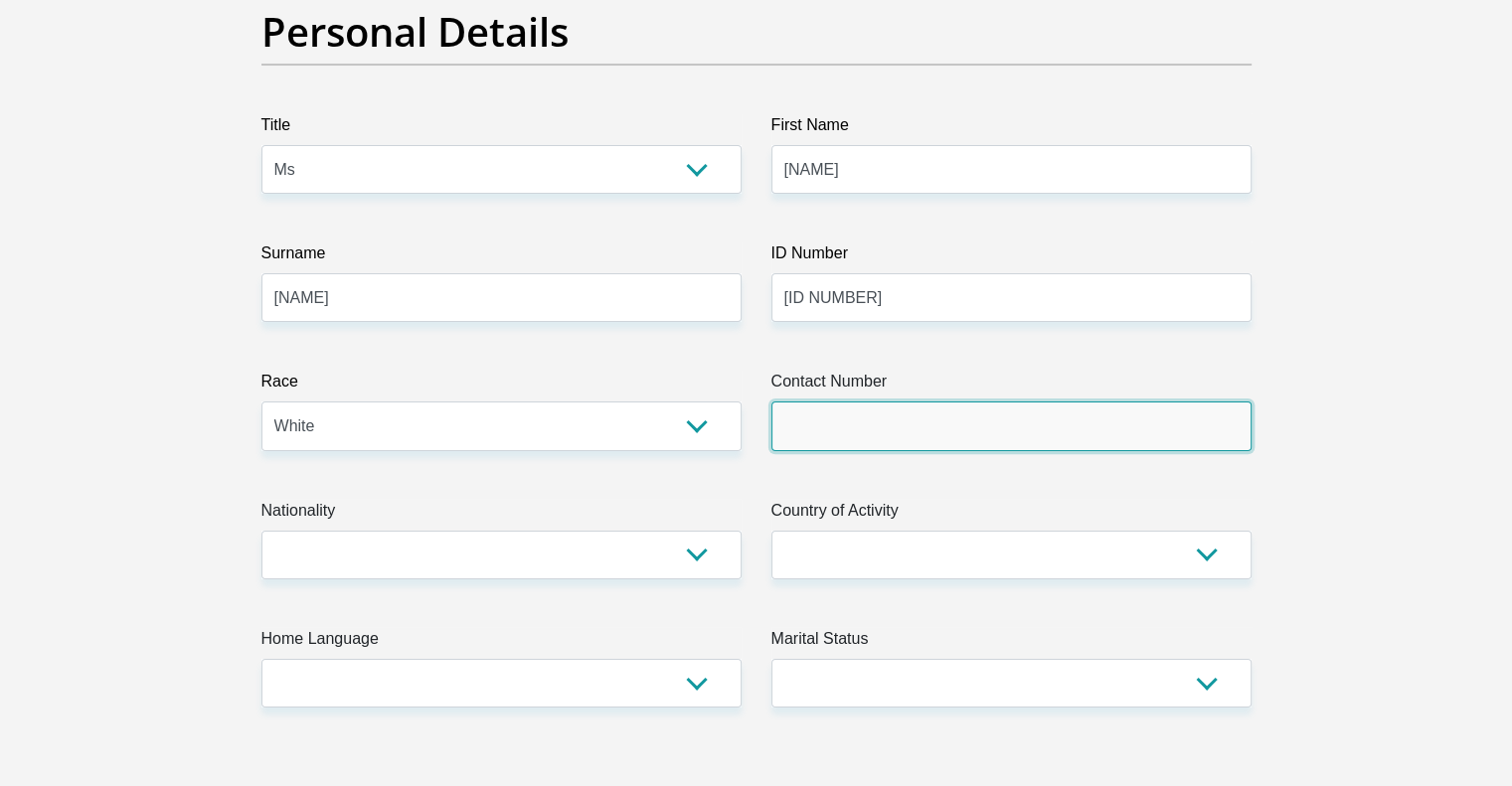 click on "Contact Number" at bounding box center [1011, 425] 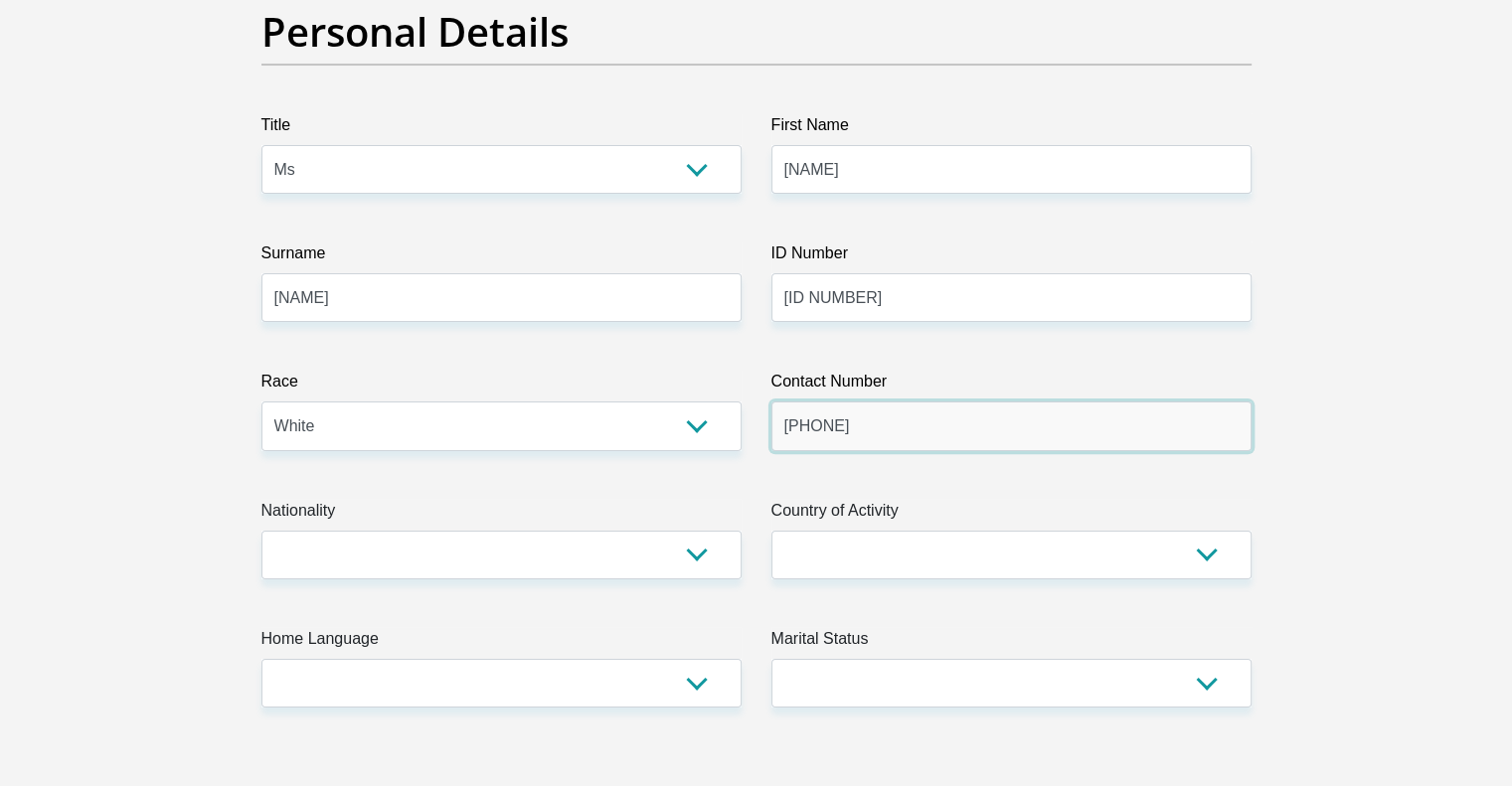 type on "[PHONE]" 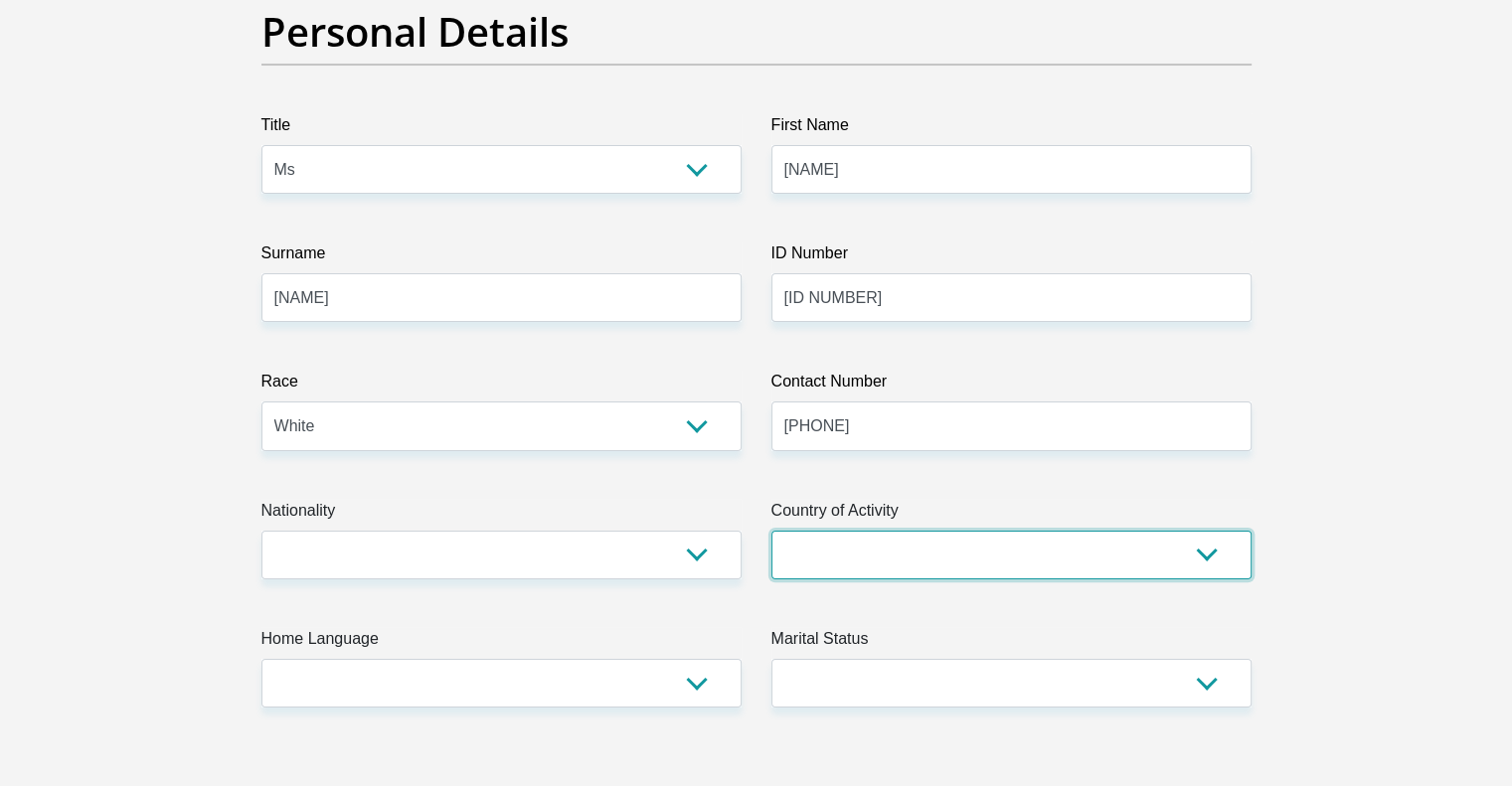 click on "South Africa
Afghanistan
Aland Islands
Albania
Algeria
America Samoa
American Virgin Islands
Andorra
Angola
Anguilla
Antarctica
Antigua and Barbuda
Argentina
Armenia
Aruba
Ascension Island
Australia
Austria
Azerbaijan
Chad" at bounding box center [1011, 554] 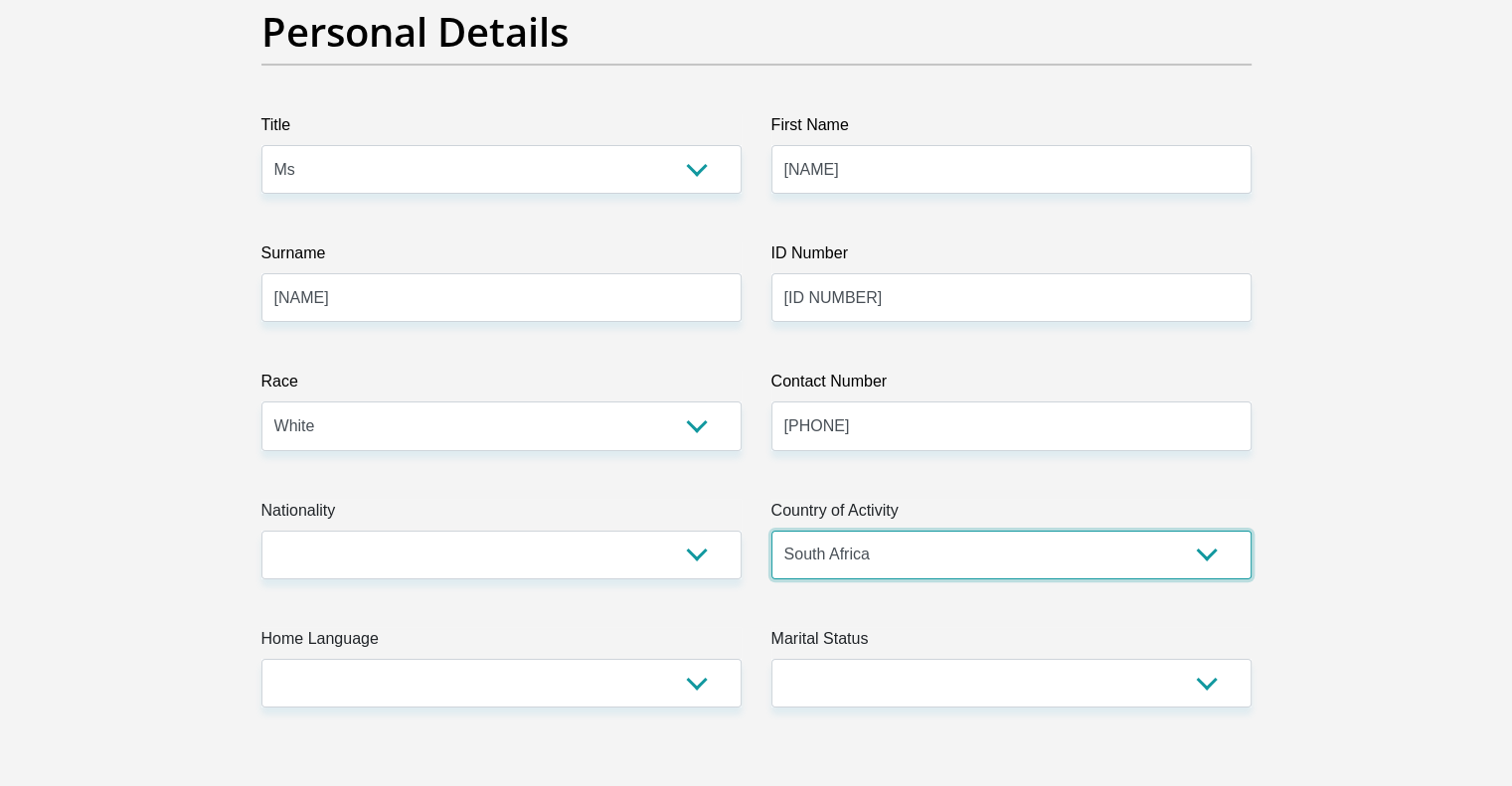click on "South Africa
Afghanistan
Aland Islands
Albania
Algeria
America Samoa
American Virgin Islands
Andorra
Angola
Anguilla
Antarctica
Antigua and Barbuda
Argentina
Armenia
Aruba
Ascension Island
Australia
Austria
Azerbaijan
Chad" at bounding box center (1011, 554) 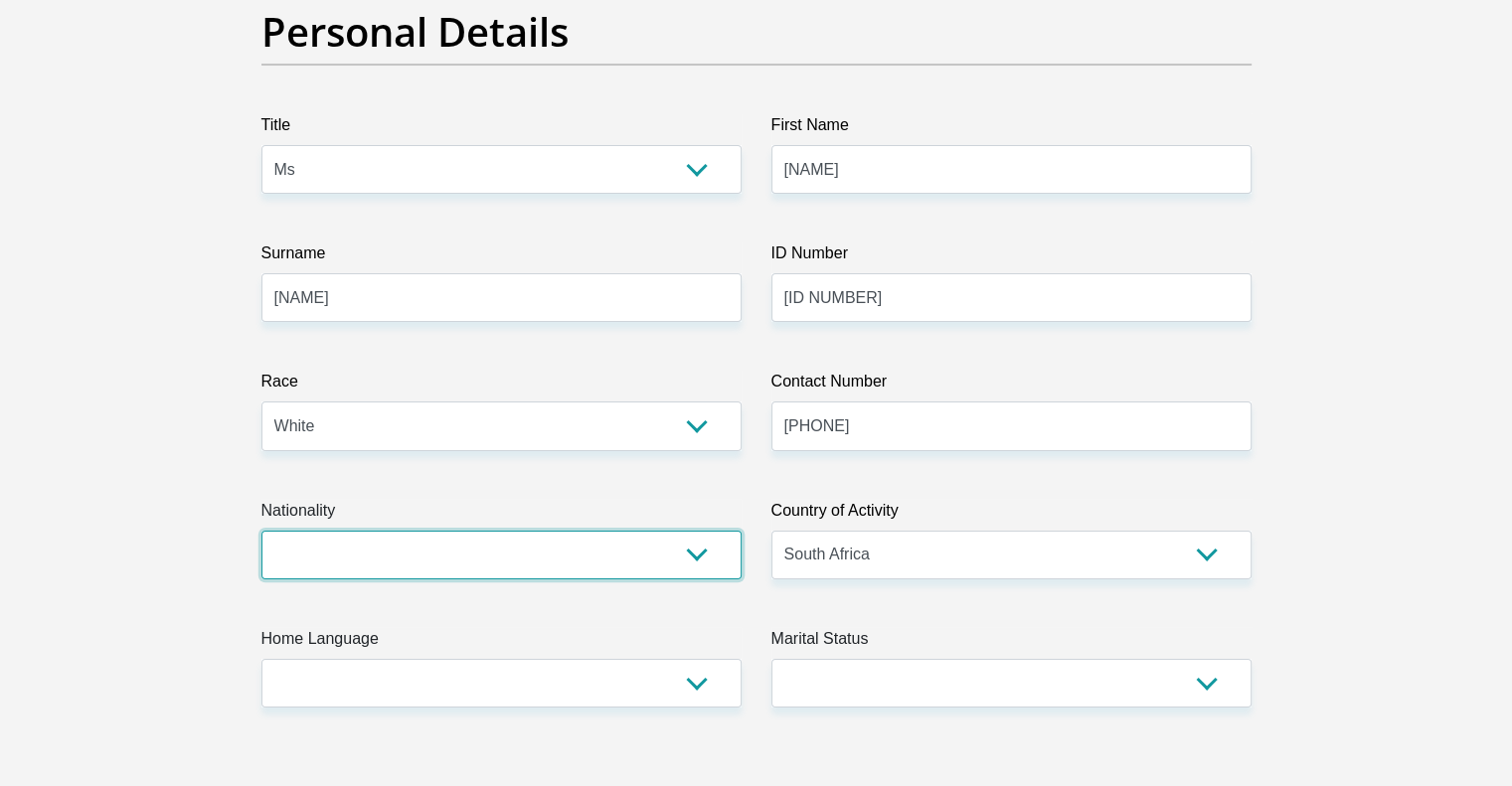 click on "South Africa
Afghanistan
Aland Islands
Albania
Algeria
America Samoa
American Virgin Islands
Andorra
Angola
Anguilla
Antarctica
Antigua and Barbuda
Argentina
Armenia
Aruba
Ascension Island
Australia
Austria
Azerbaijan
Bahamas
Bahrain
Bangladesh
Barbados
Chad" at bounding box center (501, 554) 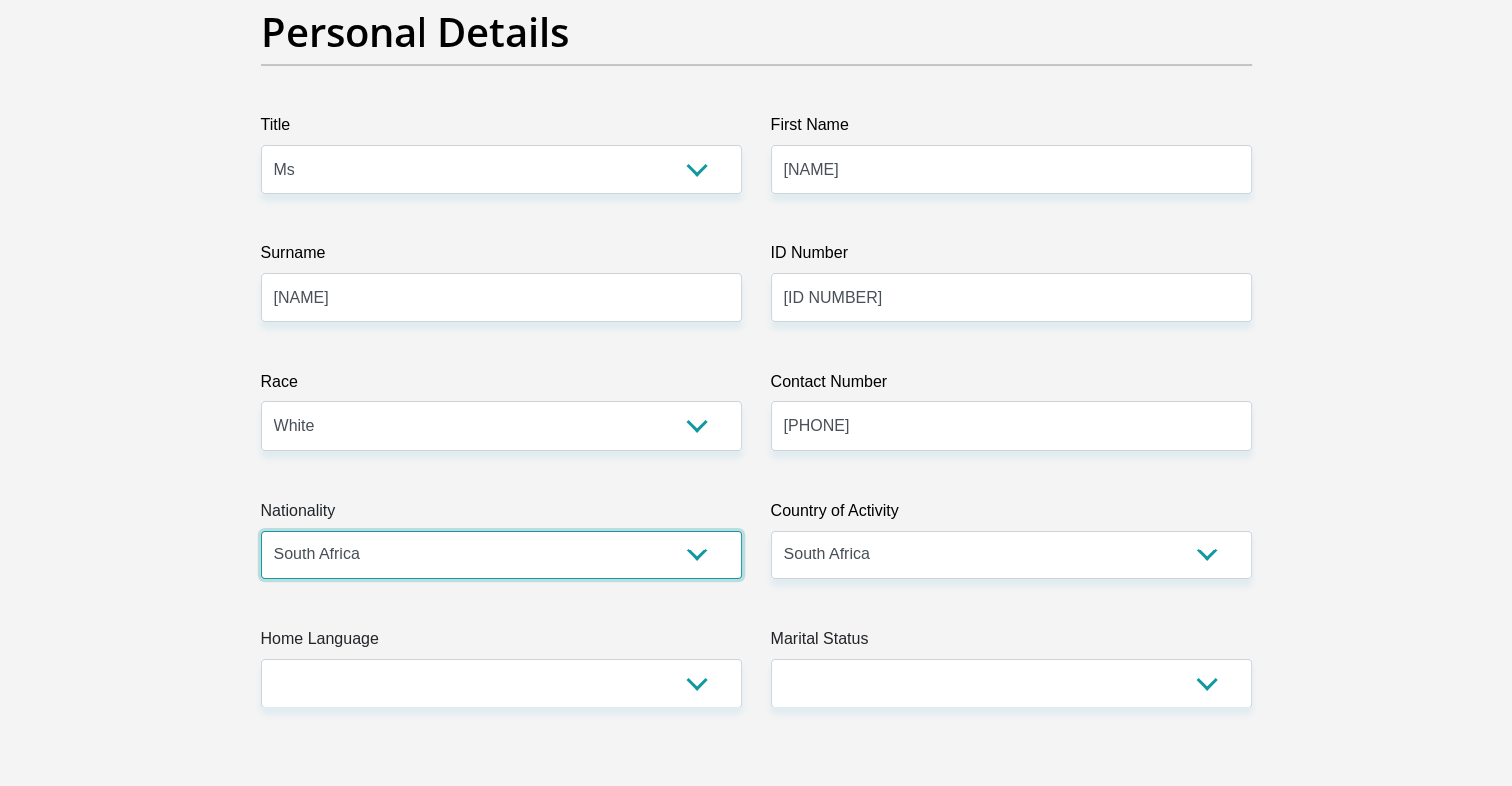 click on "South Africa
Afghanistan
Aland Islands
Albania
Algeria
America Samoa
American Virgin Islands
Andorra
Angola
Anguilla
Antarctica
Antigua and Barbuda
Argentina
Armenia
Aruba
Ascension Island
Australia
Austria
Azerbaijan
Bahamas
Bahrain
Bangladesh
Barbados
Chad" at bounding box center (501, 554) 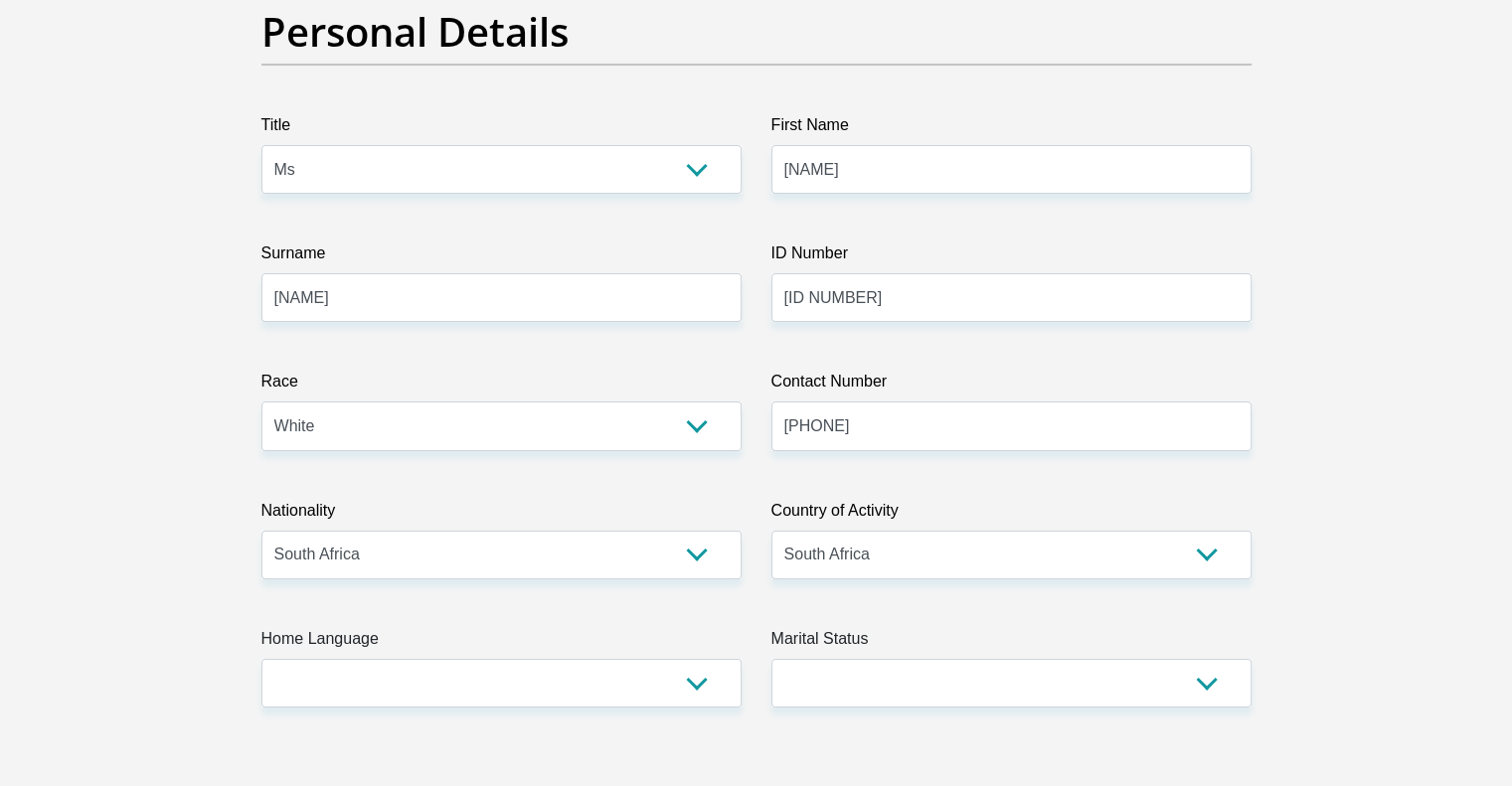 click on "Personal Details
Title
Mr
Ms
Mrs
Dr
Other
First Name
[NAME]
Surname
[NAME]
ID Number
[ID NUMBER]
Please input valid ID number
Race
Black
Coloured
Indian
White
Other
Contact Number
[PHONE]
Please input valid contact number" at bounding box center [756, 3352] 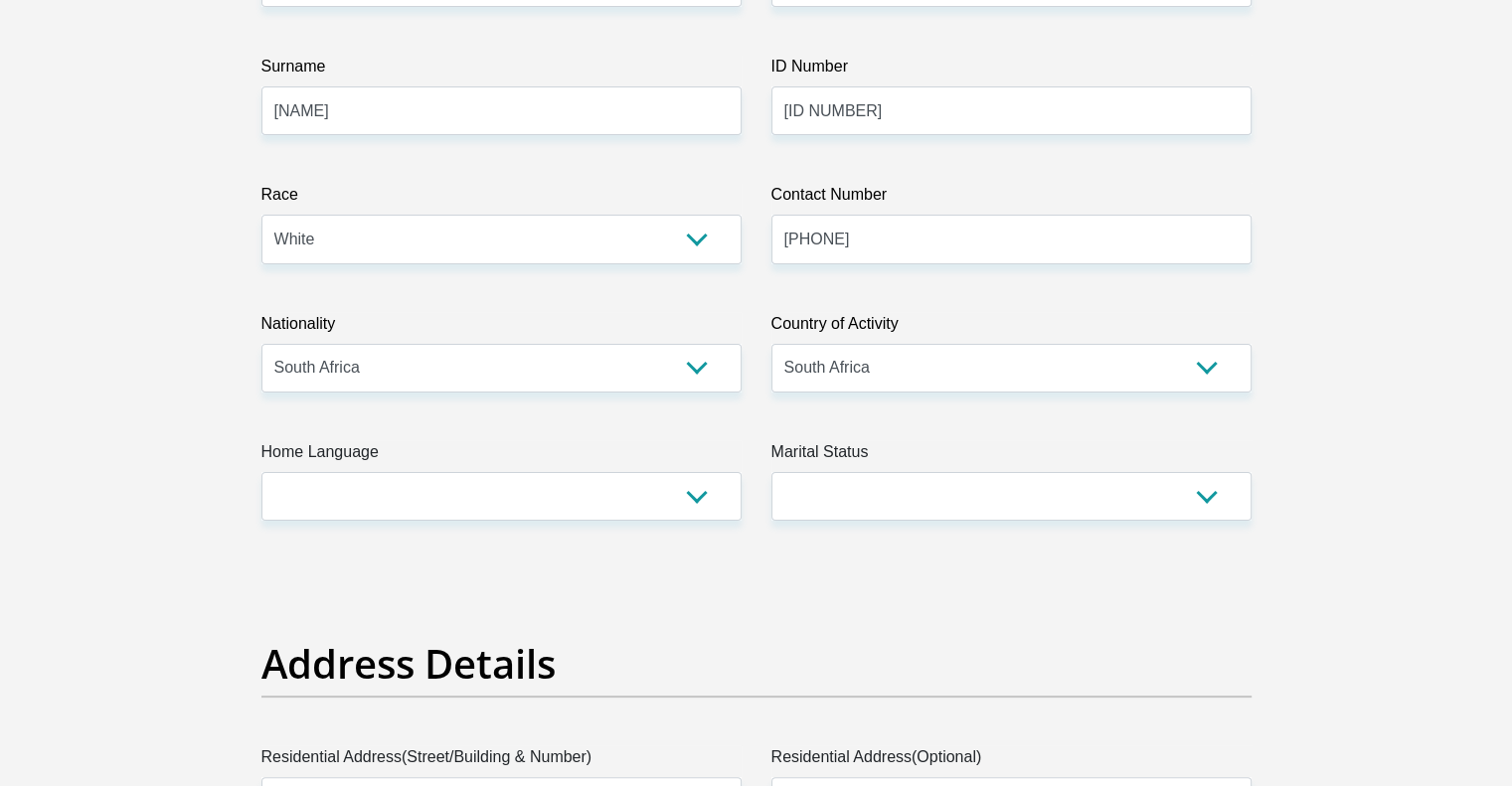 scroll, scrollTop: 397, scrollLeft: 0, axis: vertical 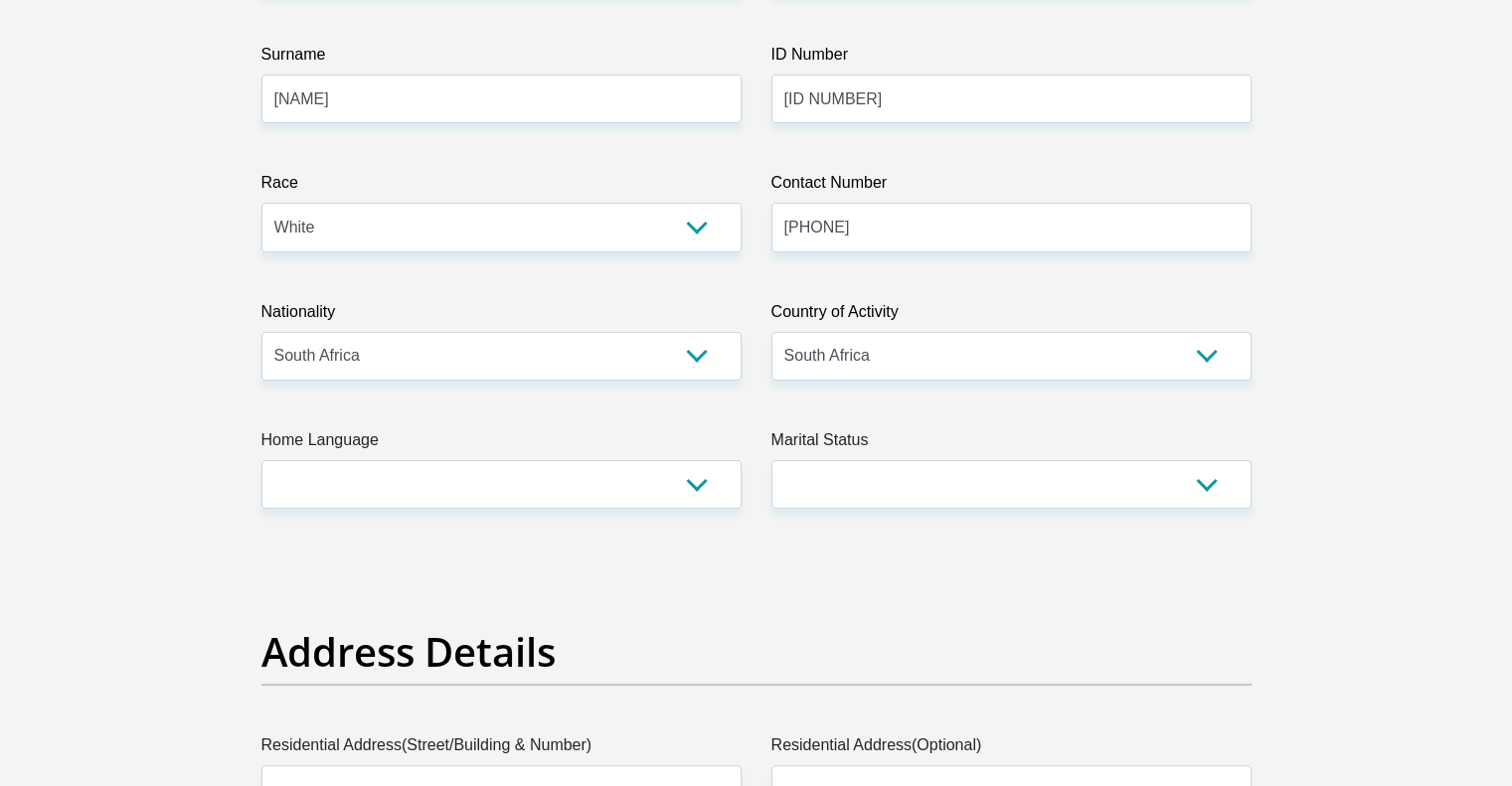 click on "Home Language" at bounding box center (501, 444) 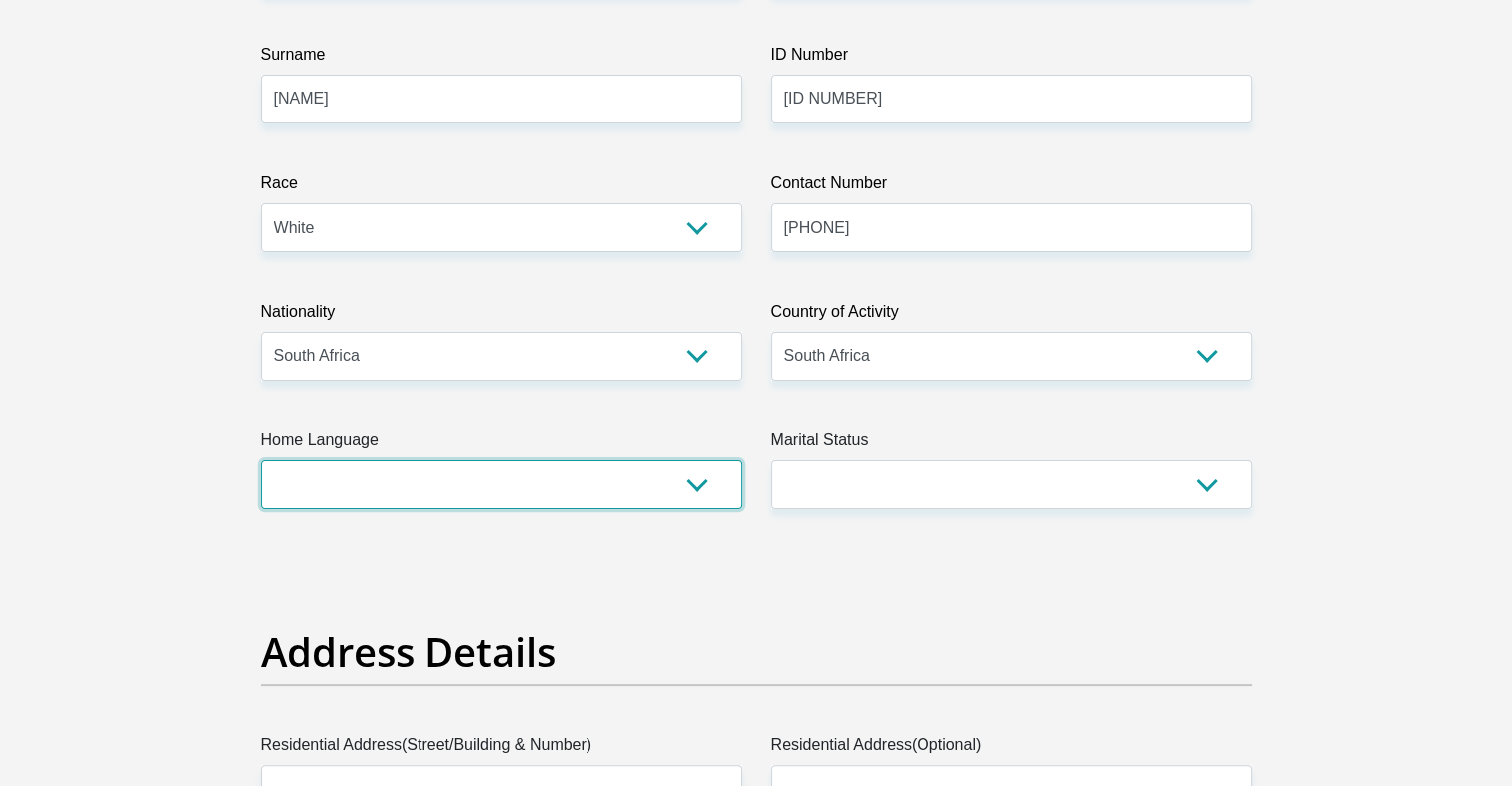 click on "Afrikaans
English
Sepedi
South Ndebele
Southern Sotho
Swati
Tsonga
Tswana
Venda
Xhosa
Zulu
Other" at bounding box center (501, 484) 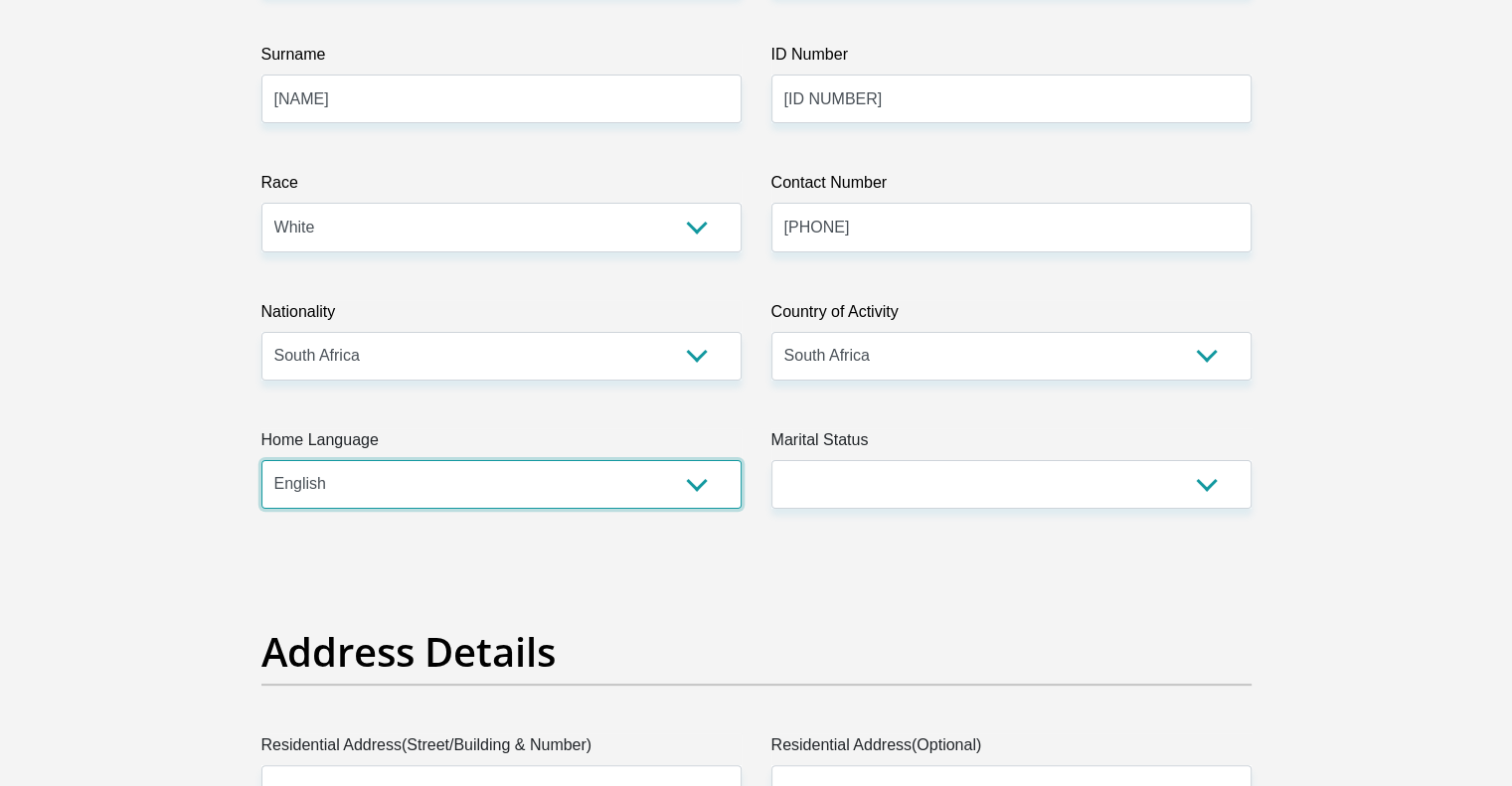 click on "Afrikaans
English
Sepedi
South Ndebele
Southern Sotho
Swati
Tsonga
Tswana
Venda
Xhosa
Zulu
Other" at bounding box center (501, 484) 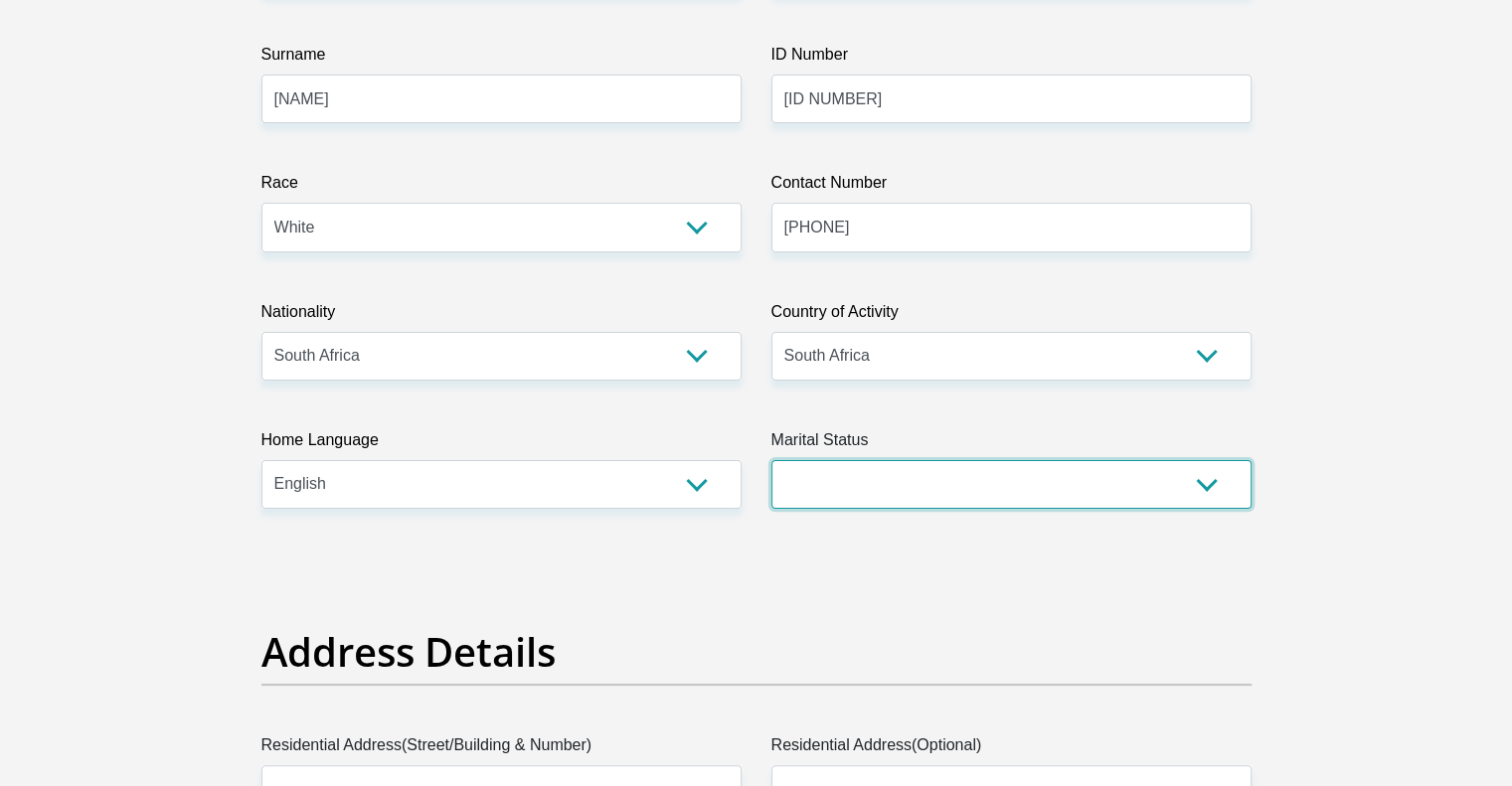 click on "Married ANC
Single
Divorced
Widowed
Married COP or Customary Law" at bounding box center [1011, 484] 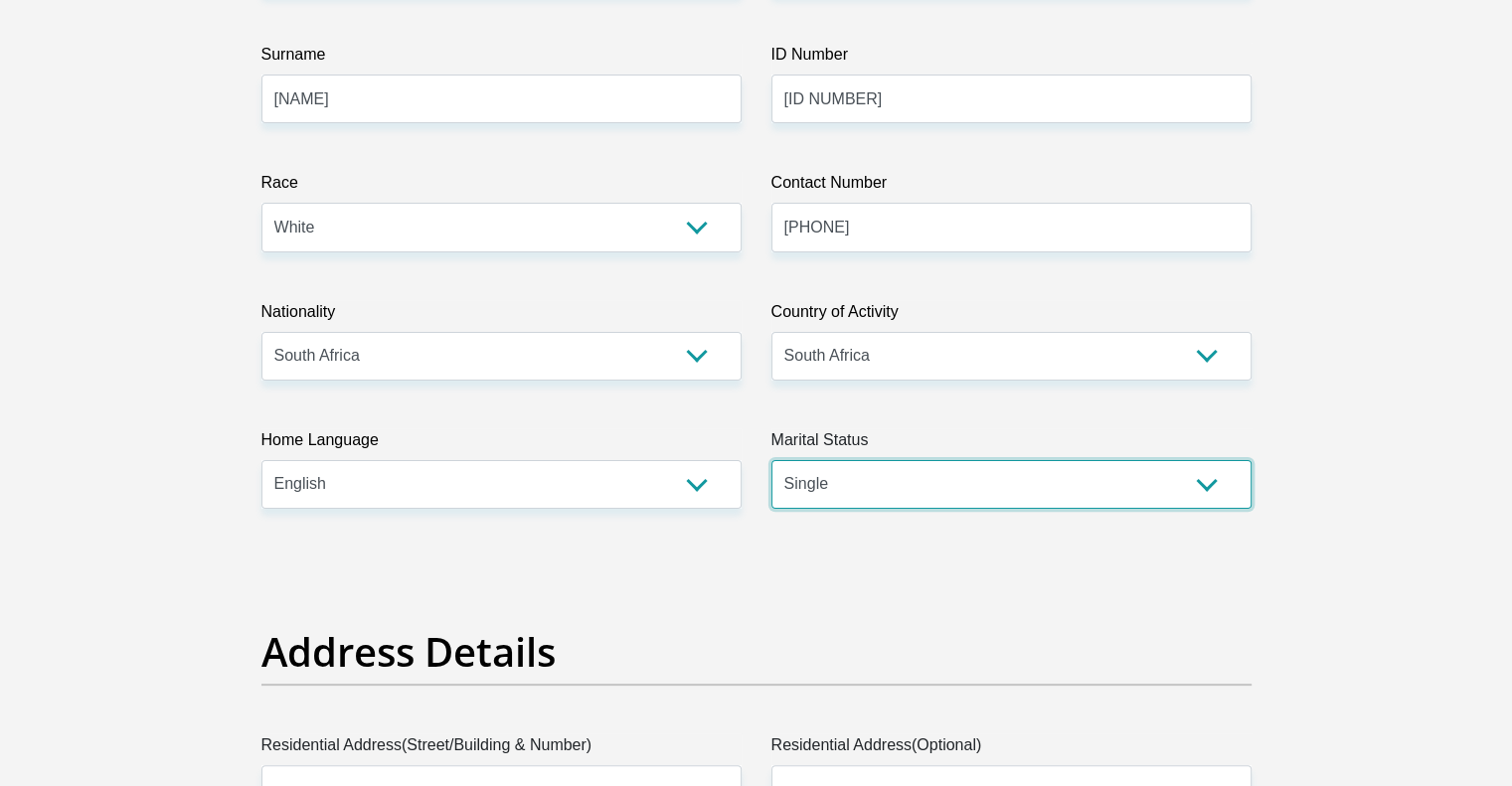 click on "Married ANC
Single
Divorced
Widowed
Married COP or Customary Law" at bounding box center (1011, 484) 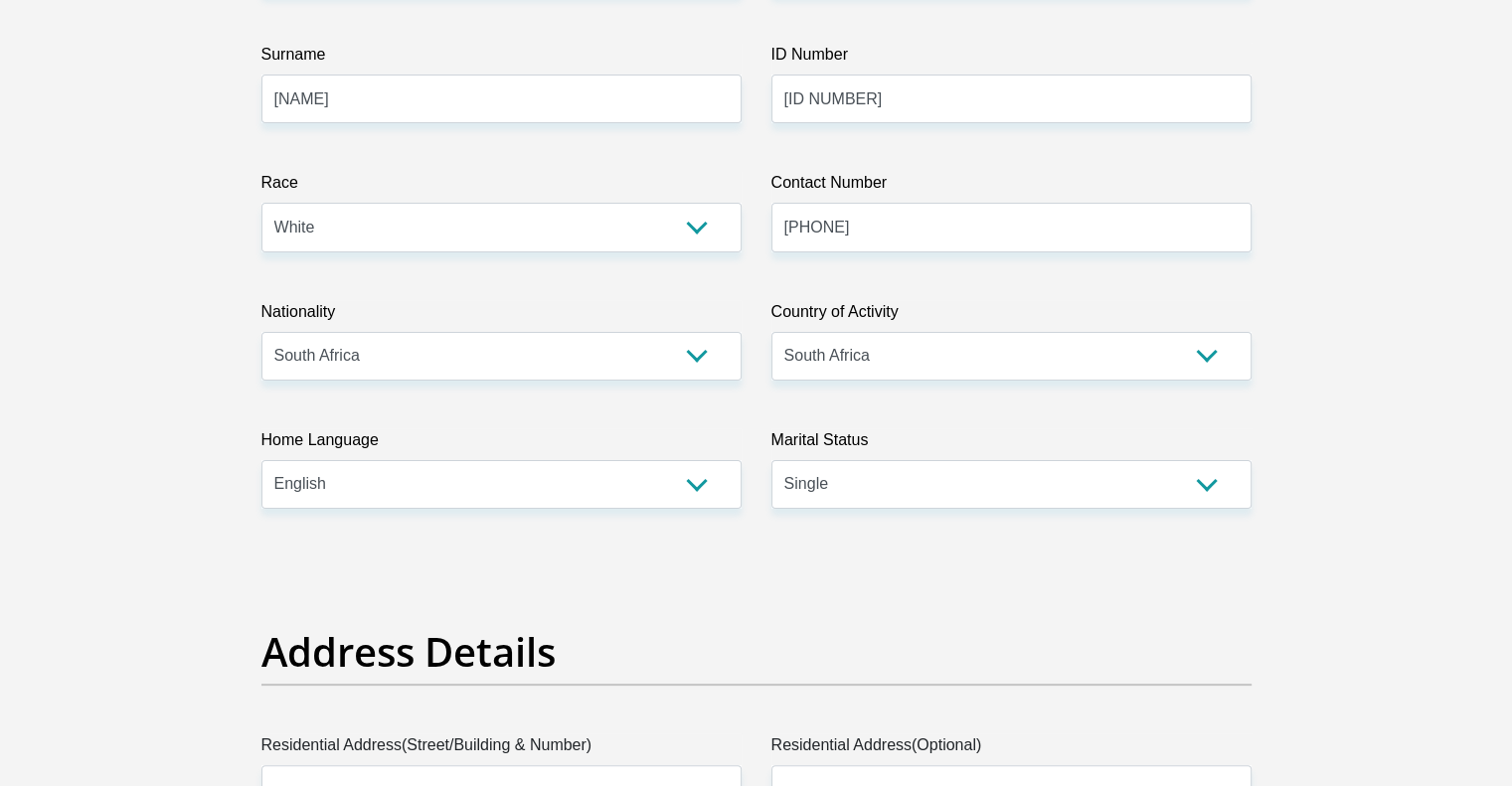 click on "Title
Mr
Ms
Mrs
Dr
Other
First Name
[NAME]
Surname
[NAME]
ID Number
[ID NUMBER]
Please input valid ID number
Race
Black
Coloured
Indian
White
Other
Contact Number
[PHONE]
Please input valid contact number
Nationality
South Africa
Afghanistan
Aland Islands  Albania  Algeria" at bounding box center (756, 3147) 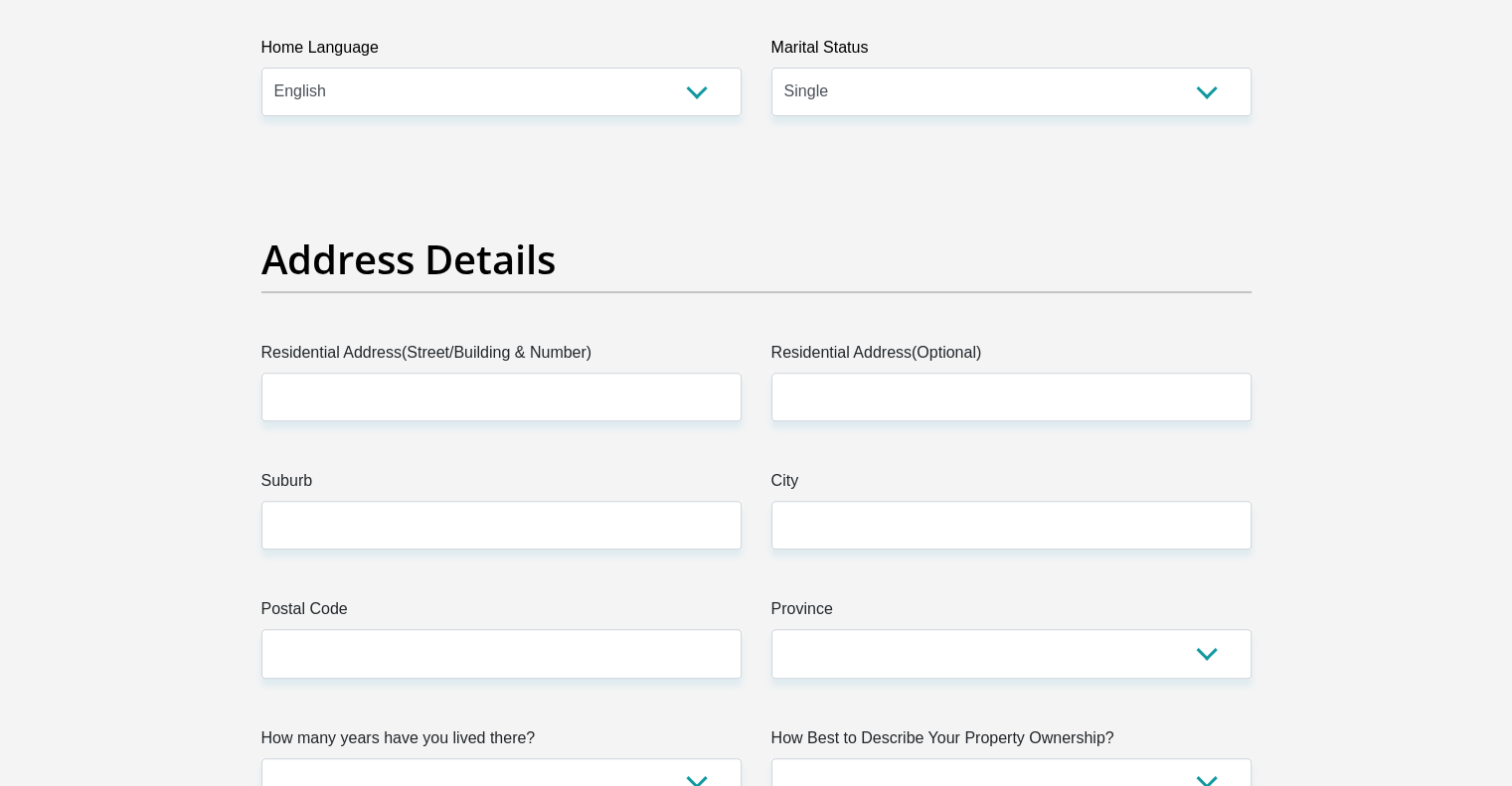 scroll, scrollTop: 795, scrollLeft: 0, axis: vertical 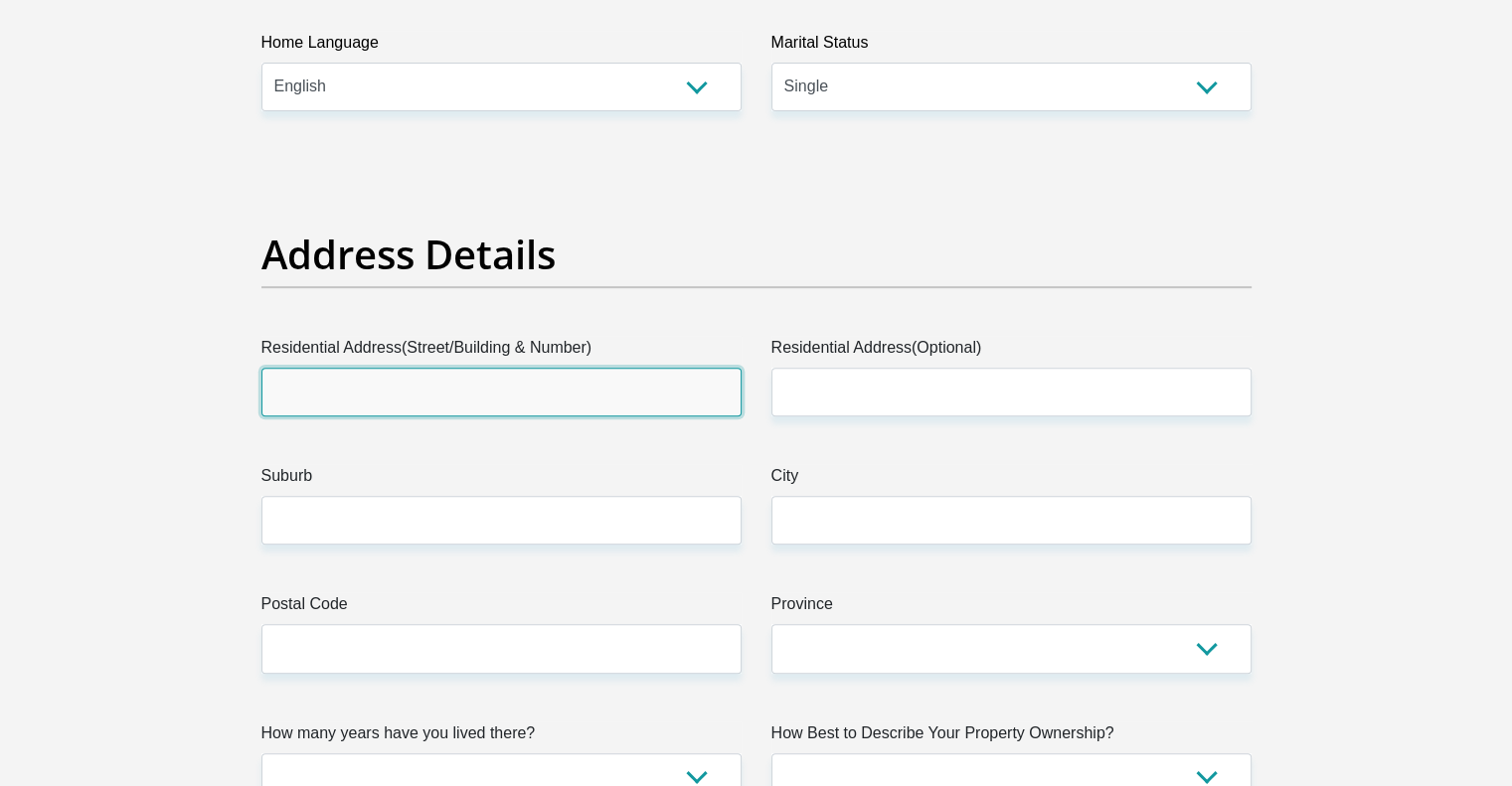 click on "Residential Address(Street/Building & Number)" at bounding box center [501, 392] 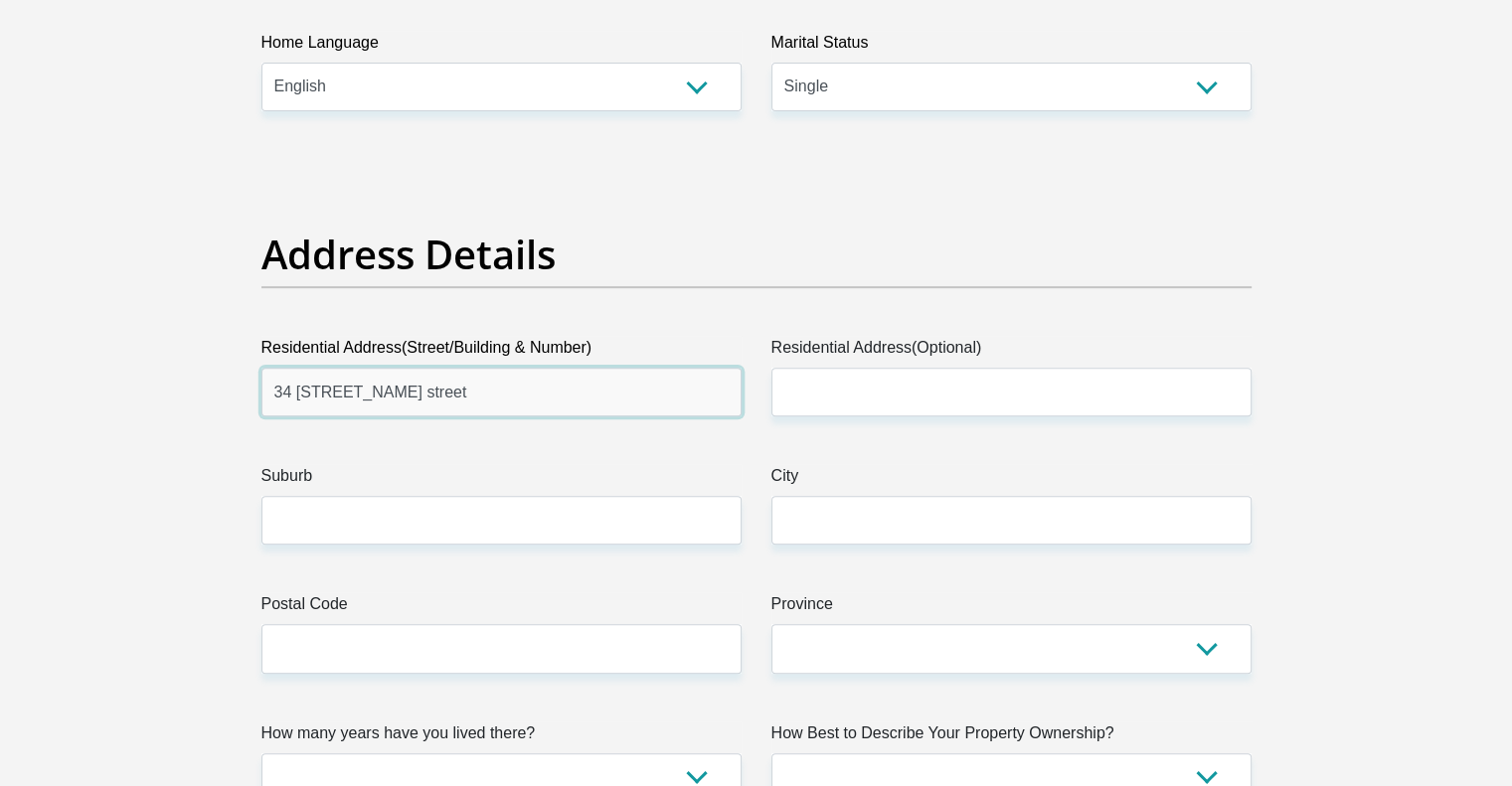 type on "34 [STREET_NAME] street" 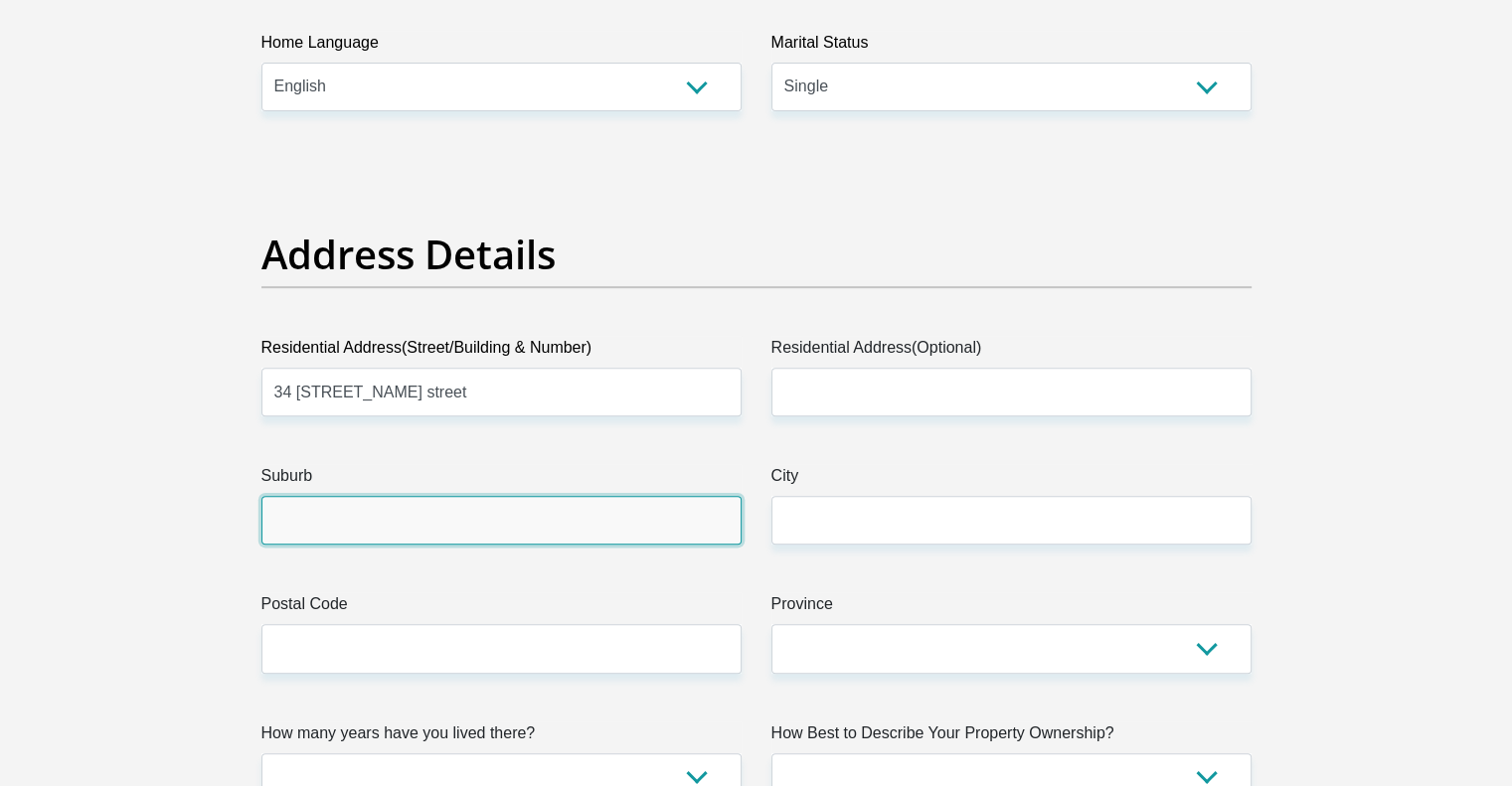 click on "Suburb" at bounding box center [501, 520] 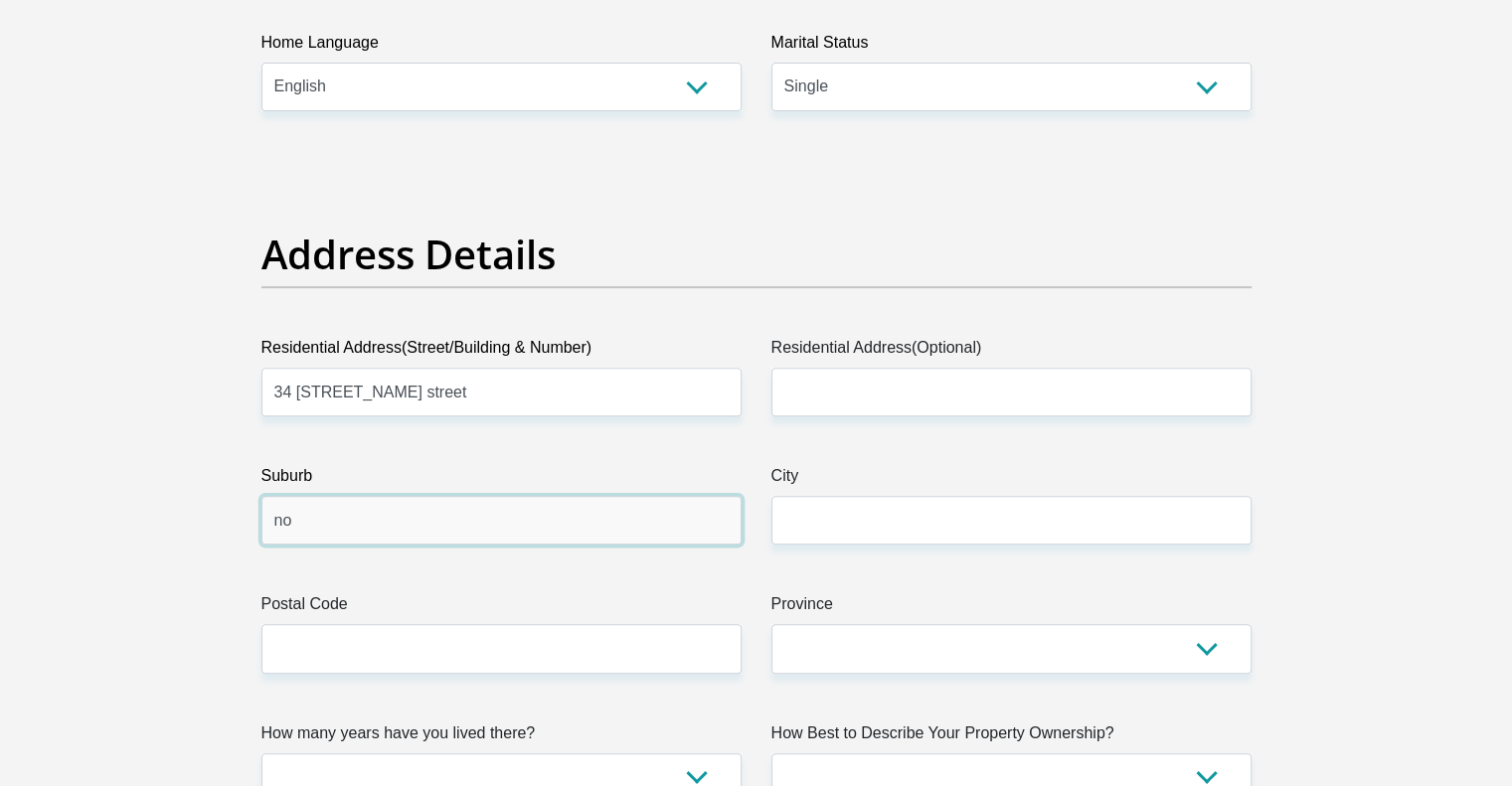 type on "n" 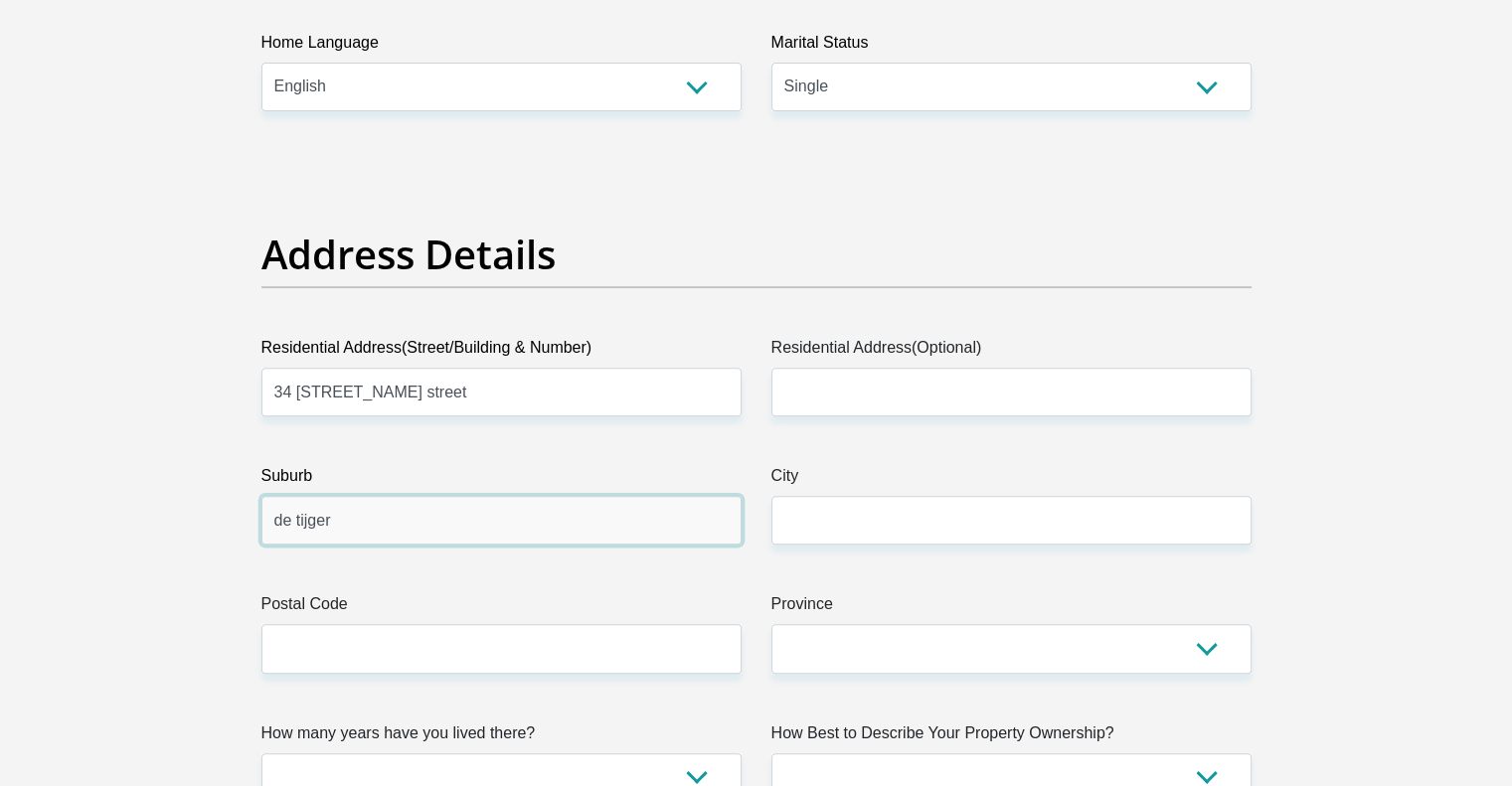 type on "de tijger" 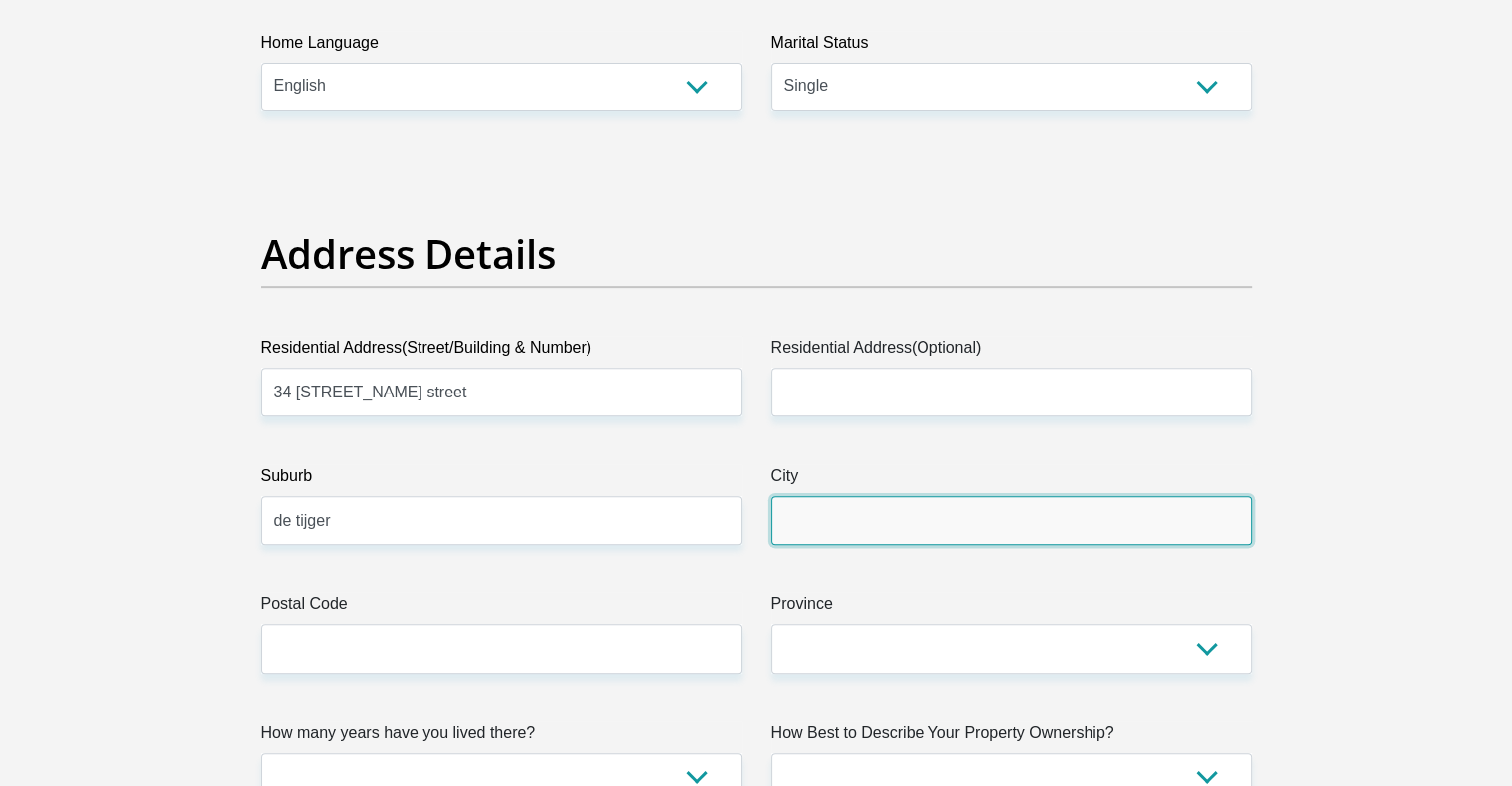 click on "City" at bounding box center [1011, 520] 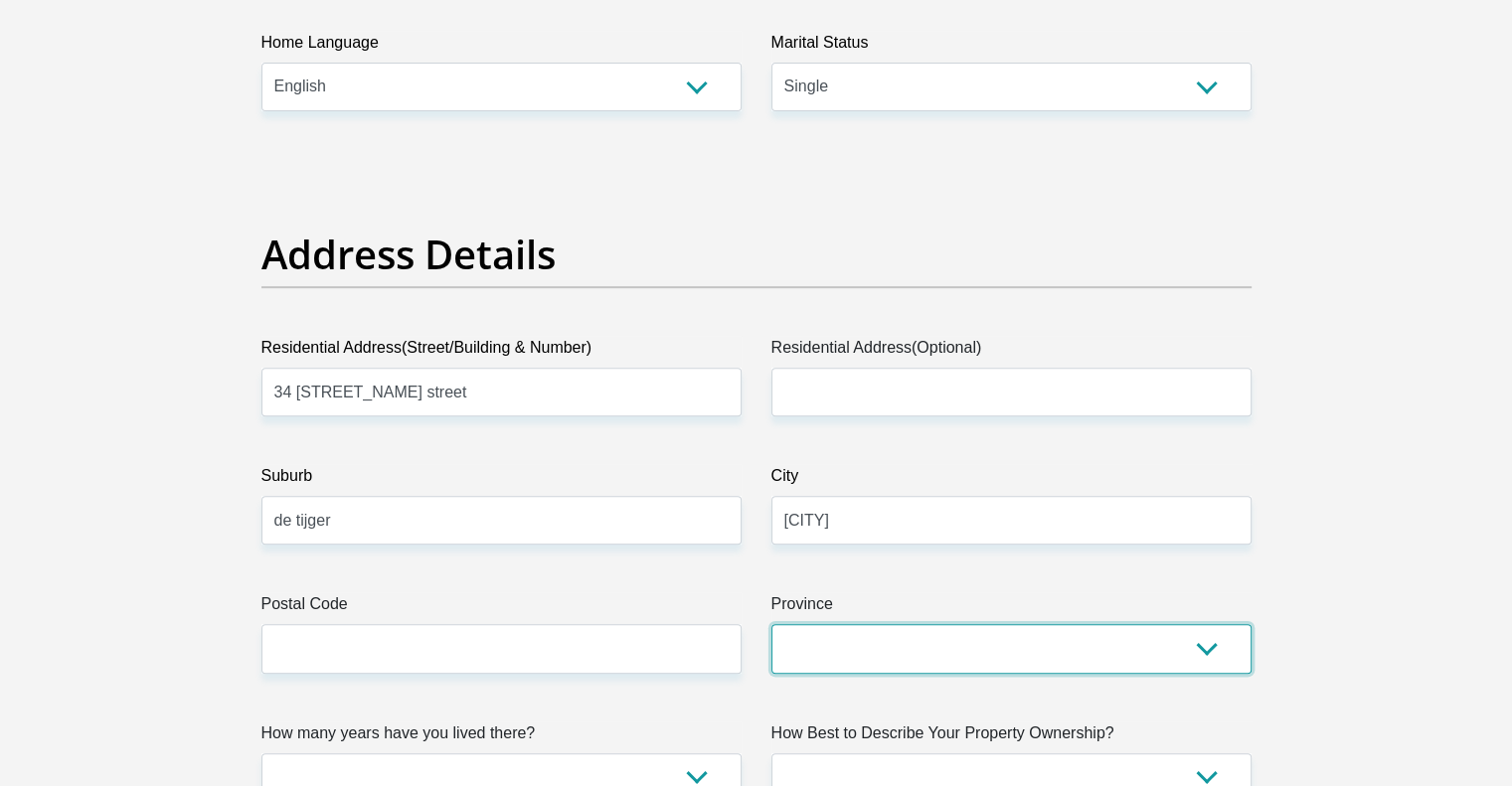 click on "Eastern Cape
Free State
Gauteng
KwaZulu-Natal
Limpopo
Mpumalanga
Northern Cape
North West
Western Cape" at bounding box center [1011, 648] 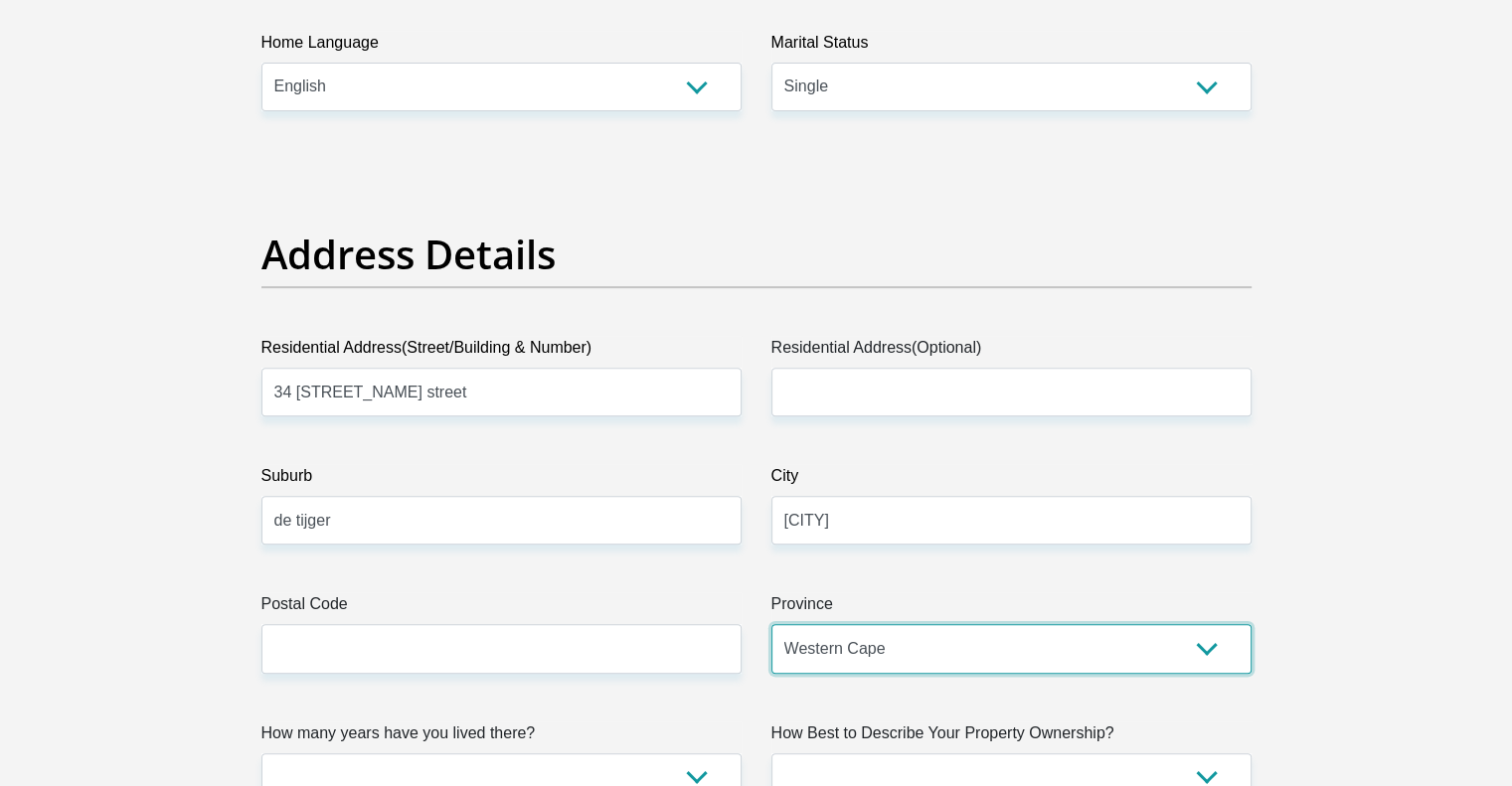 click on "Eastern Cape
Free State
Gauteng
KwaZulu-Natal
Limpopo
Mpumalanga
Northern Cape
North West
Western Cape" at bounding box center (1011, 648) 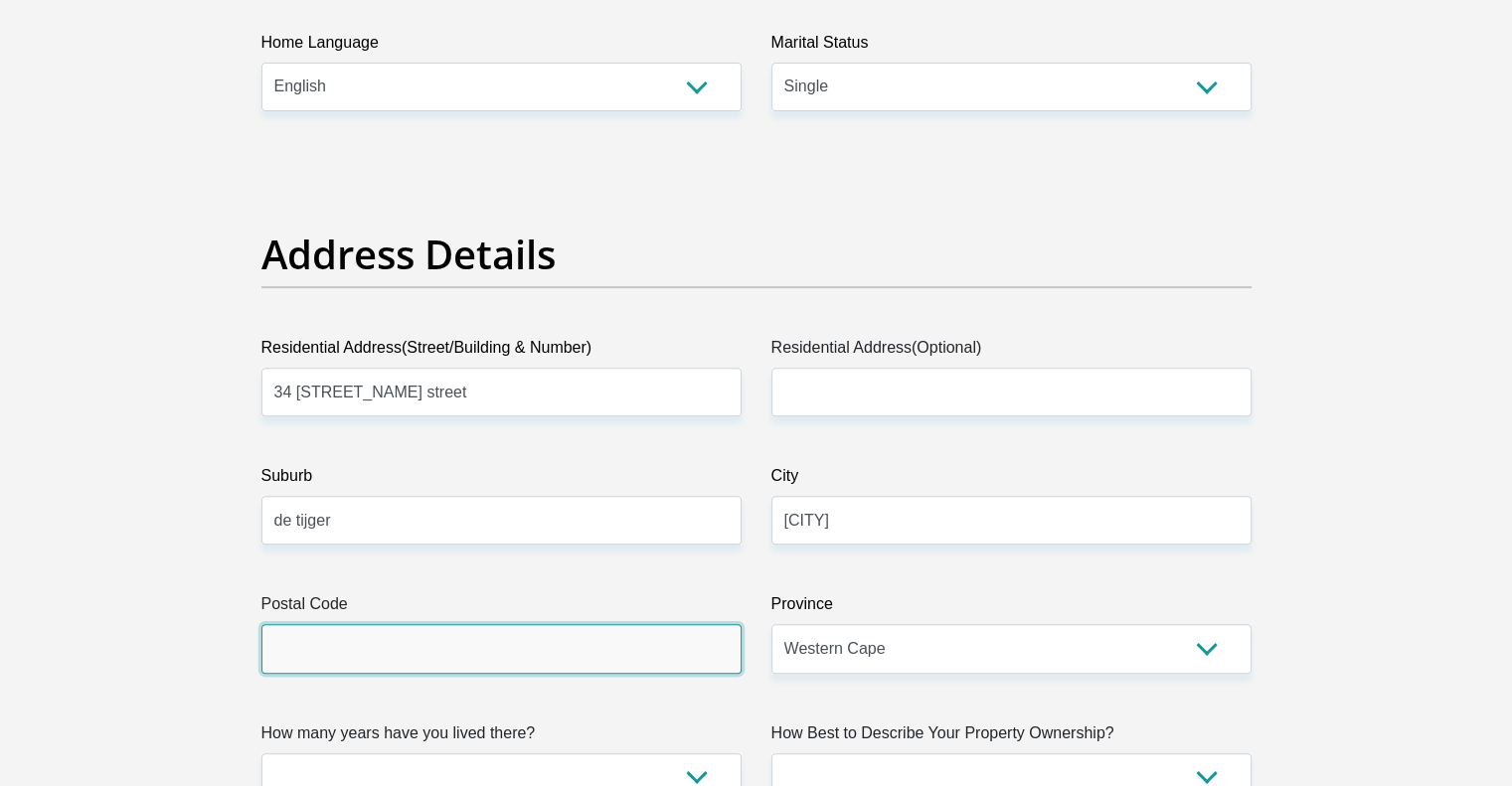 click on "Postal Code" at bounding box center [501, 648] 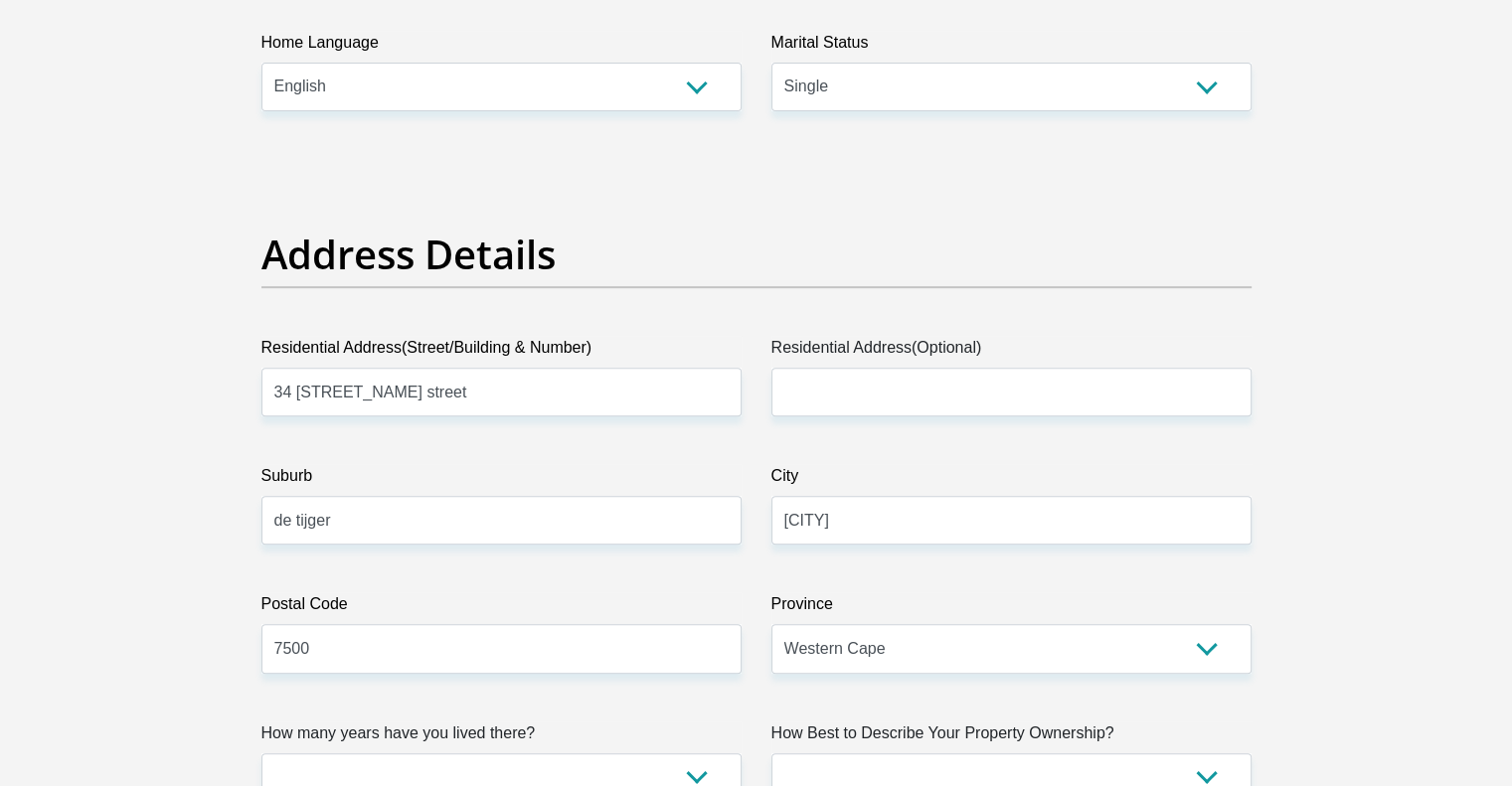click on "Personal Details
Title
Mr
Ms
Mrs
Dr
Other
First Name
[NAME]
Surname
[NAME]
ID Number
[ID NUMBER]
Please input valid ID number
Race
Black
Coloured
Indian
White
Other
Contact Number
[PHONE]
Please input valid contact number" at bounding box center (756, 2755) 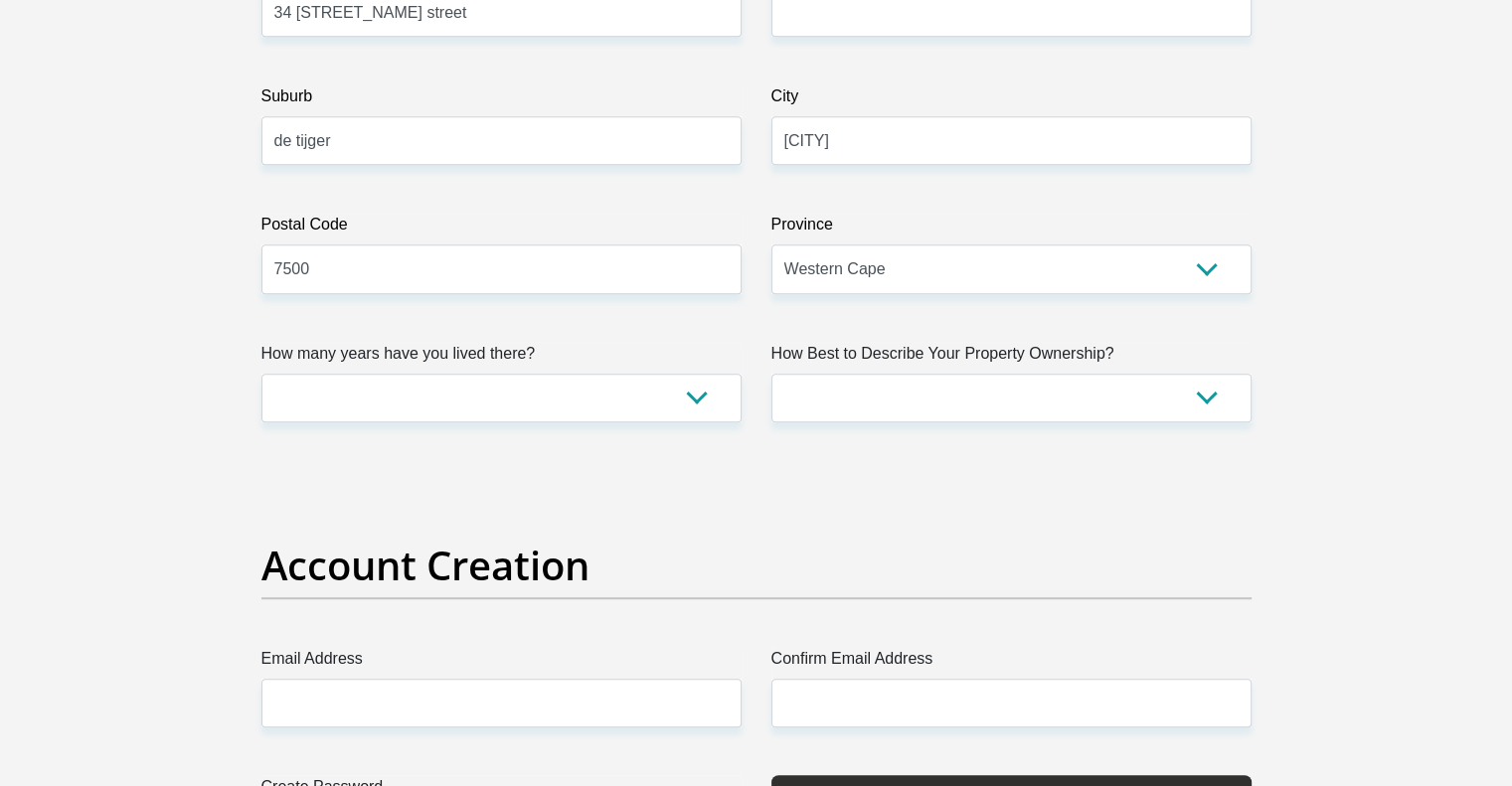scroll, scrollTop: 1192, scrollLeft: 0, axis: vertical 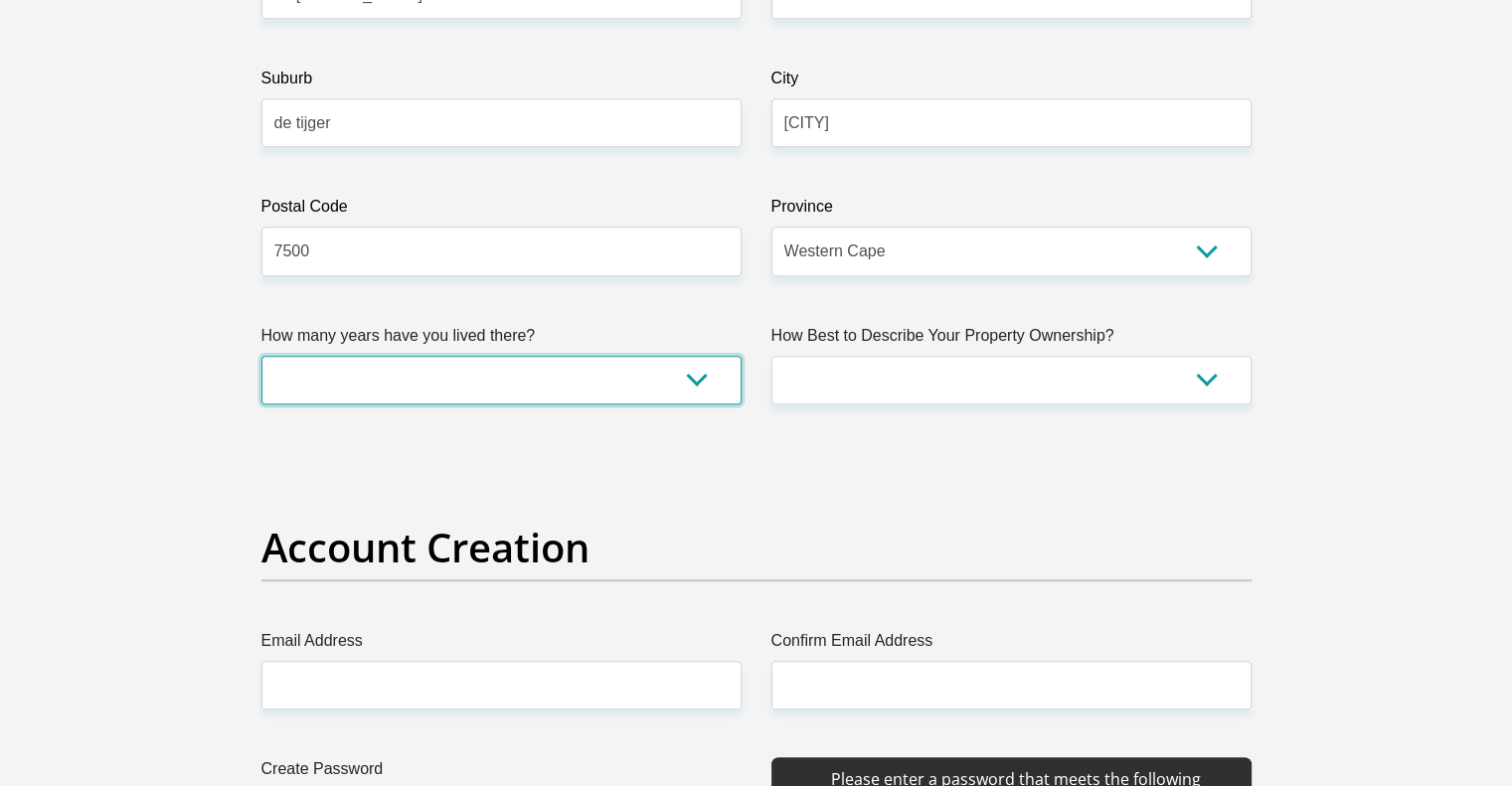click on "less than 1 year
1-3 years
3-5 years
5+ years" at bounding box center (501, 380) 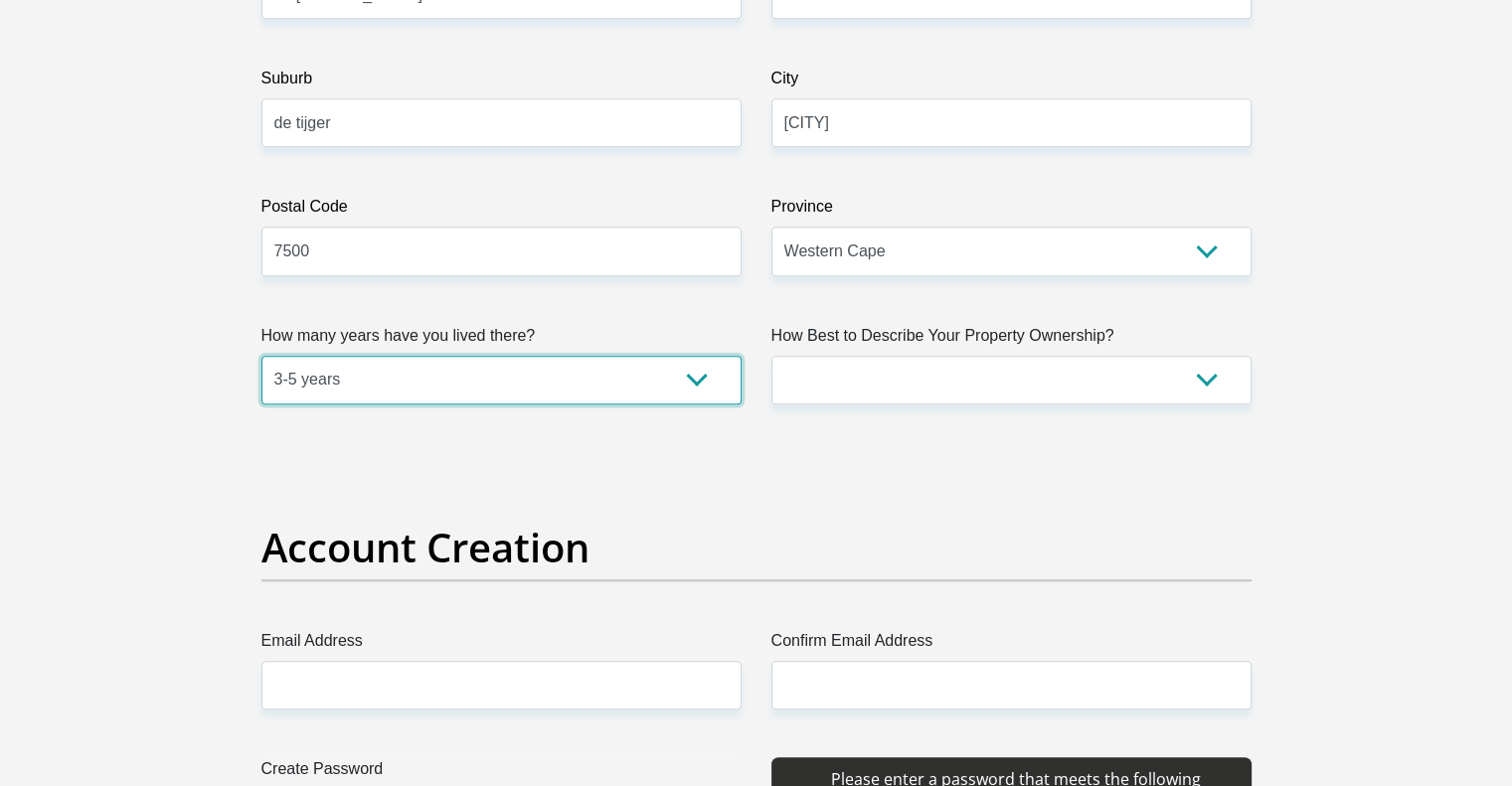 click on "less than 1 year
1-3 years
3-5 years
5+ years" at bounding box center (501, 380) 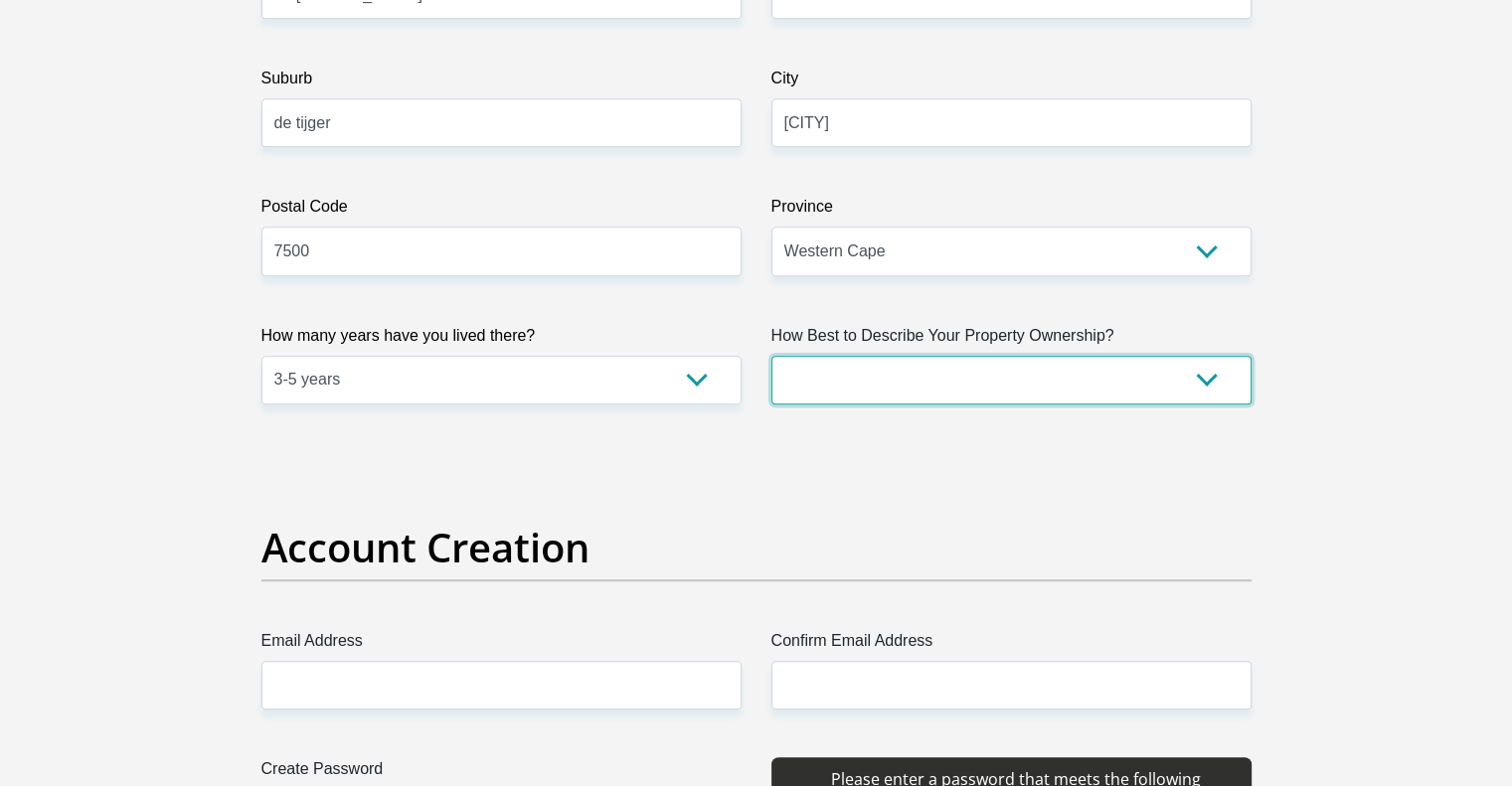 click on "Owned
Rented
Family Owned
Company Dwelling" at bounding box center (1011, 380) 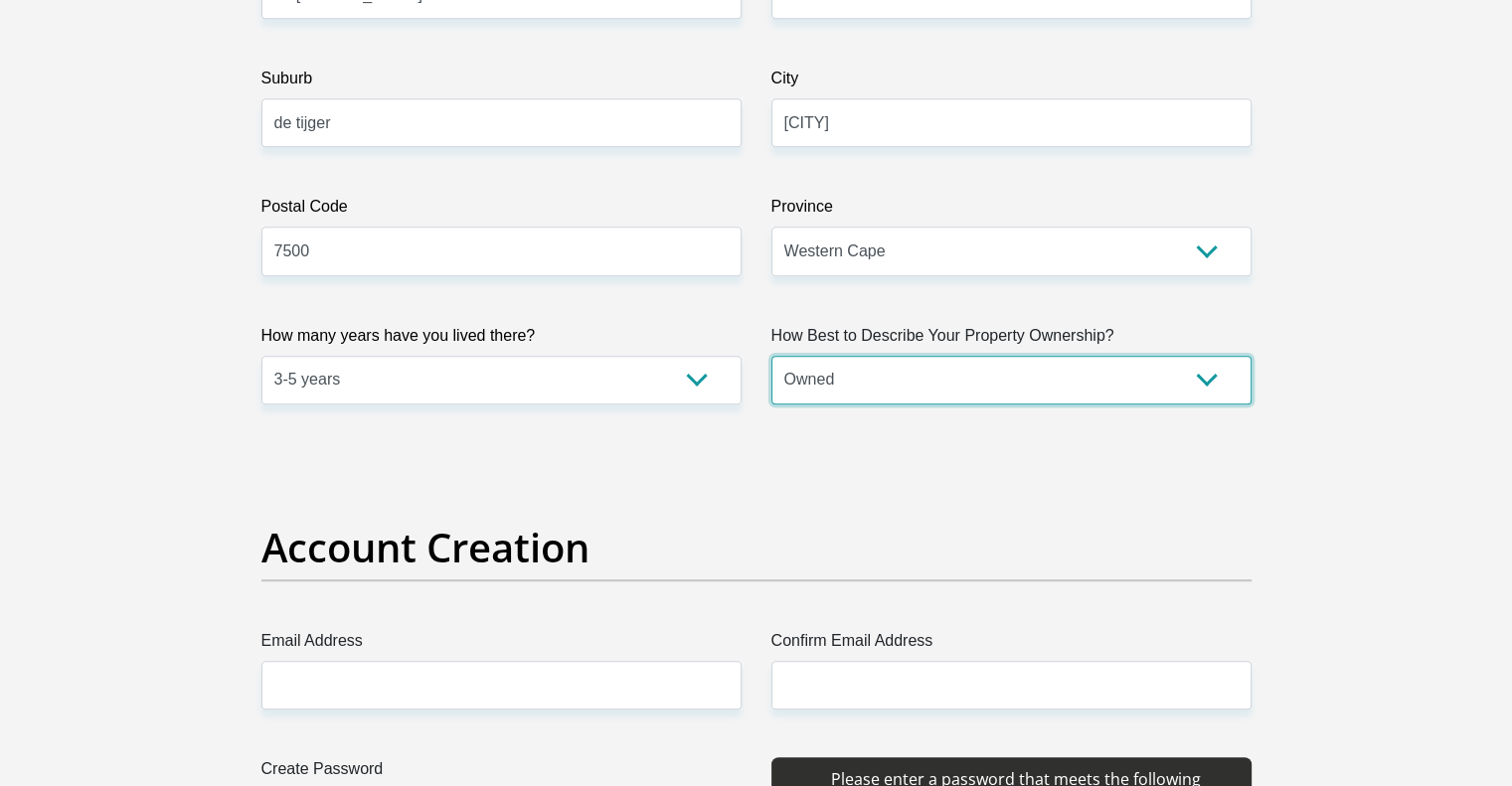 click on "Owned
Rented
Family Owned
Company Dwelling" at bounding box center (1011, 380) 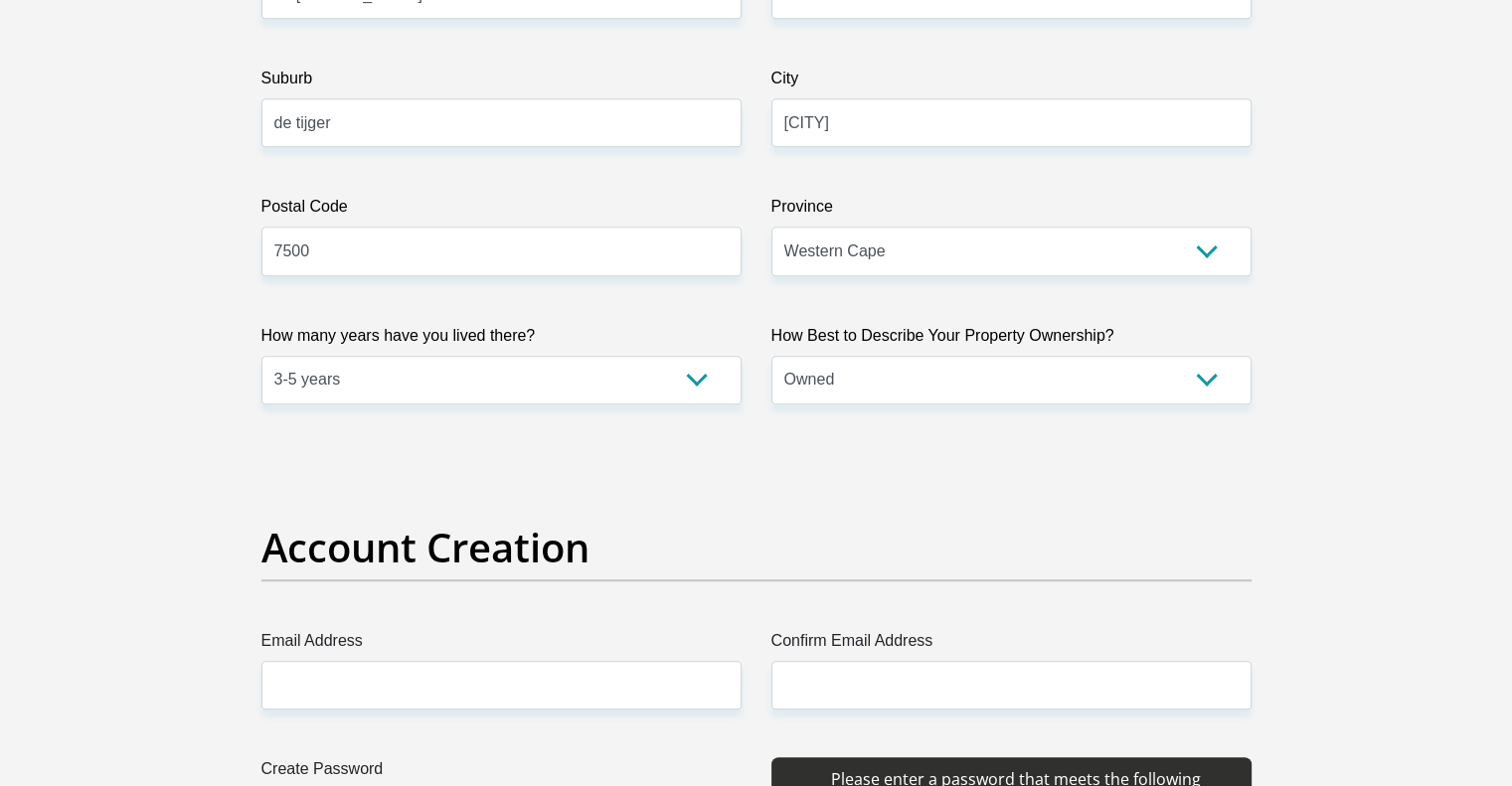 click on "Title
Mr
Ms
Mrs
Dr
Other
First Name
[NAME]
Surname
[NAME]
ID Number
[ID NUMBER]
Please input valid ID number
Race
Black
Coloured
Indian
White
Other
Contact Number
[PHONE]
Please input valid contact number
Nationality
South Africa
Afghanistan
Aland Islands  Albania  Algeria" at bounding box center [756, 2352] 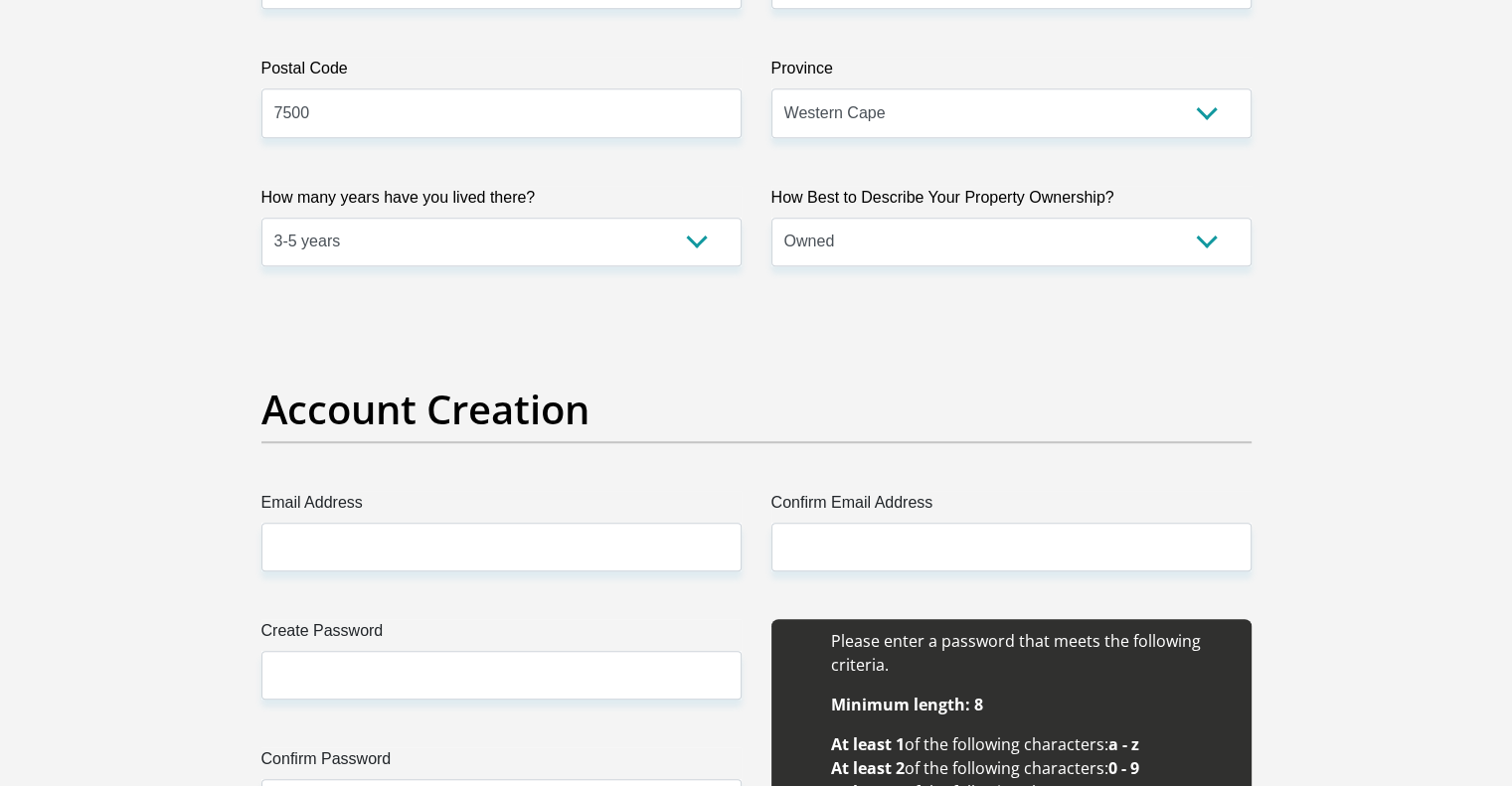 scroll, scrollTop: 1590, scrollLeft: 0, axis: vertical 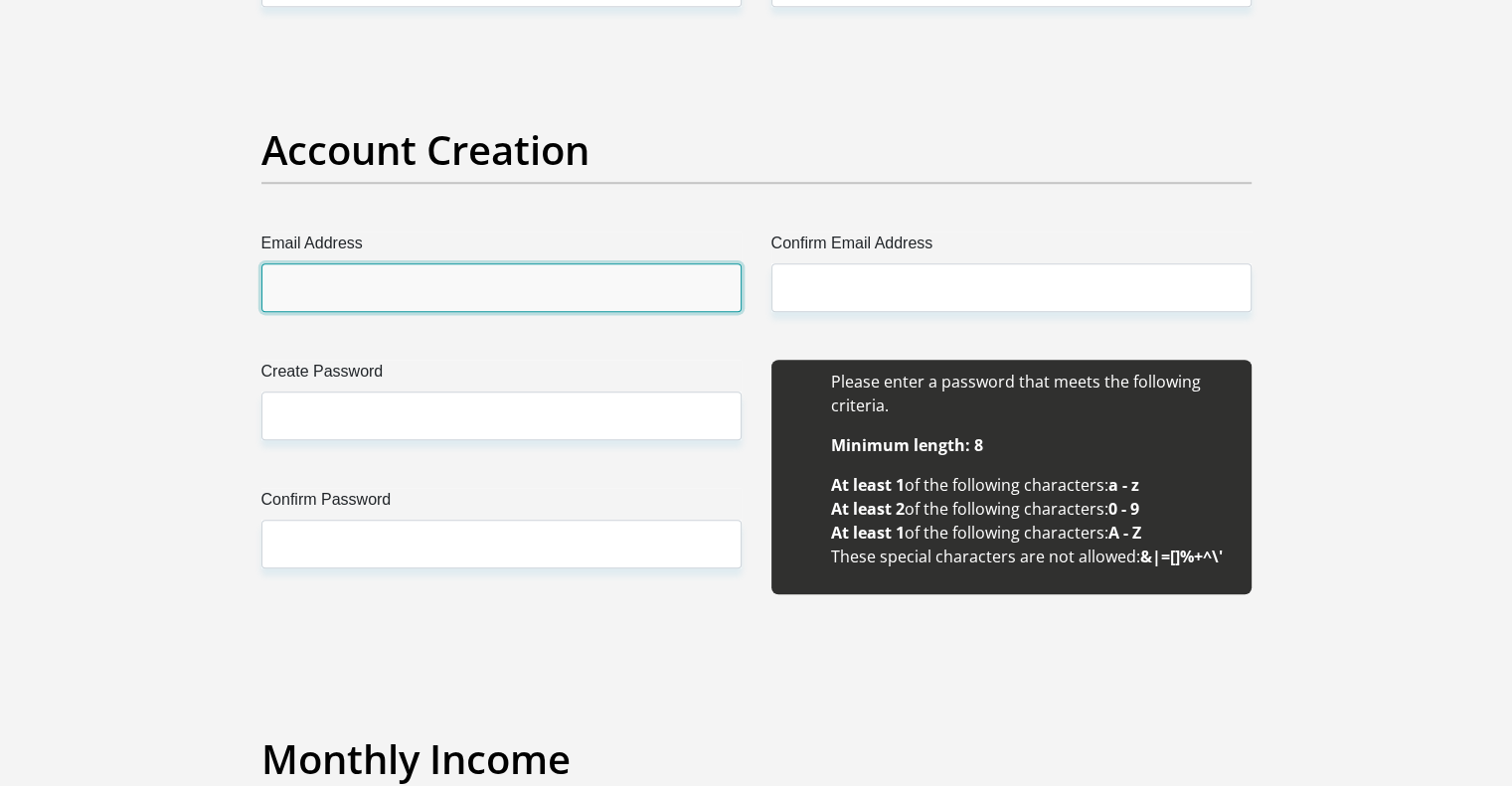 click on "Email Address" at bounding box center [501, 287] 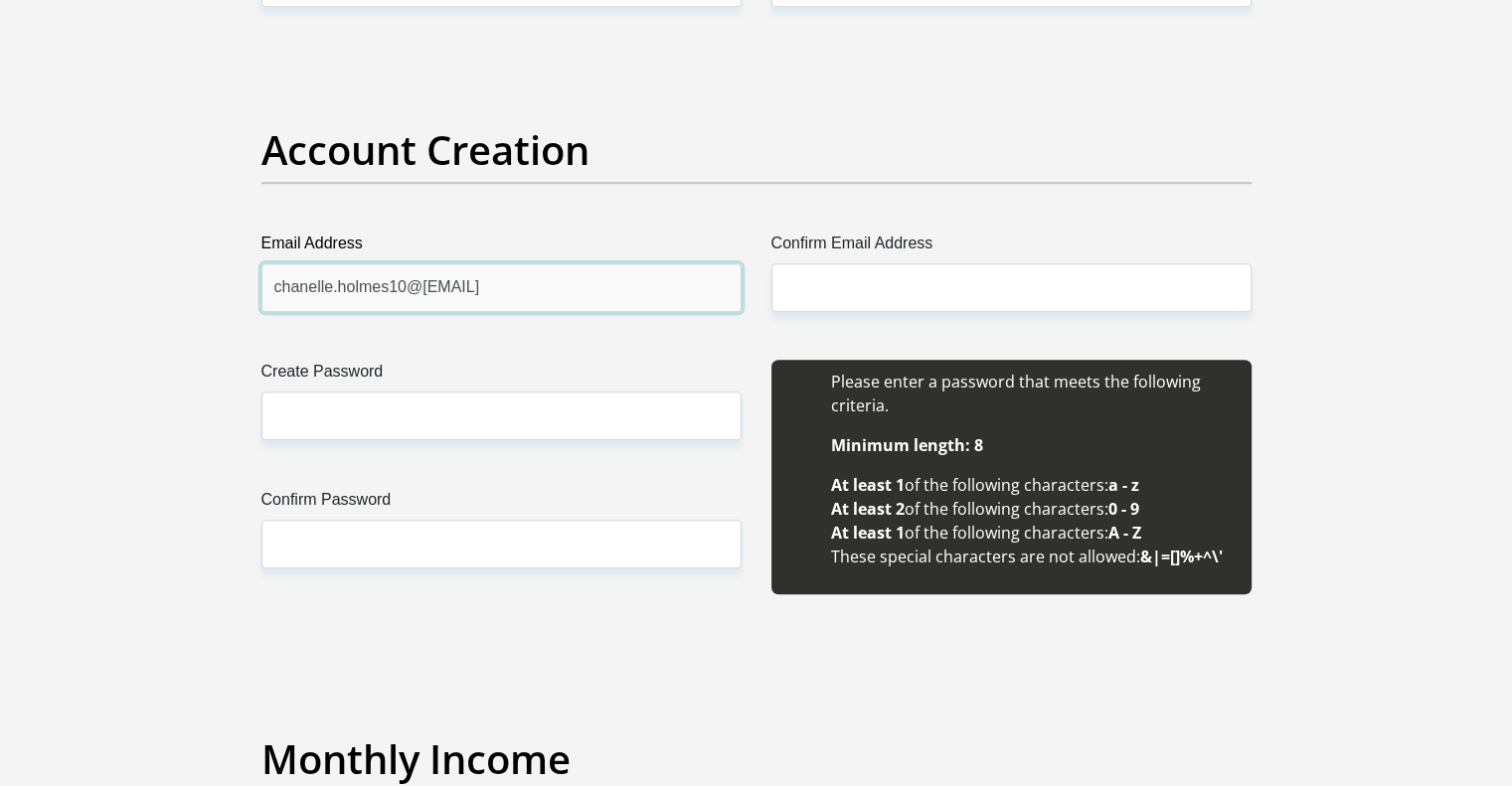 type on "chanelle.holmes10@[EMAIL]" 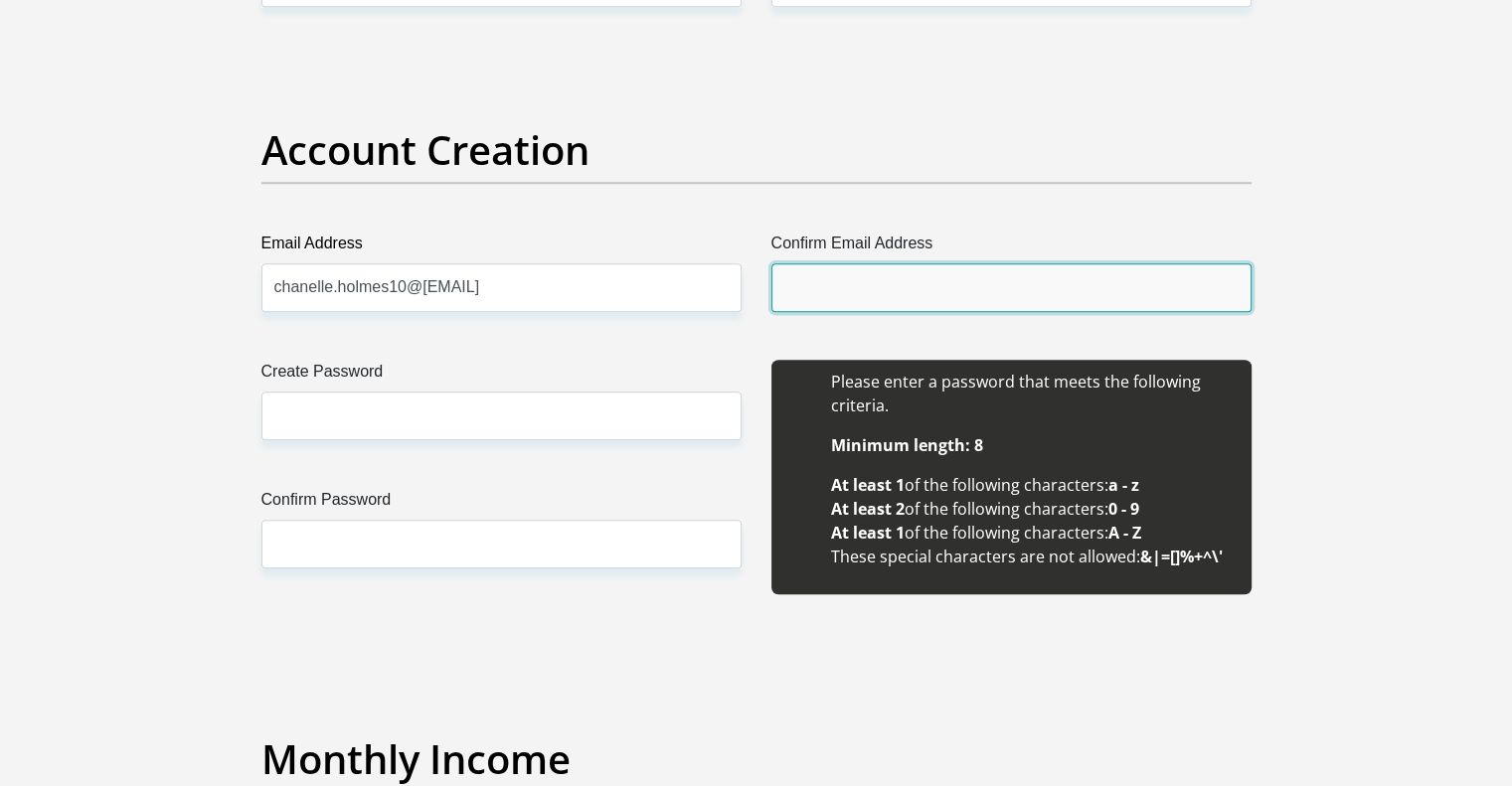 click on "Confirm Email Address" at bounding box center (1011, 287) 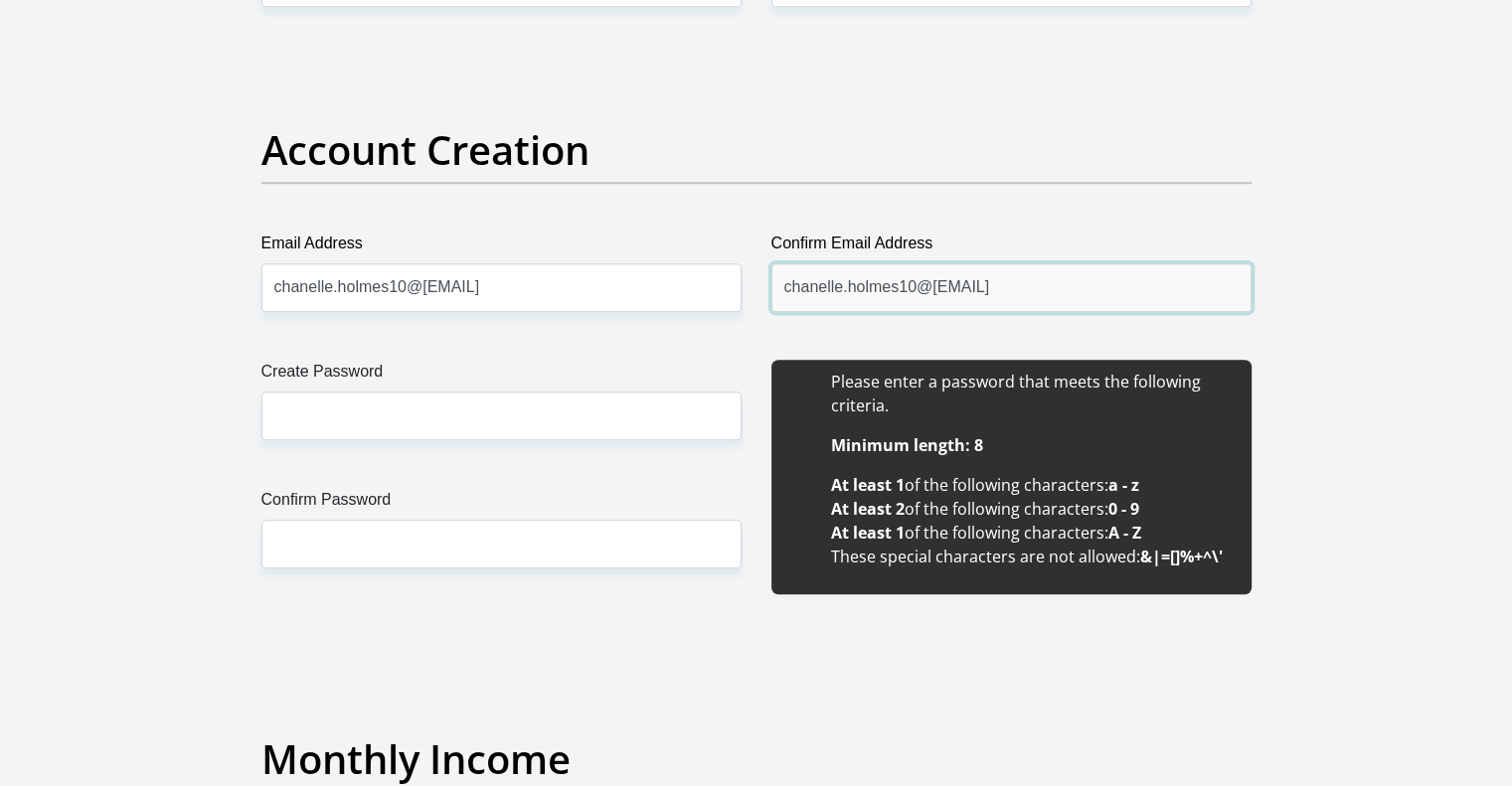 type on "chanelle.holmes10@[EMAIL]" 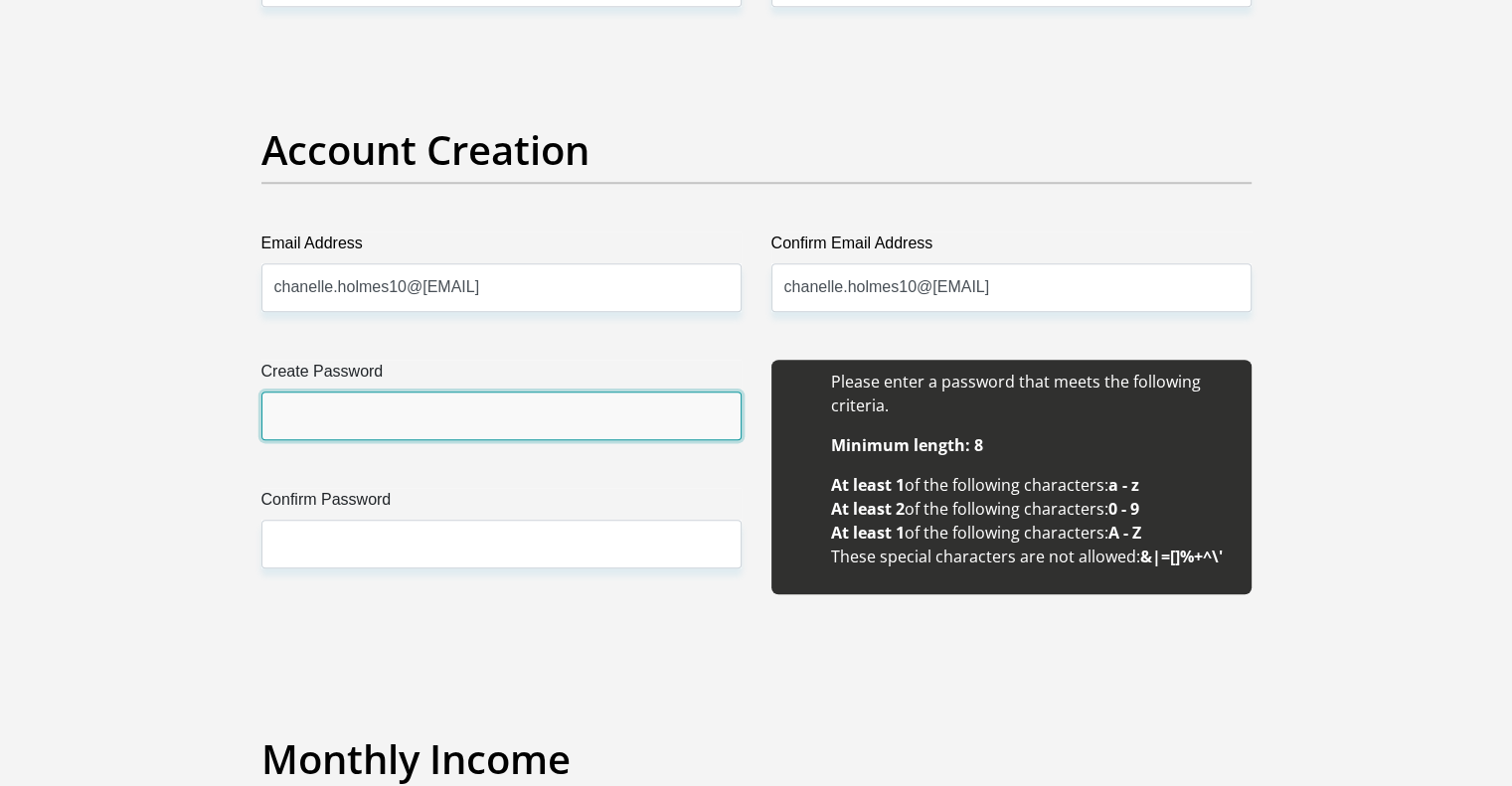 click on "Create Password" at bounding box center [501, 415] 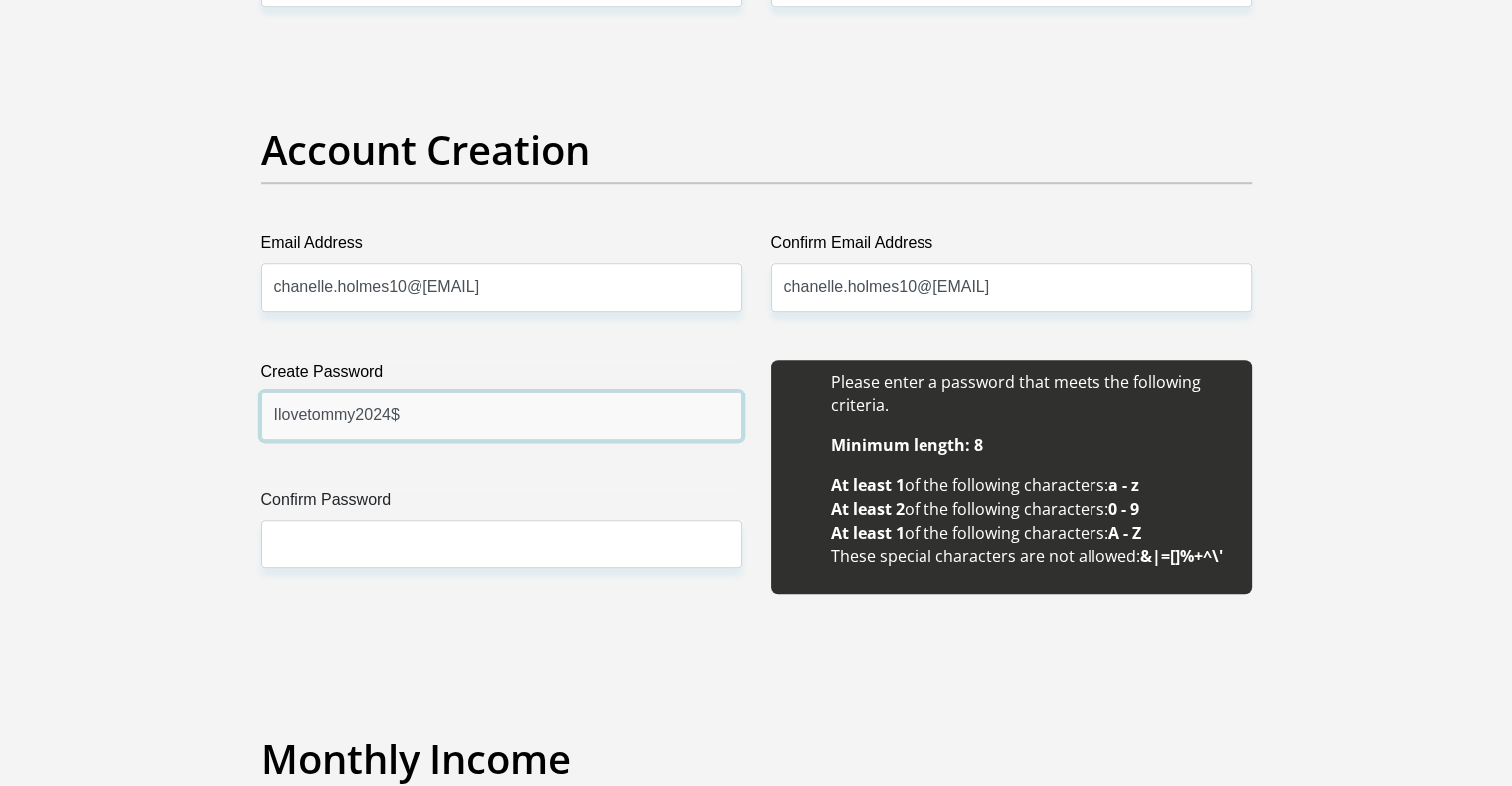 type on "Ilovetommy2024$" 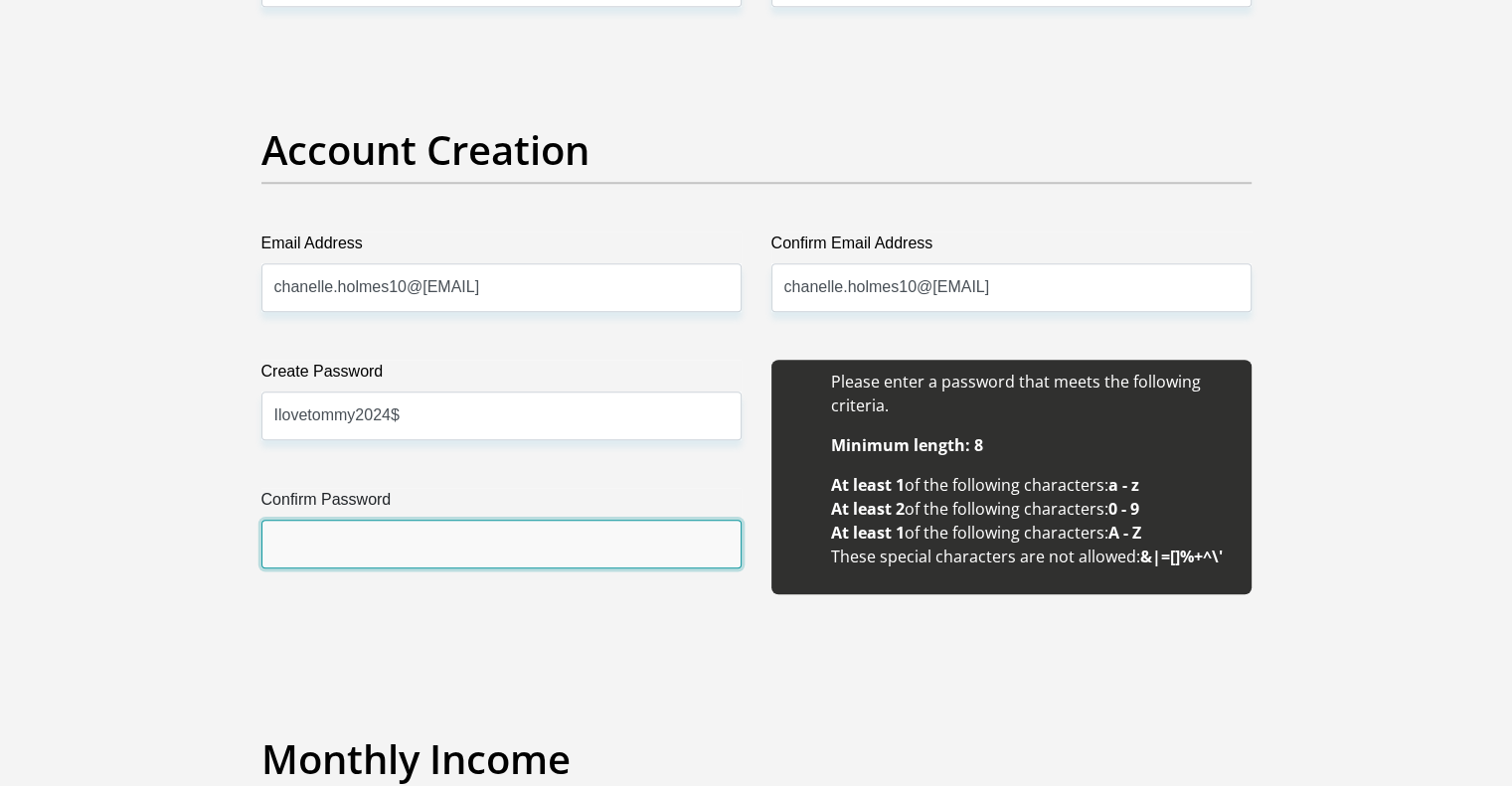 click on "Confirm Password" at bounding box center (501, 544) 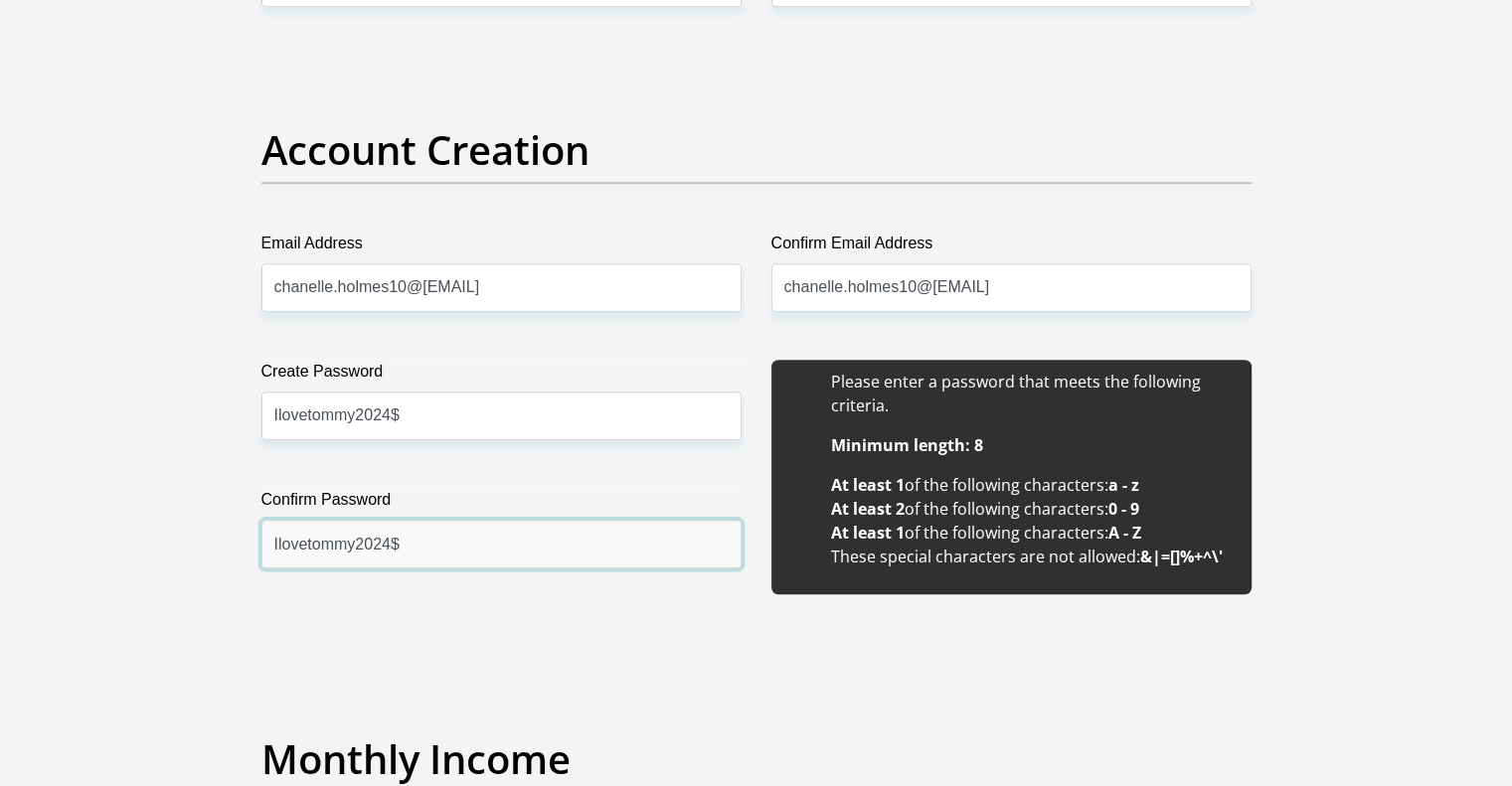 type on "Ilovetommy2024$" 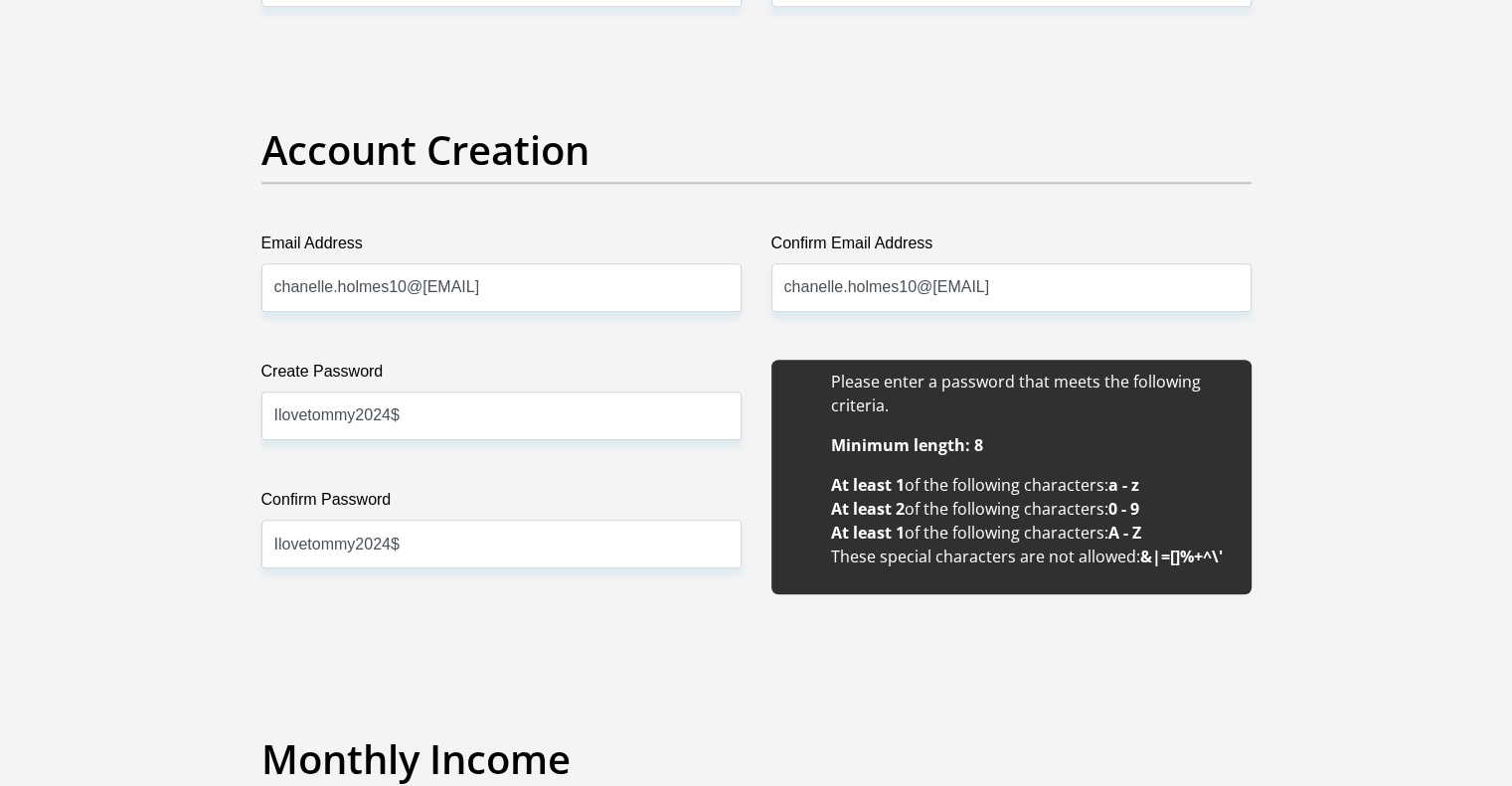 click on "Personal Details
Title
Mr
Ms
Mrs
Dr
Other
First Name
[NAME]
Surname
[NAME]
ID Number
[ID NUMBER]
Please input valid ID number
Race
Black
Coloured
Indian
White
Other
Contact Number
[PHONE]
Please input valid contact number" at bounding box center [756, 1961] 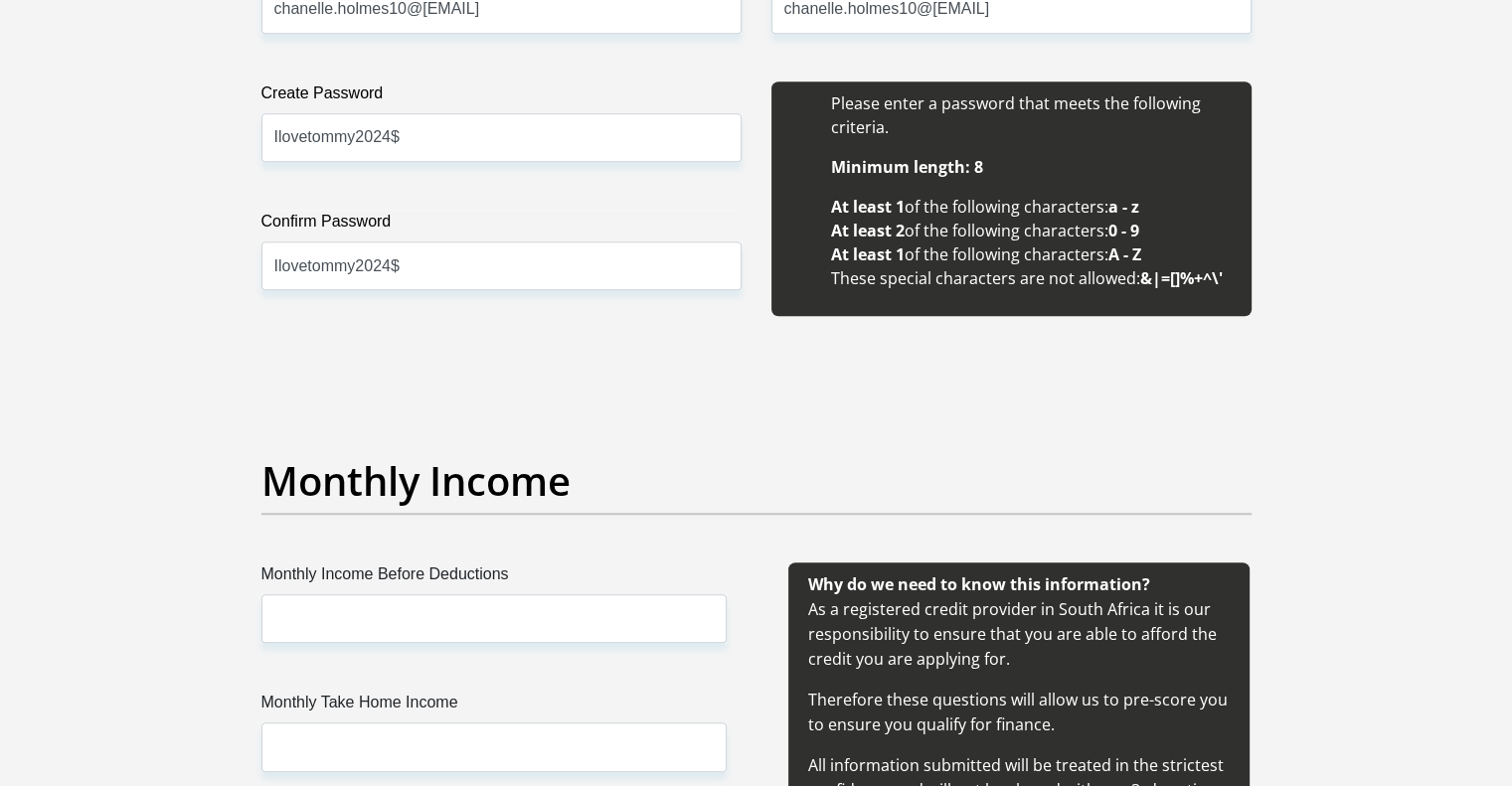 scroll, scrollTop: 1987, scrollLeft: 0, axis: vertical 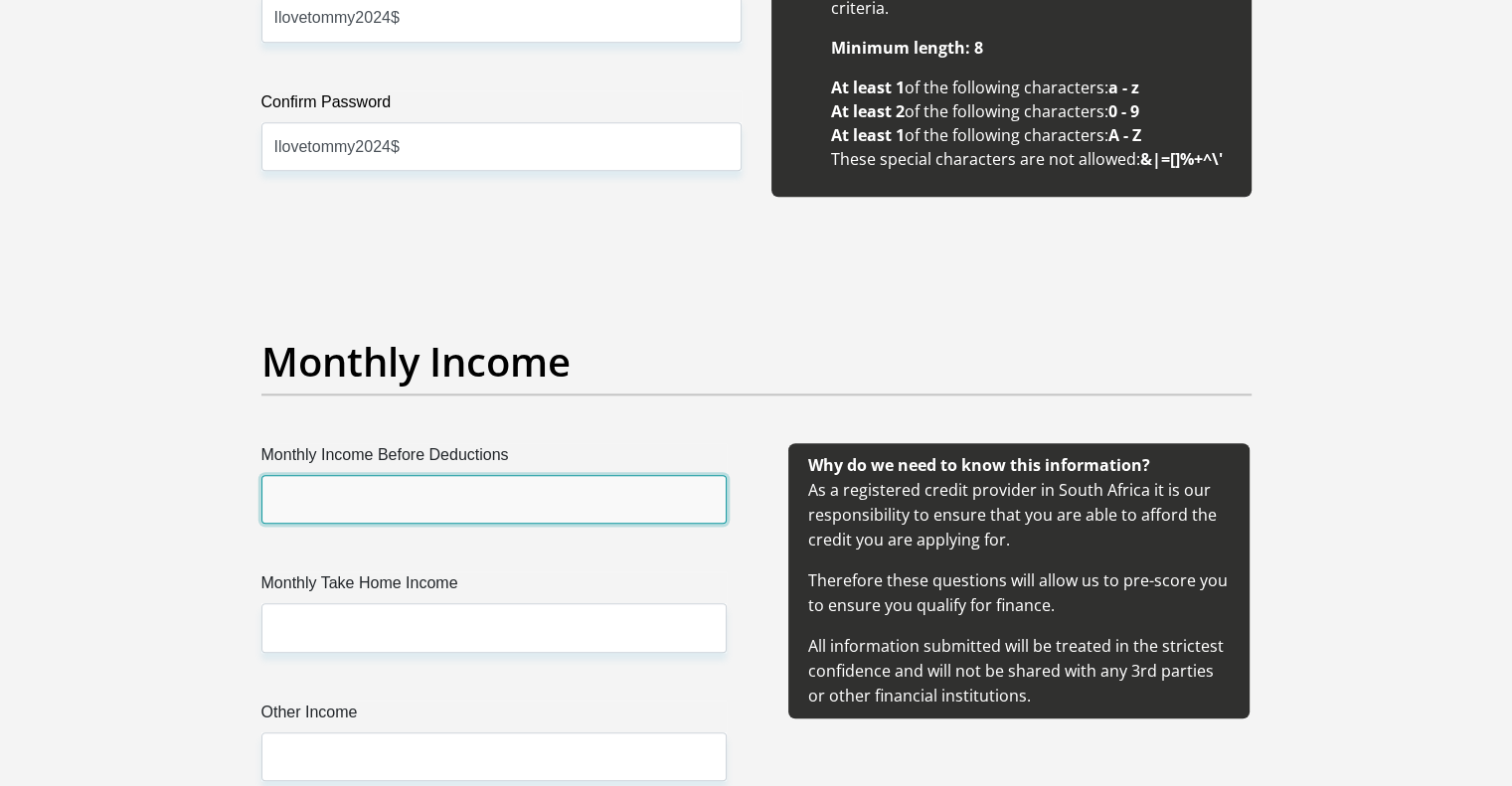 click on "Monthly Income Before Deductions" at bounding box center (494, 499) 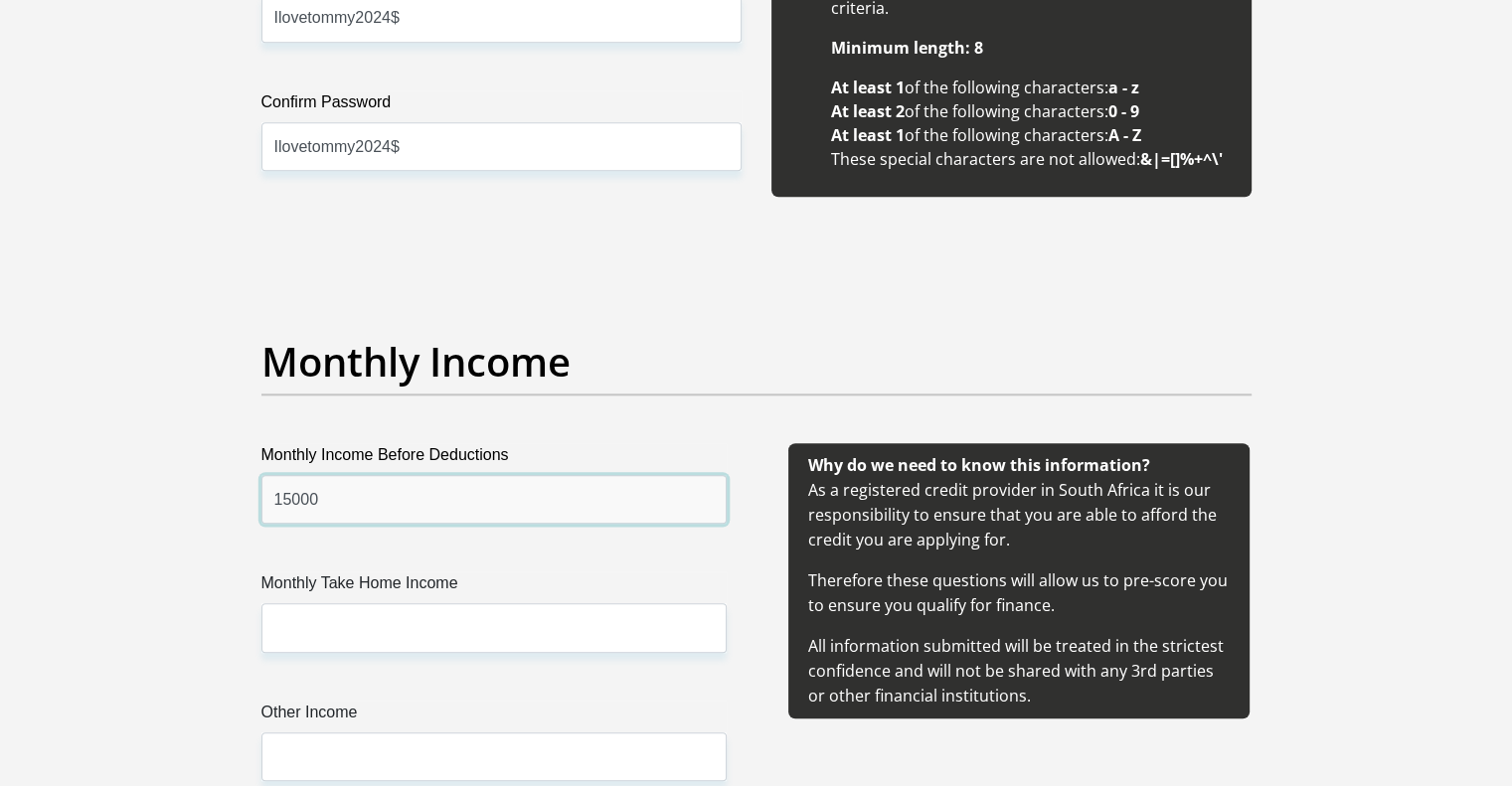 type on "15000" 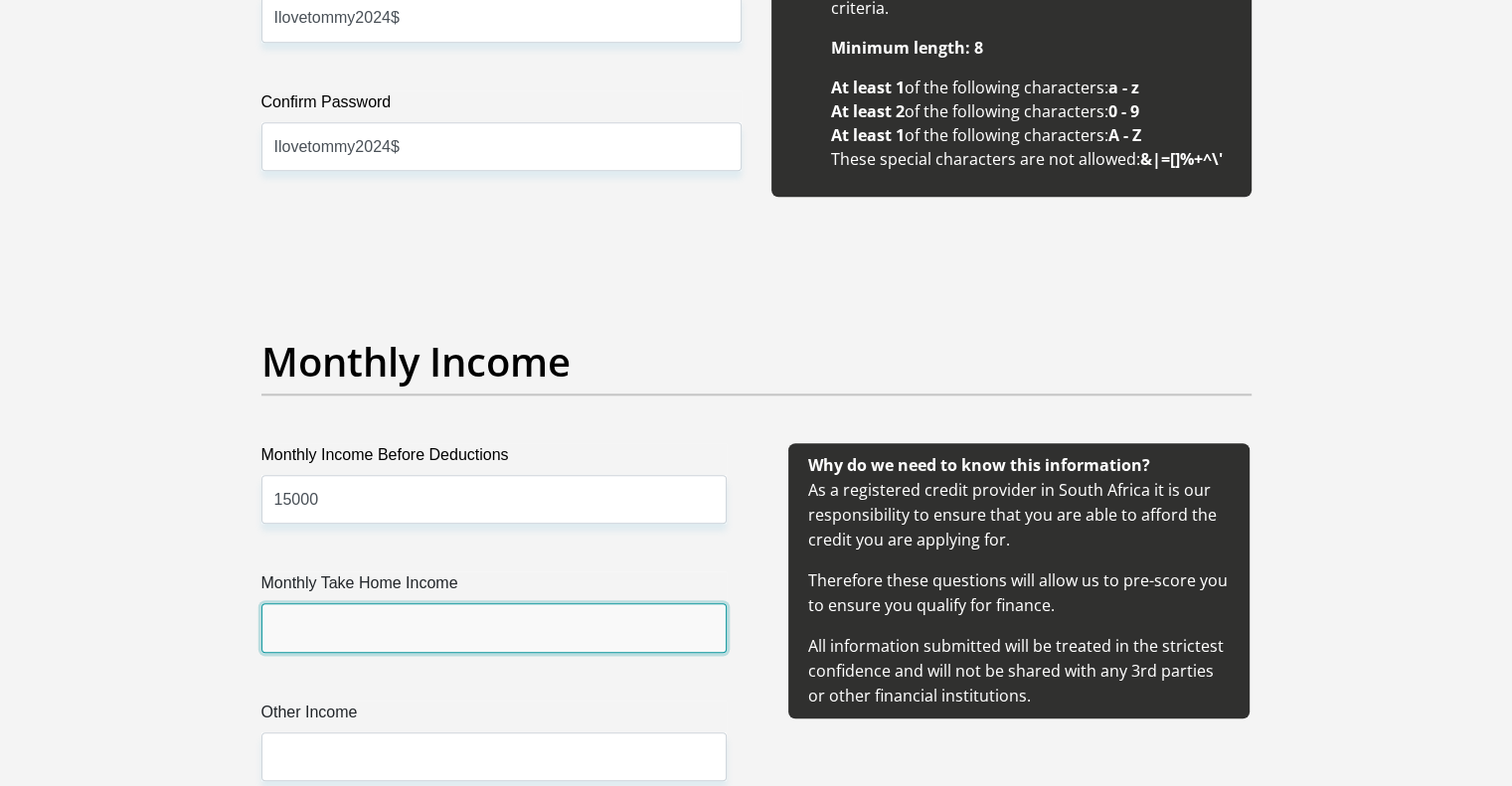 click on "Monthly Take Home Income" at bounding box center (494, 627) 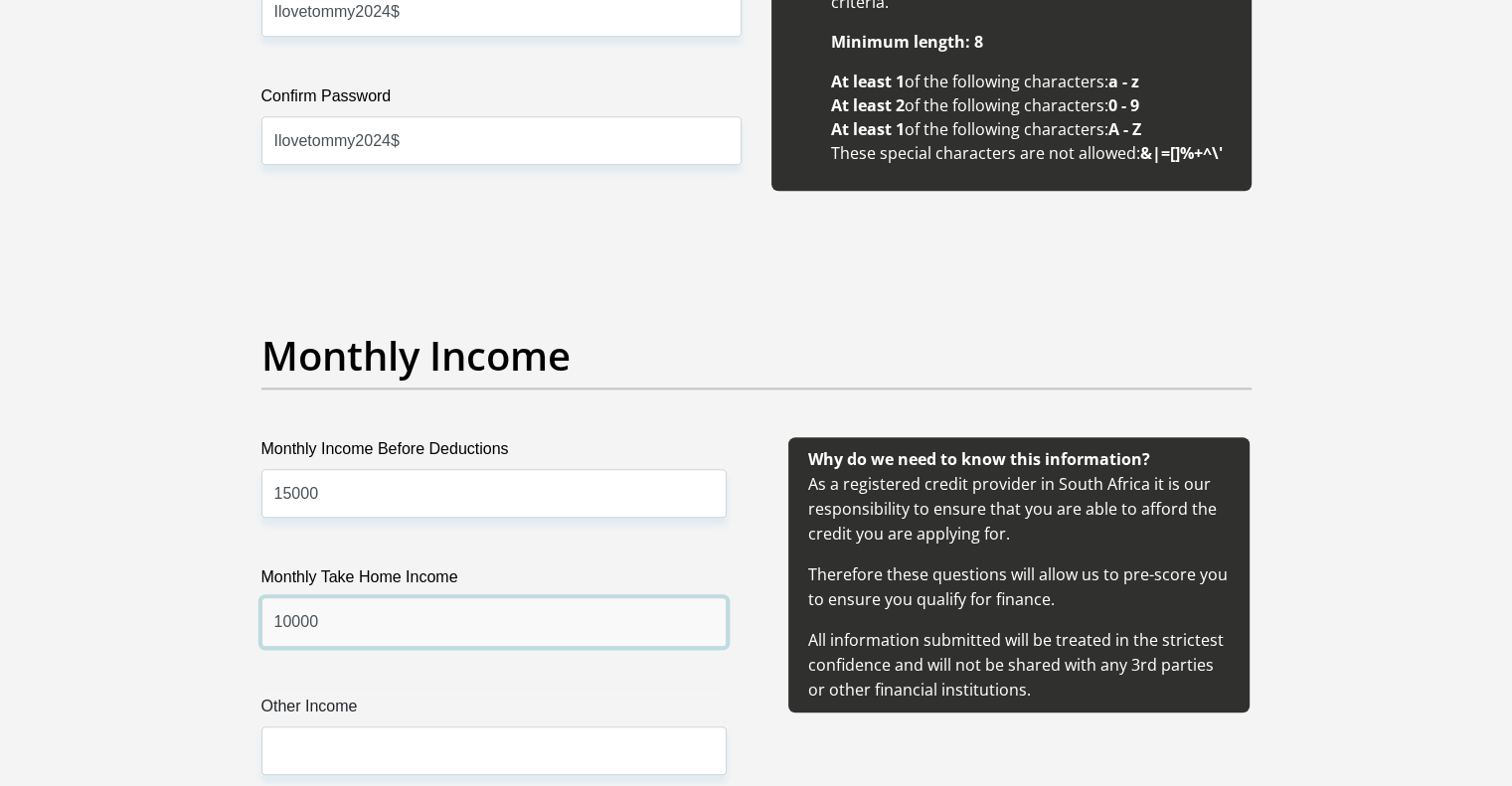 scroll, scrollTop: 2186, scrollLeft: 0, axis: vertical 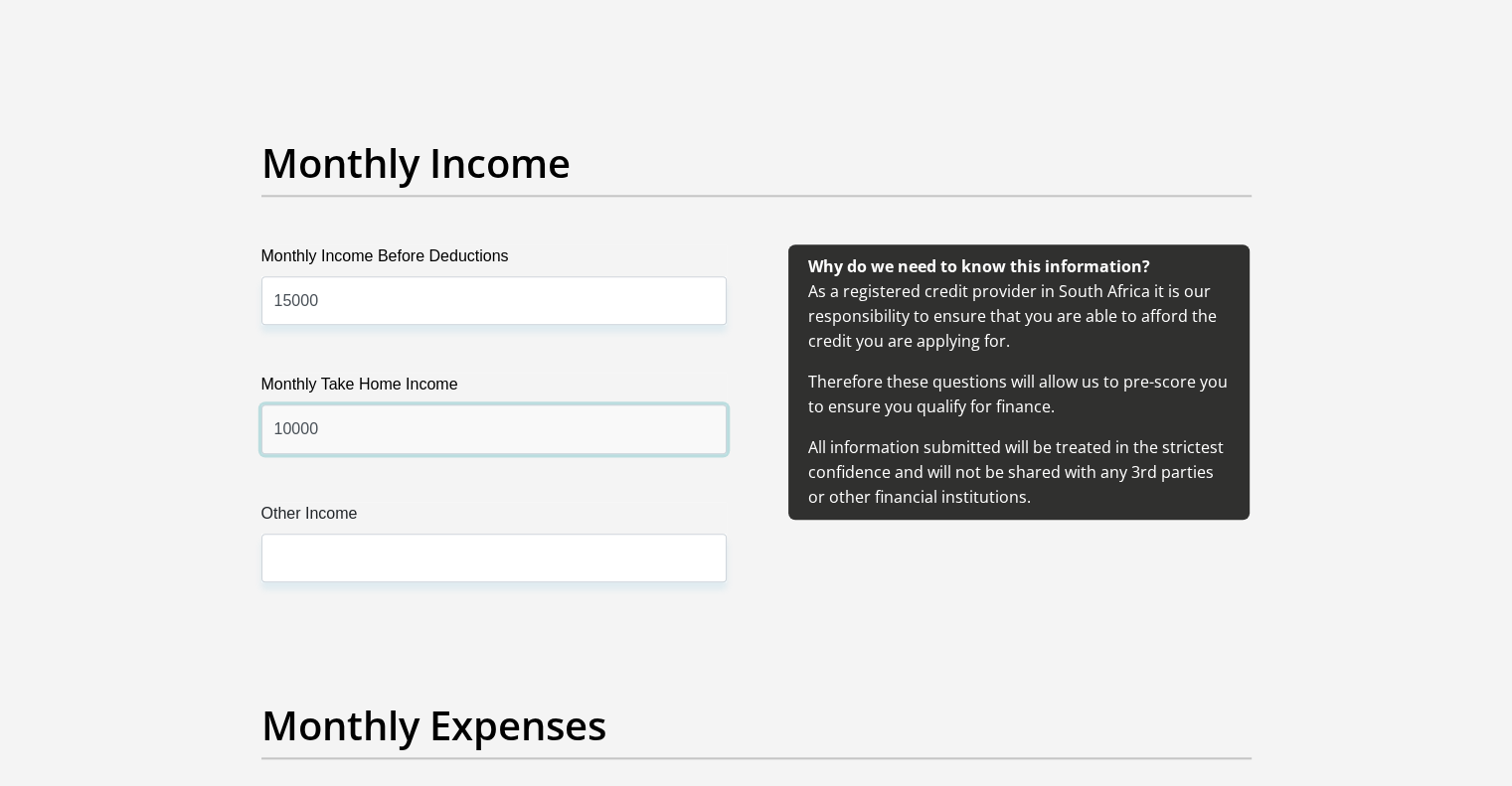 type on "10000" 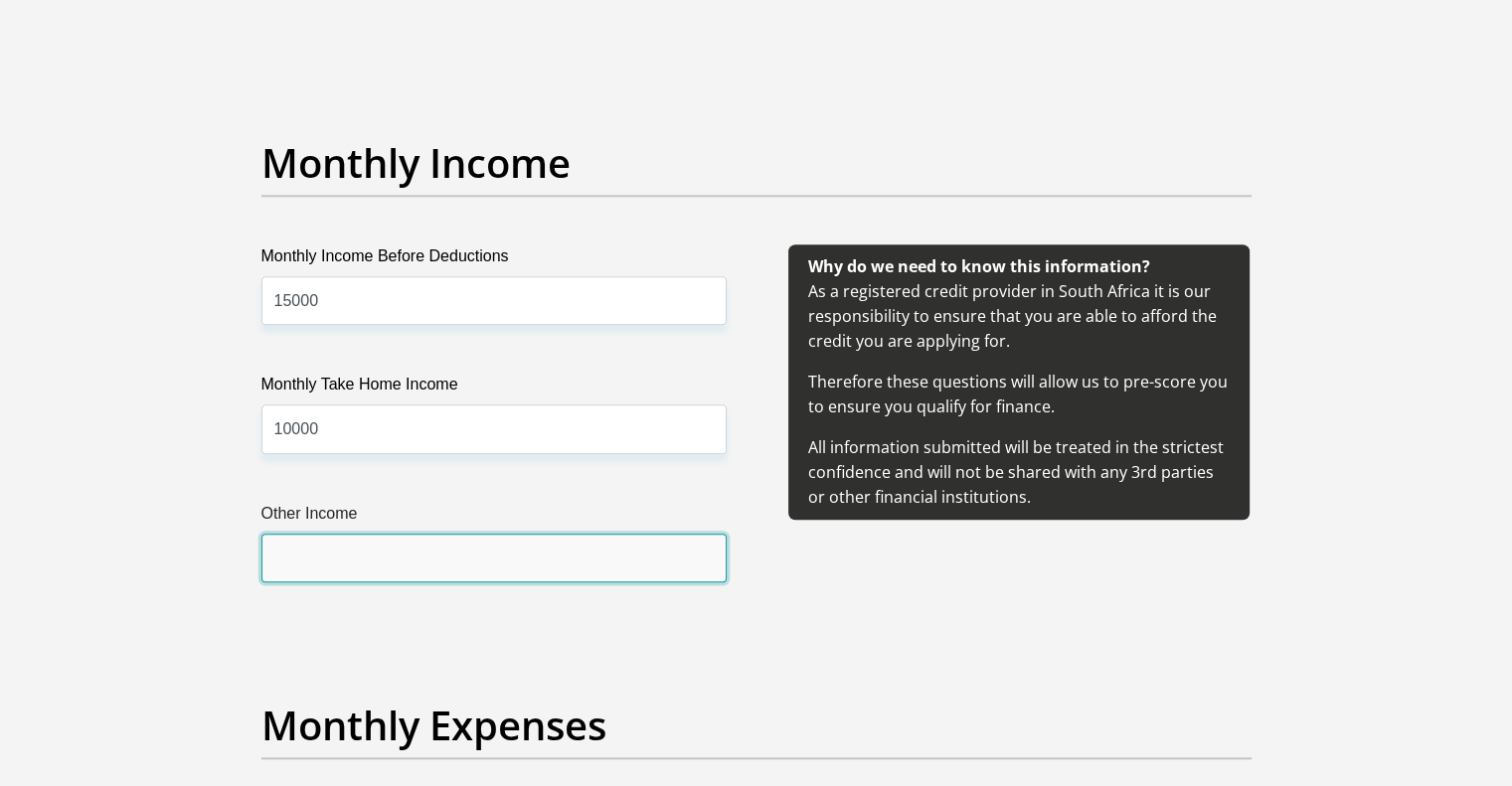 click on "Other Income" at bounding box center [494, 557] 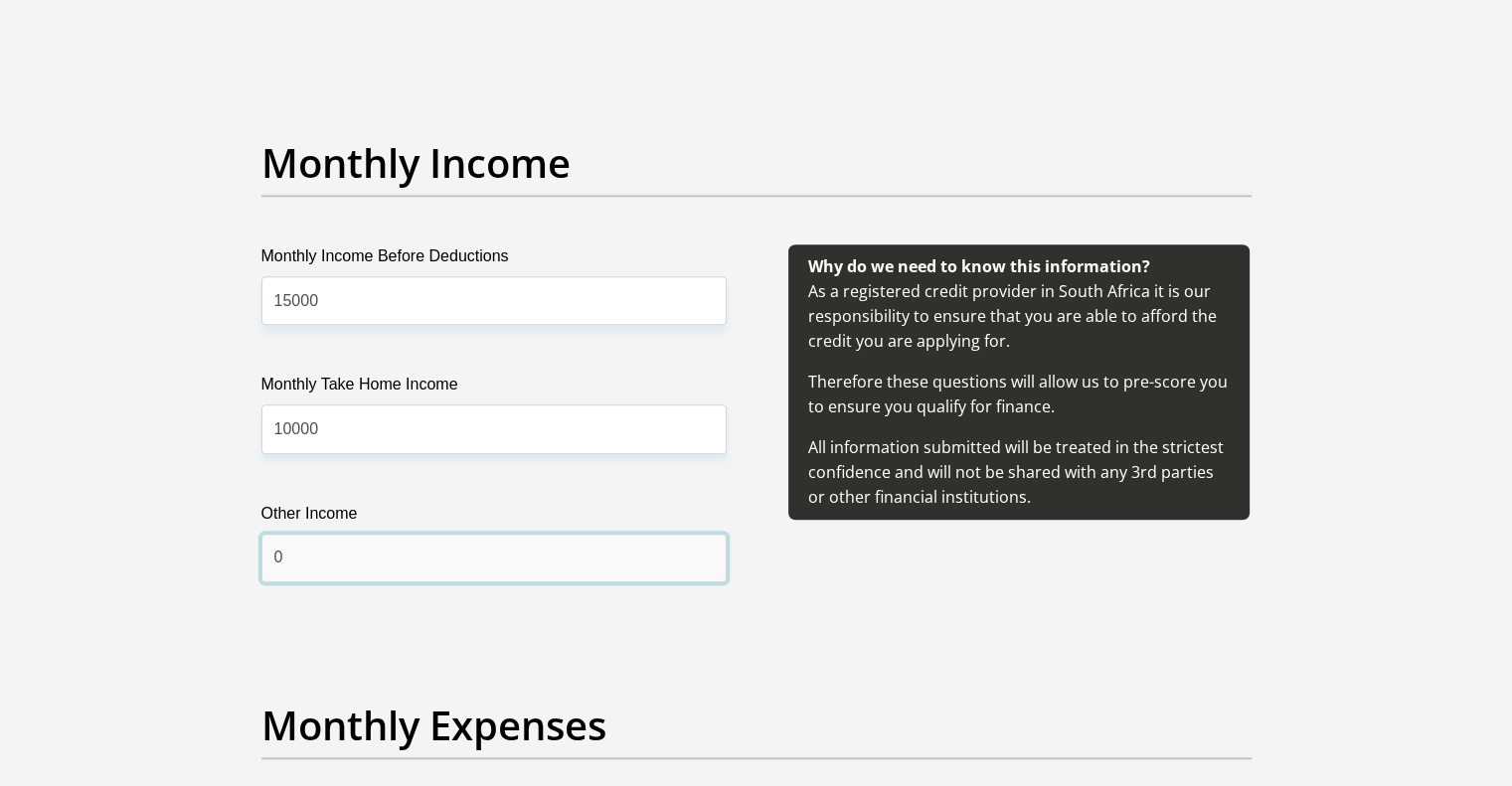 type on "0" 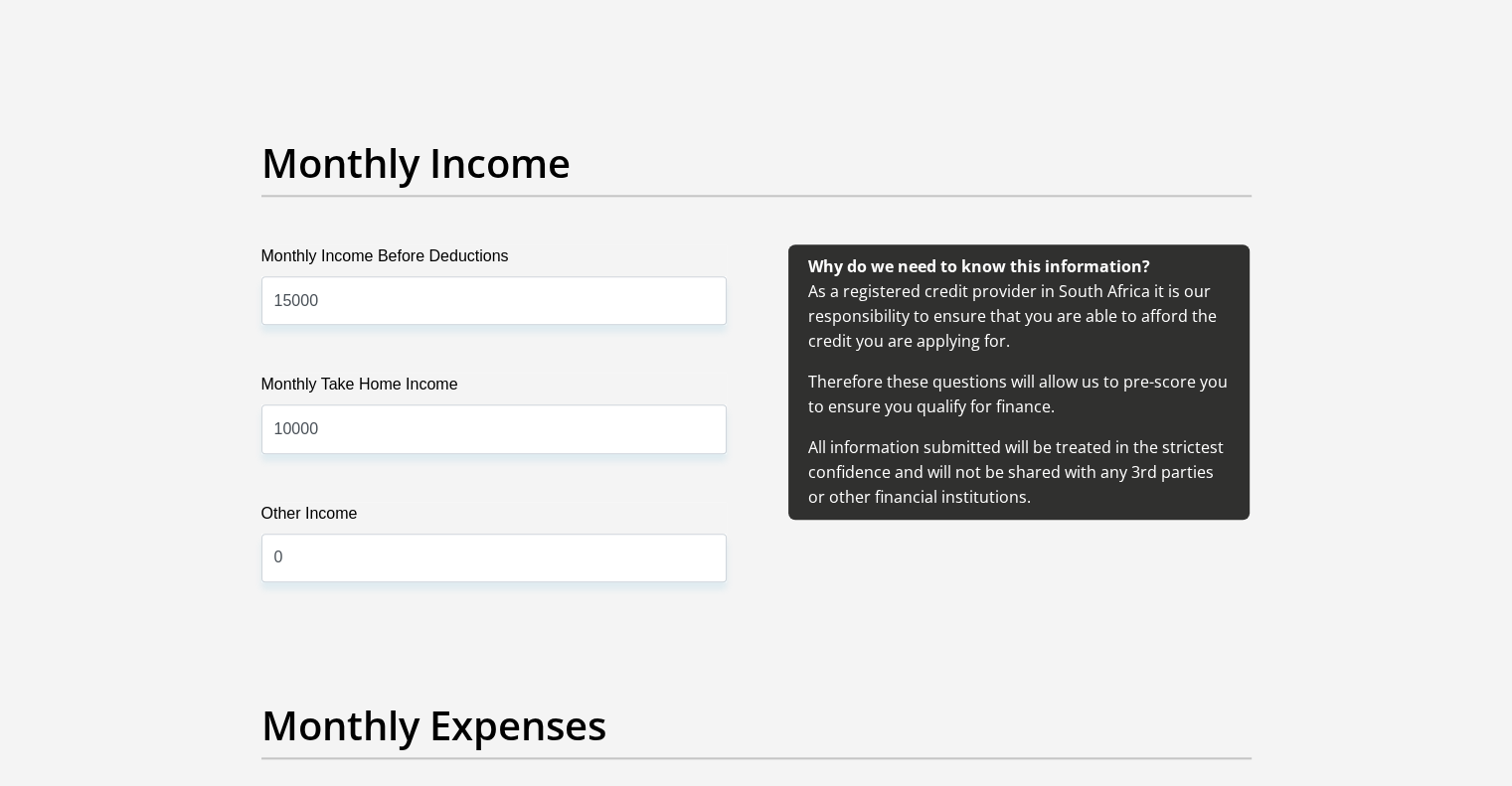 click on "Monthly Income Before Deductions
15000
Monthly Take Home Income
10000
Other Income
0" at bounding box center (494, 437) 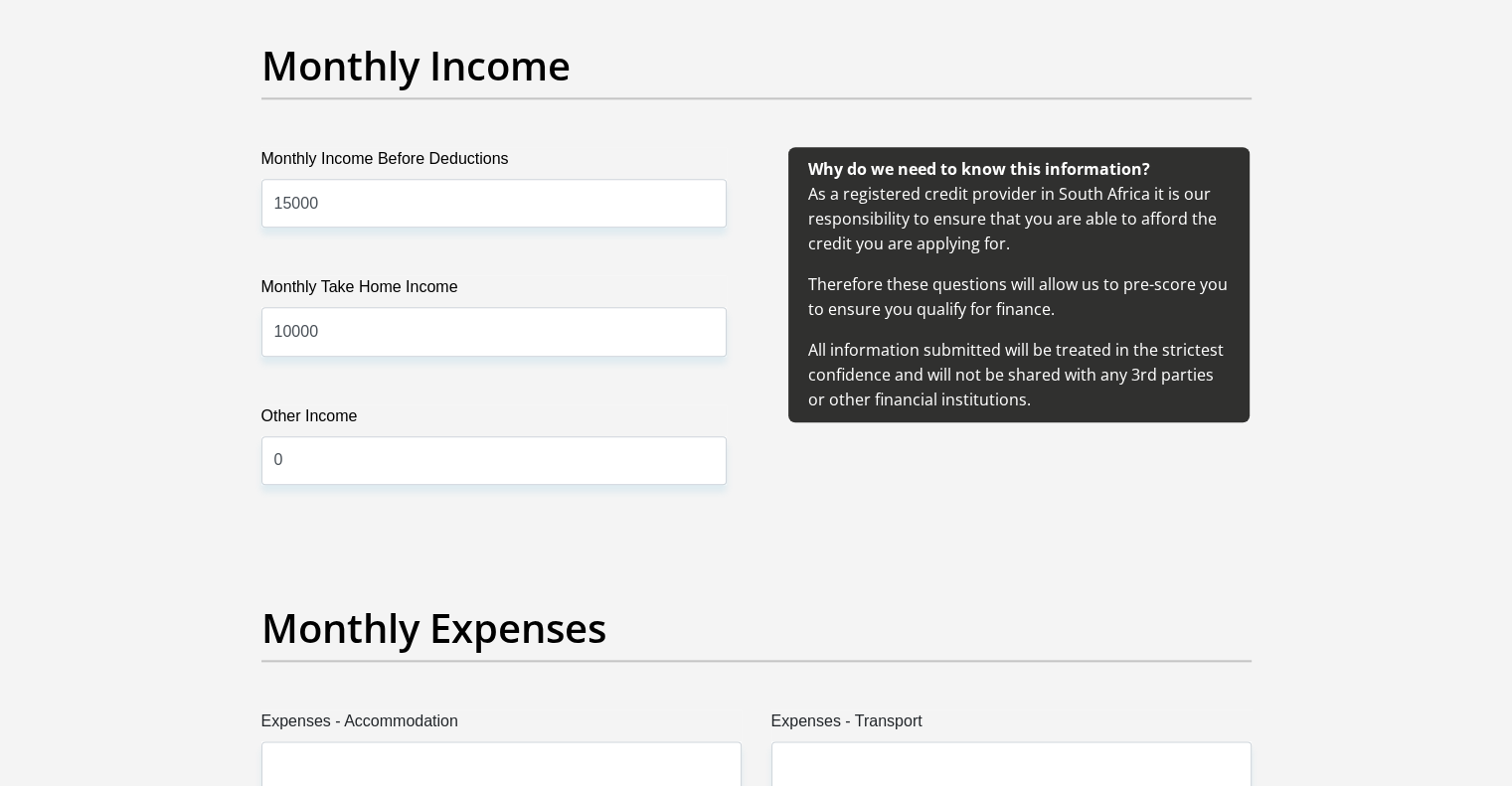 scroll, scrollTop: 2484, scrollLeft: 0, axis: vertical 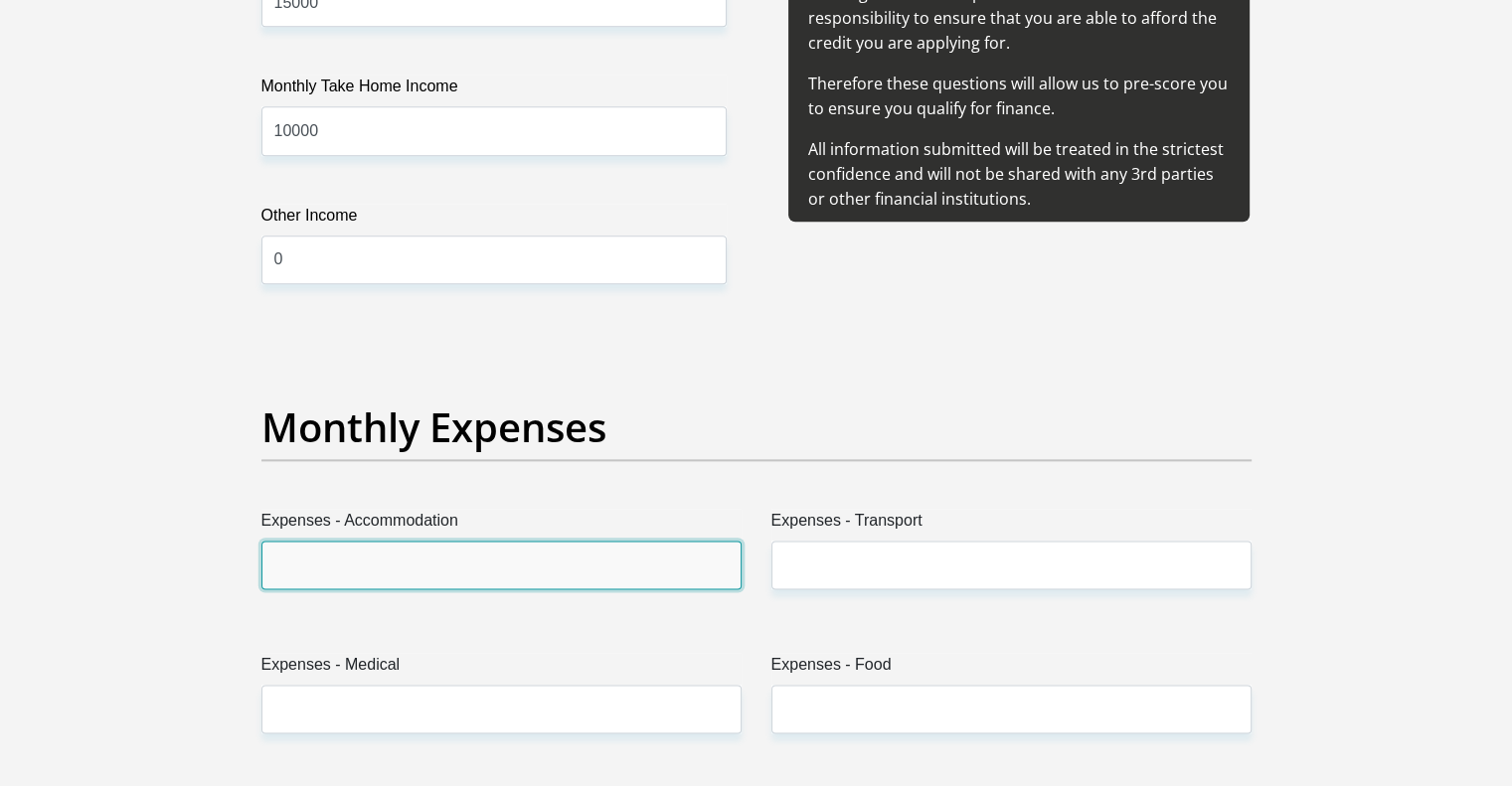 click on "Expenses - Accommodation" at bounding box center [501, 564] 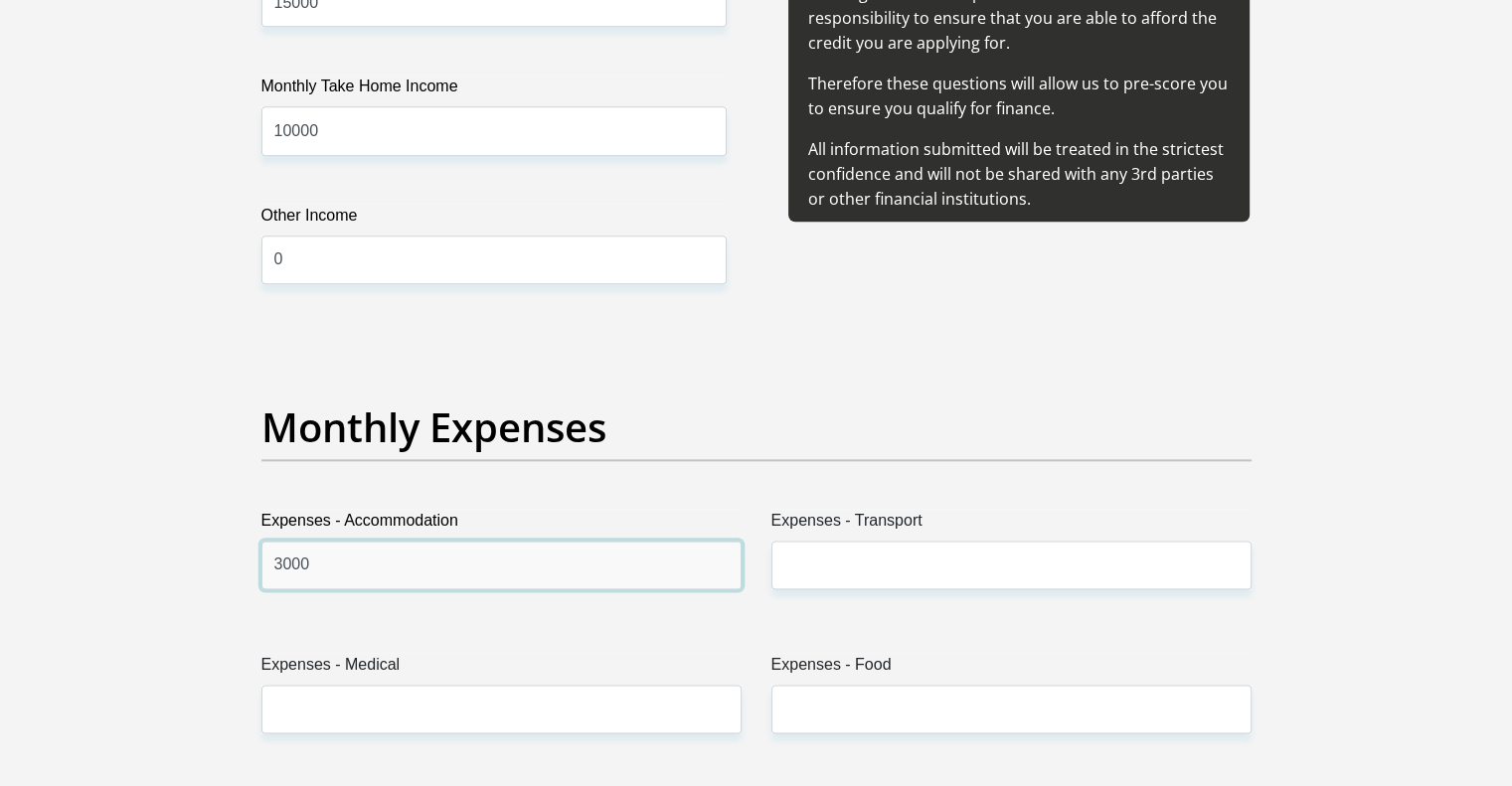 type on "3000" 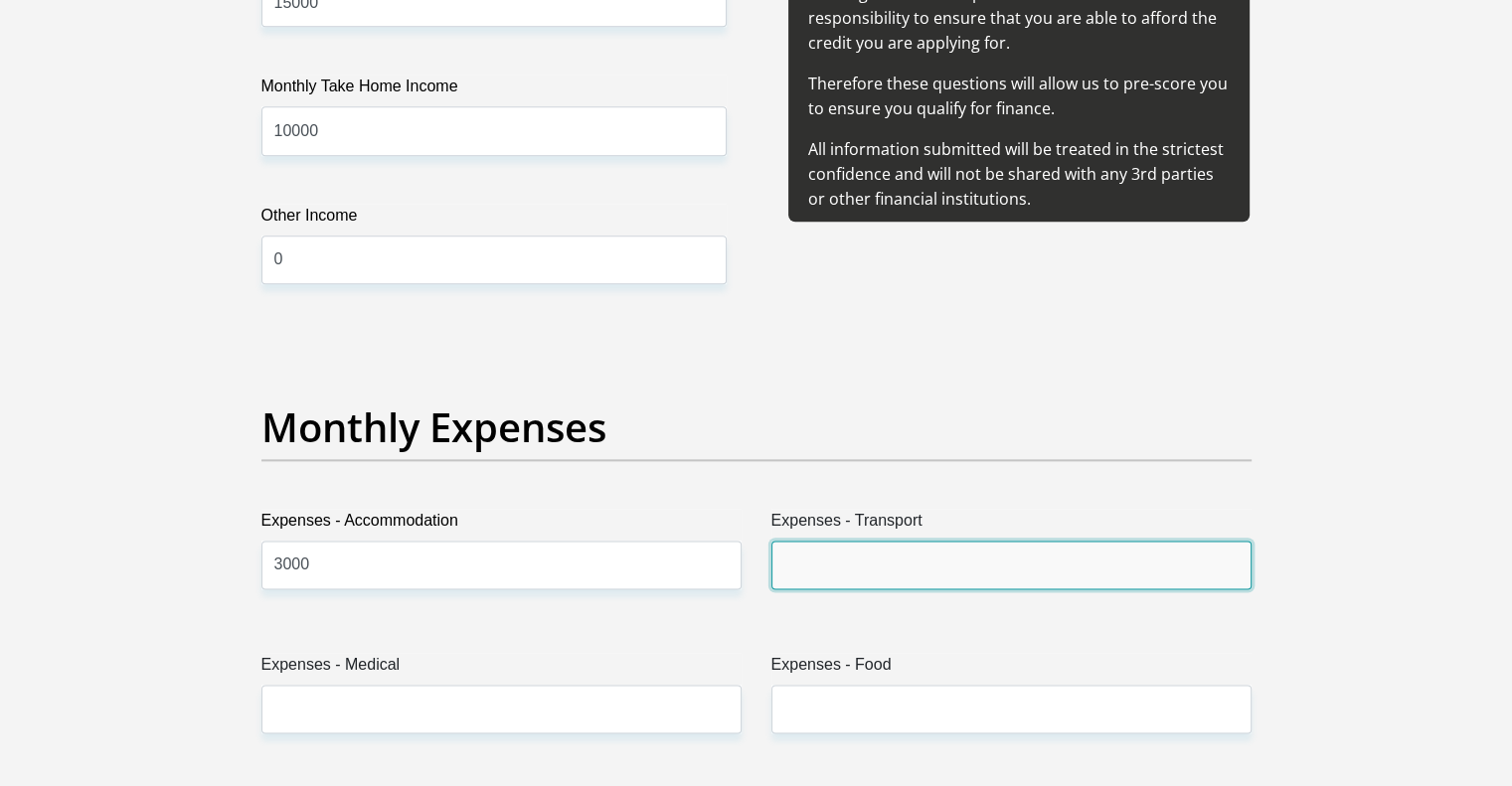 click on "Expenses - Transport" at bounding box center (1011, 564) 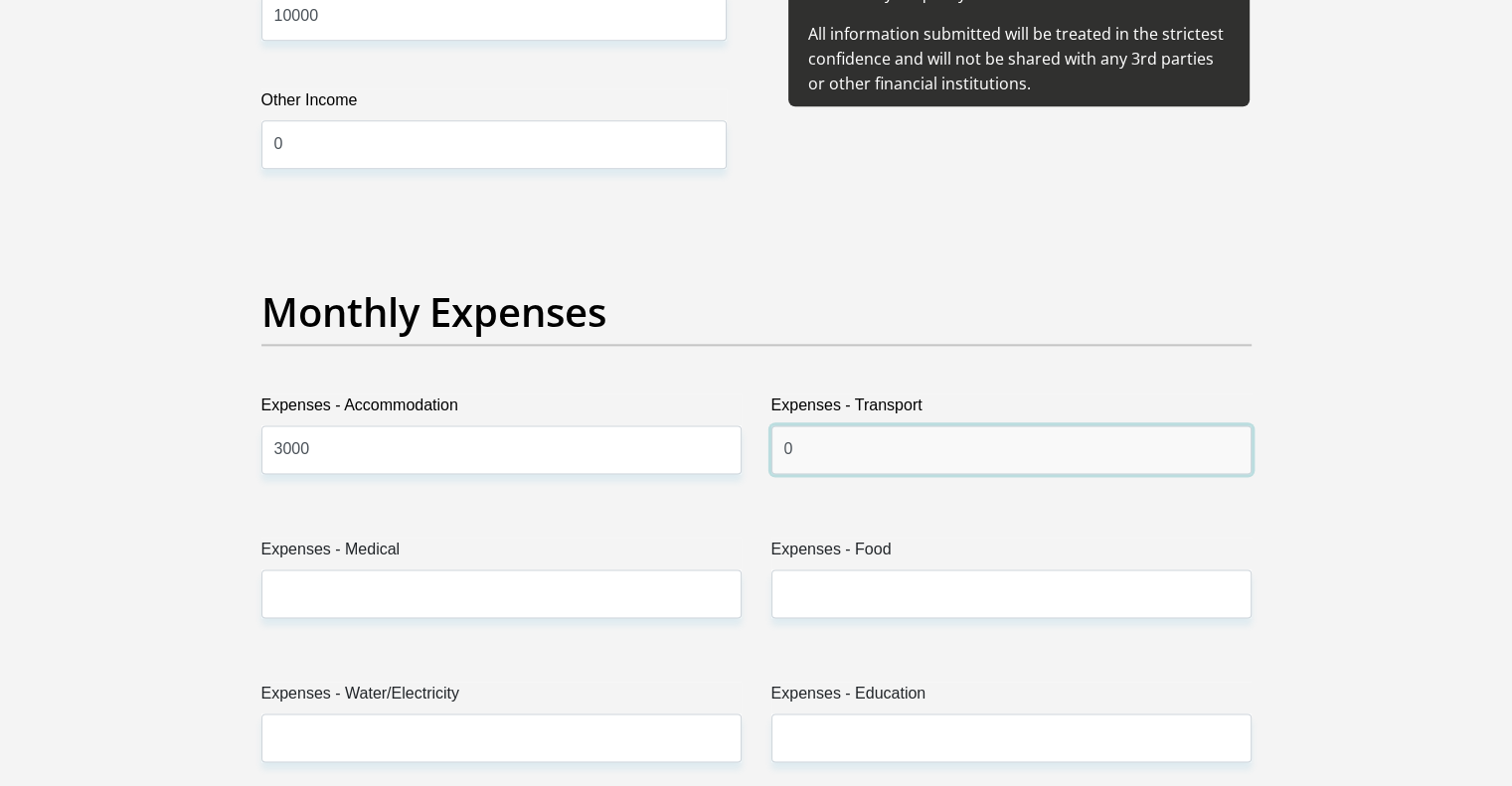 scroll, scrollTop: 2683, scrollLeft: 0, axis: vertical 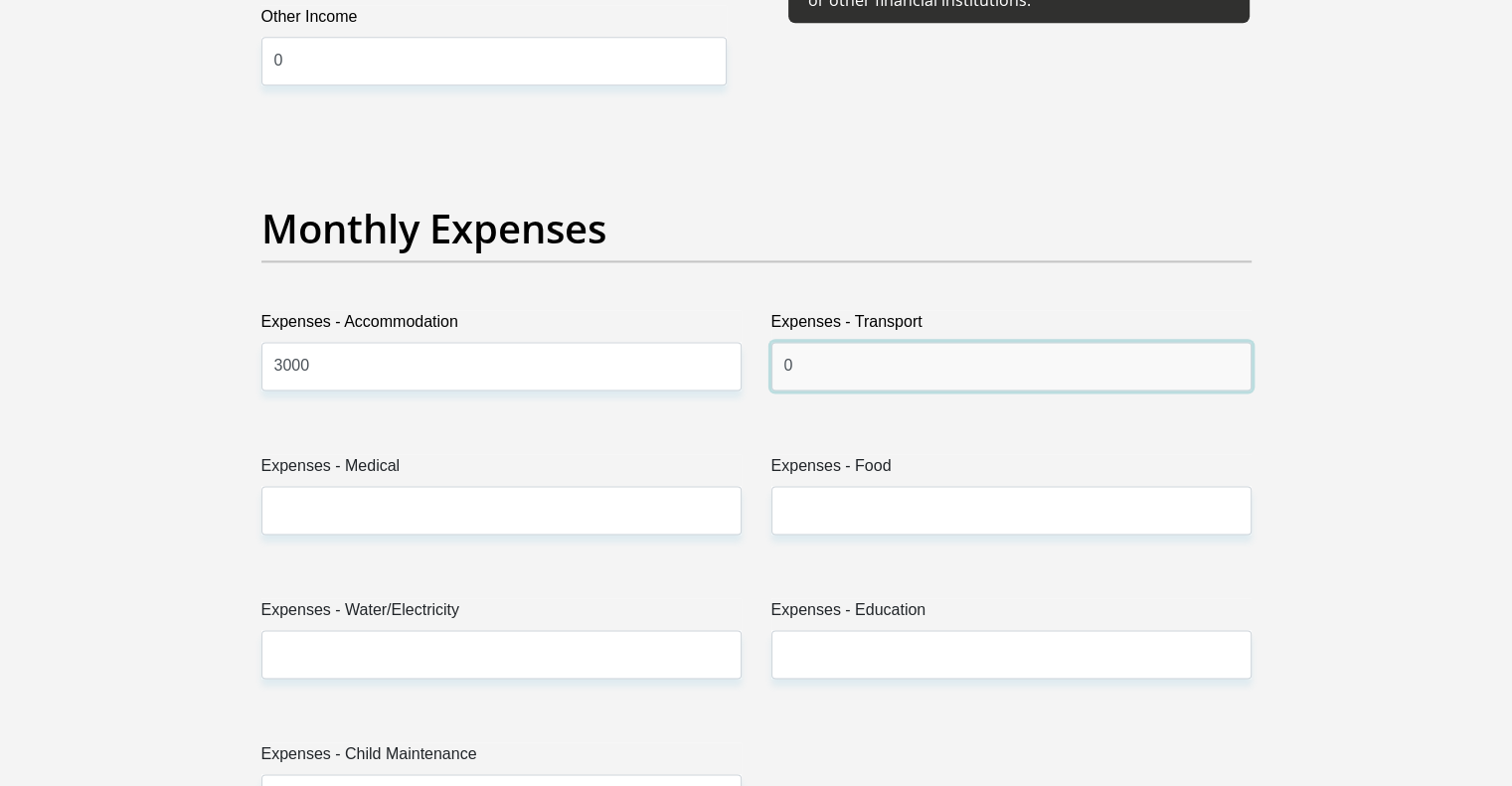 type on "0" 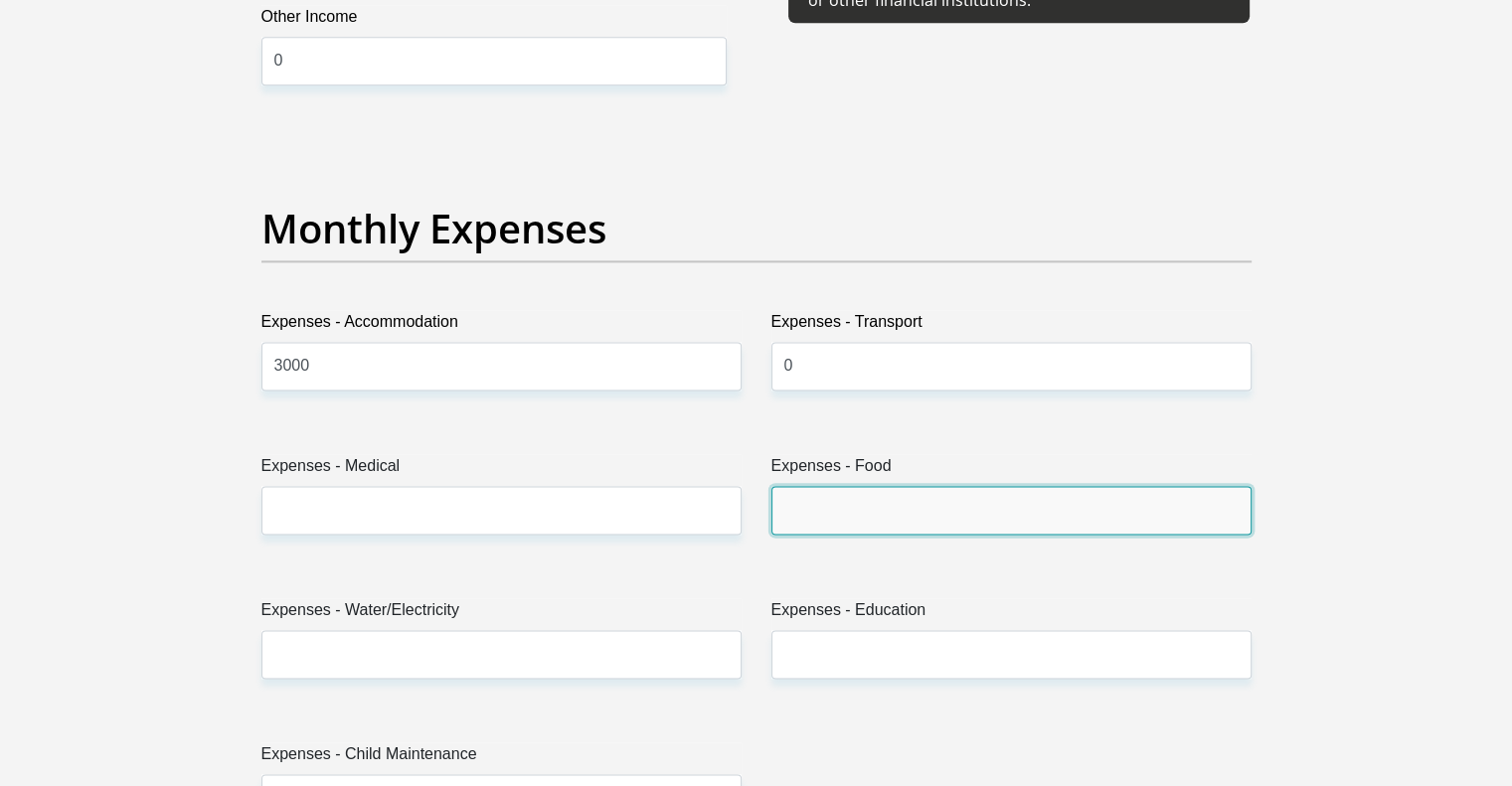 click on "Expenses - Food" at bounding box center (1011, 510) 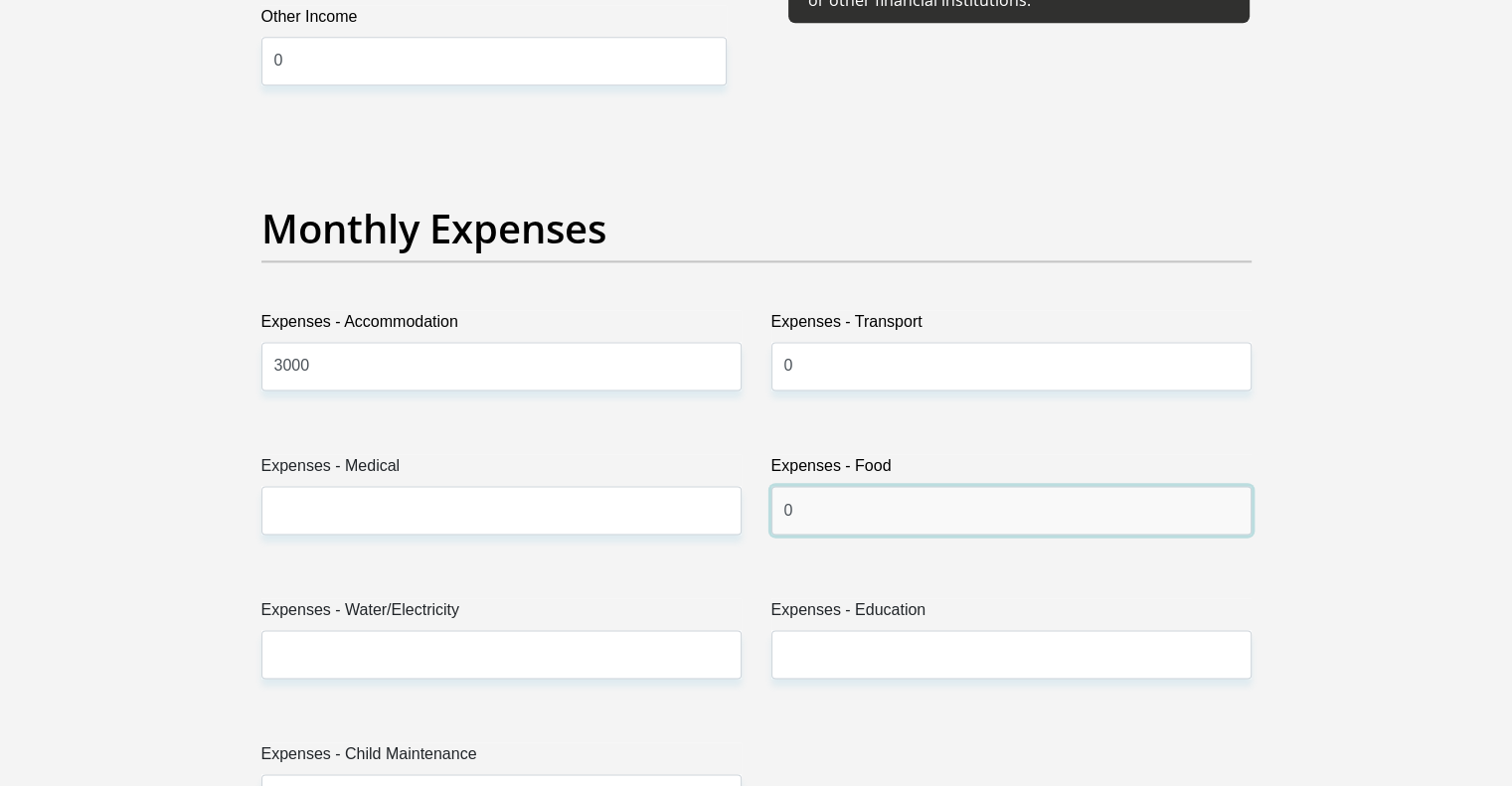 type on "0" 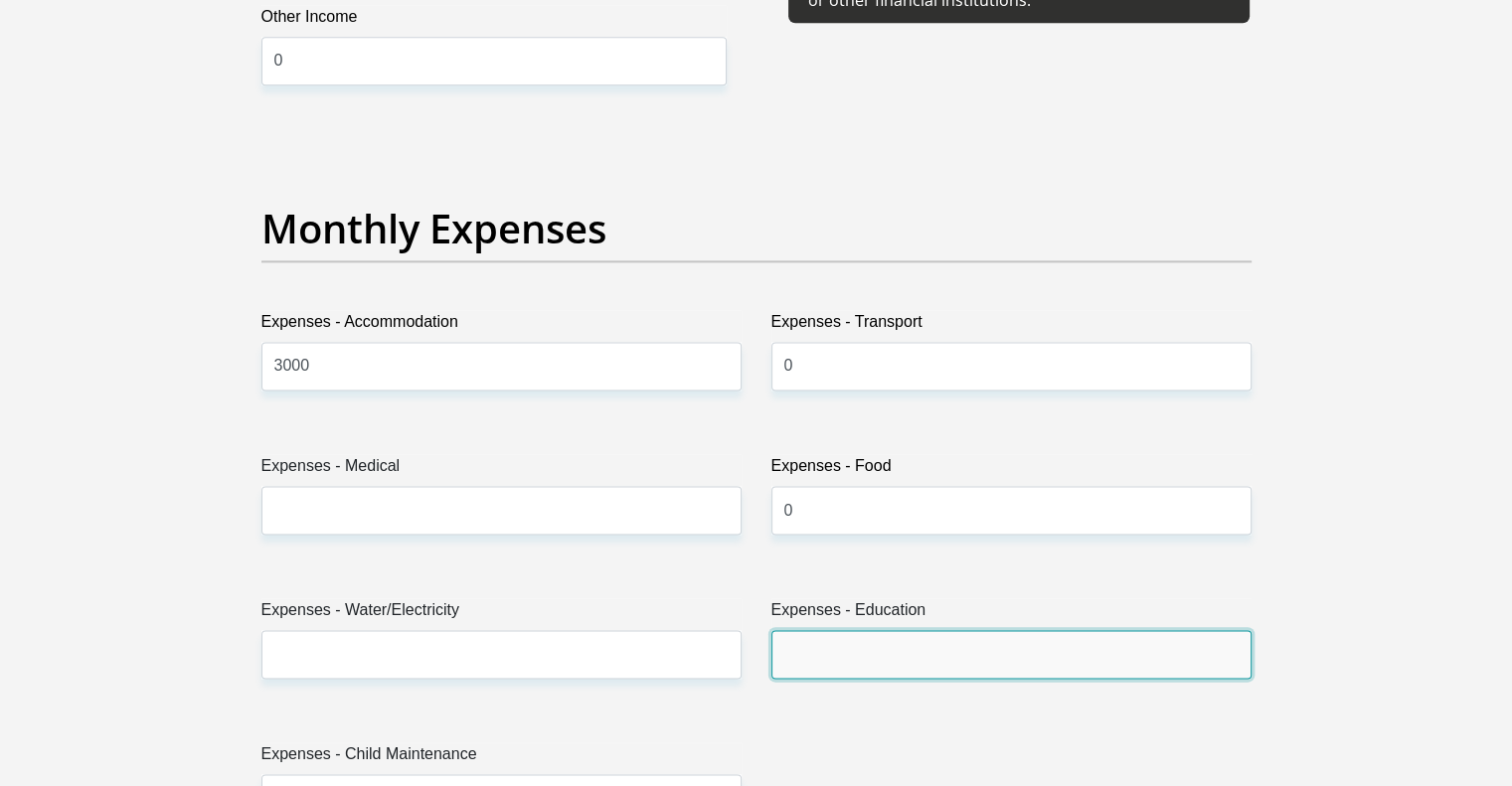click on "Expenses - Education" at bounding box center [1011, 654] 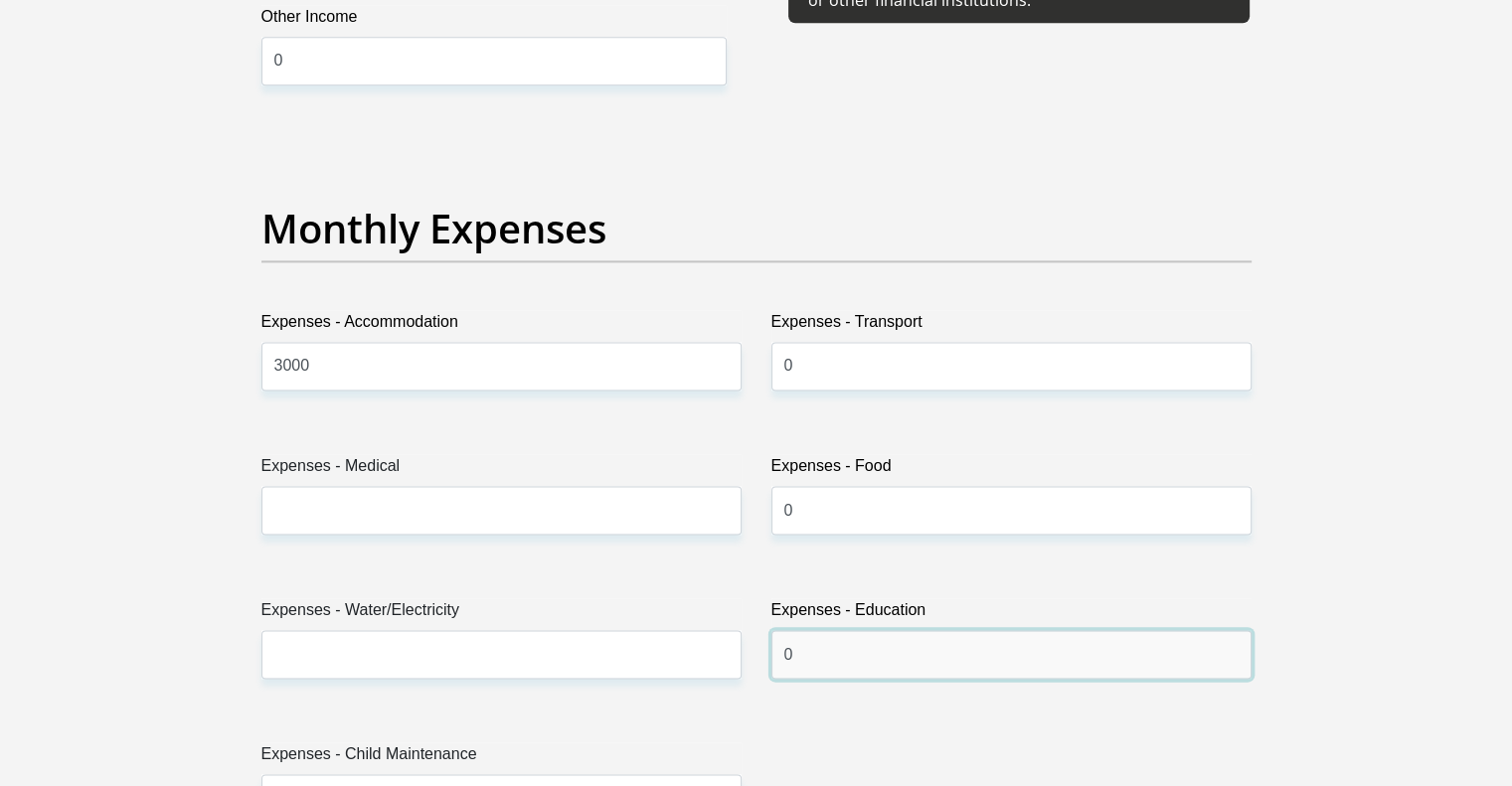 type on "0" 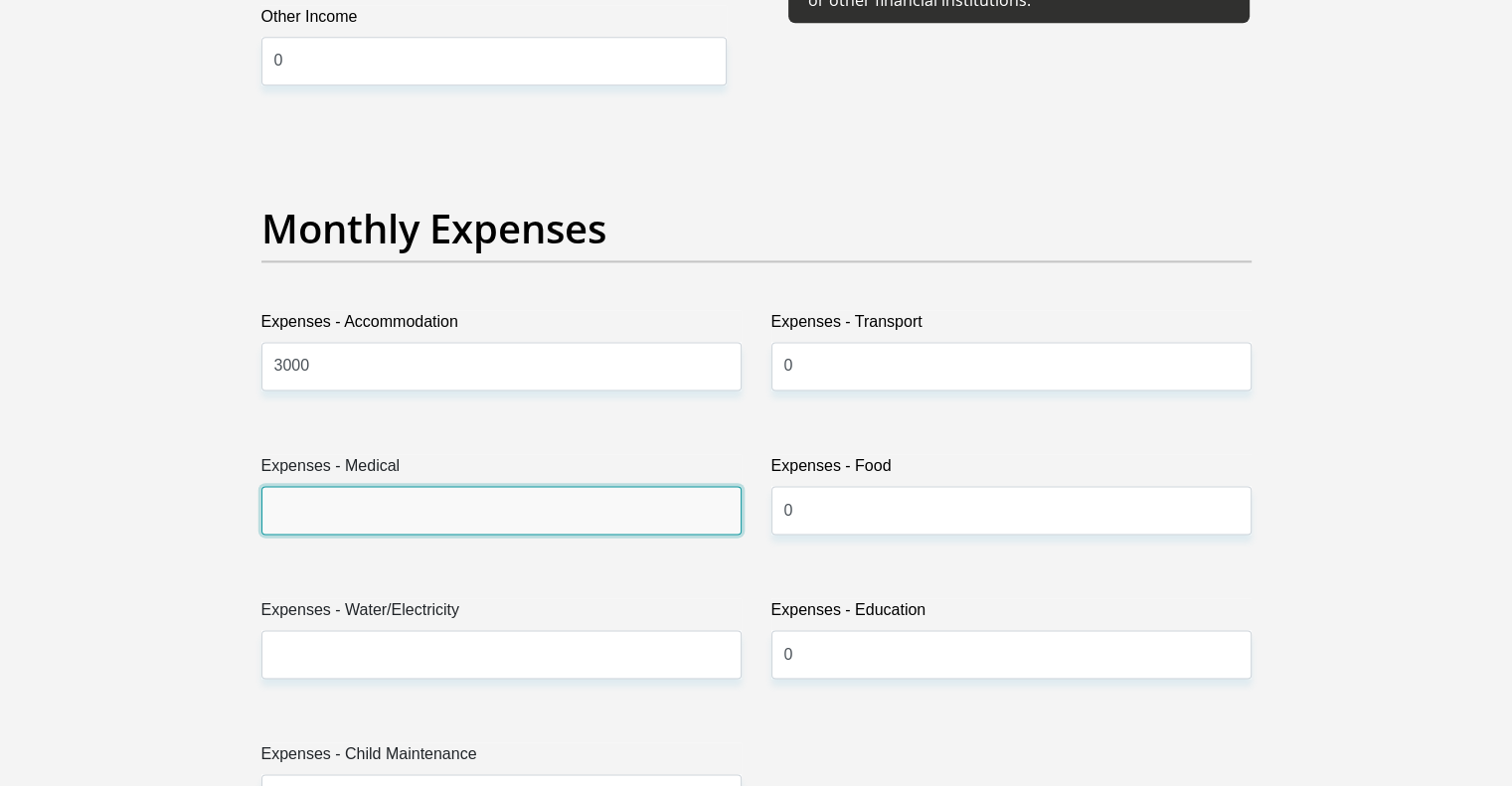 click on "Expenses - Medical" at bounding box center (501, 510) 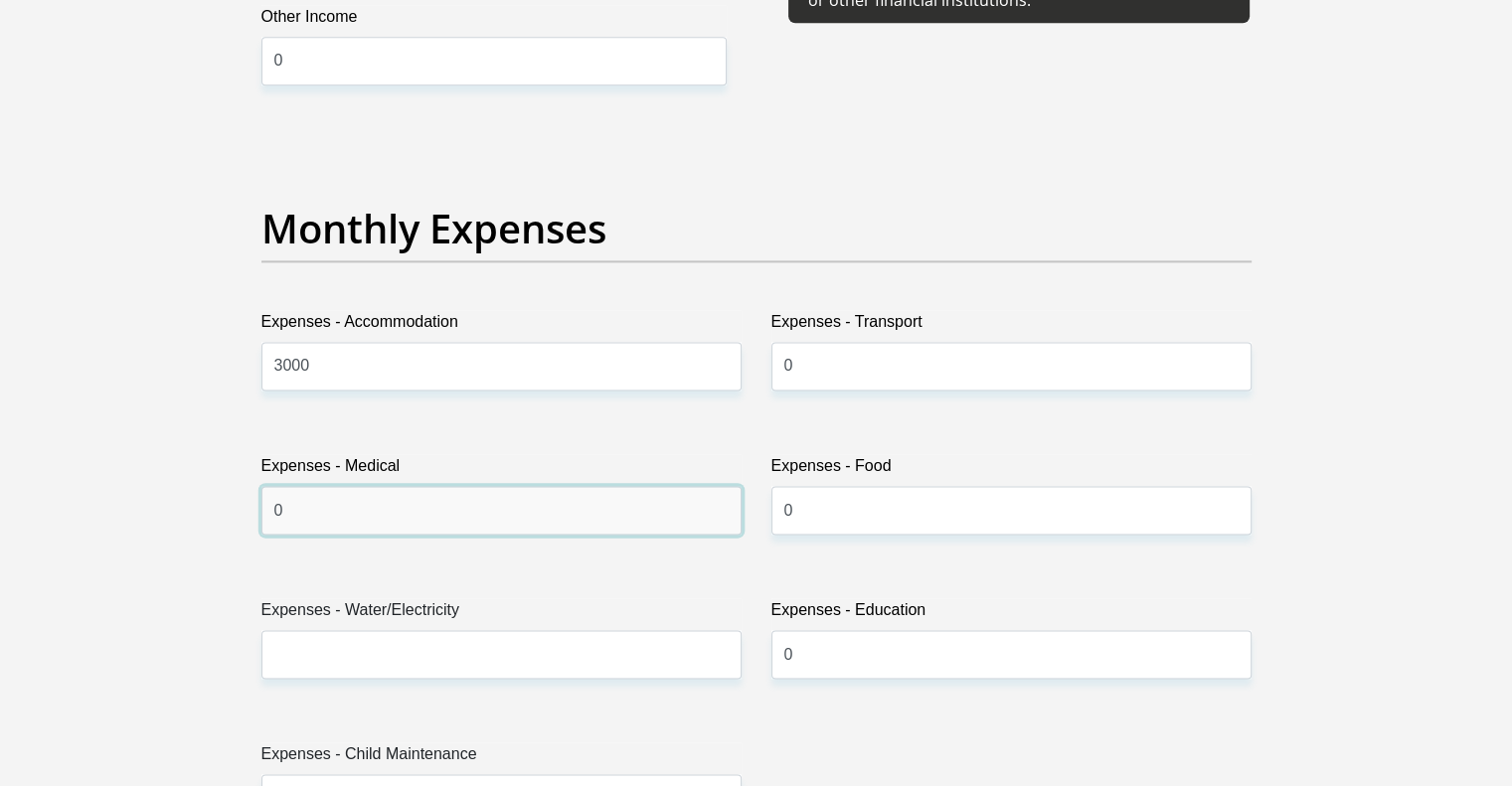 type on "0" 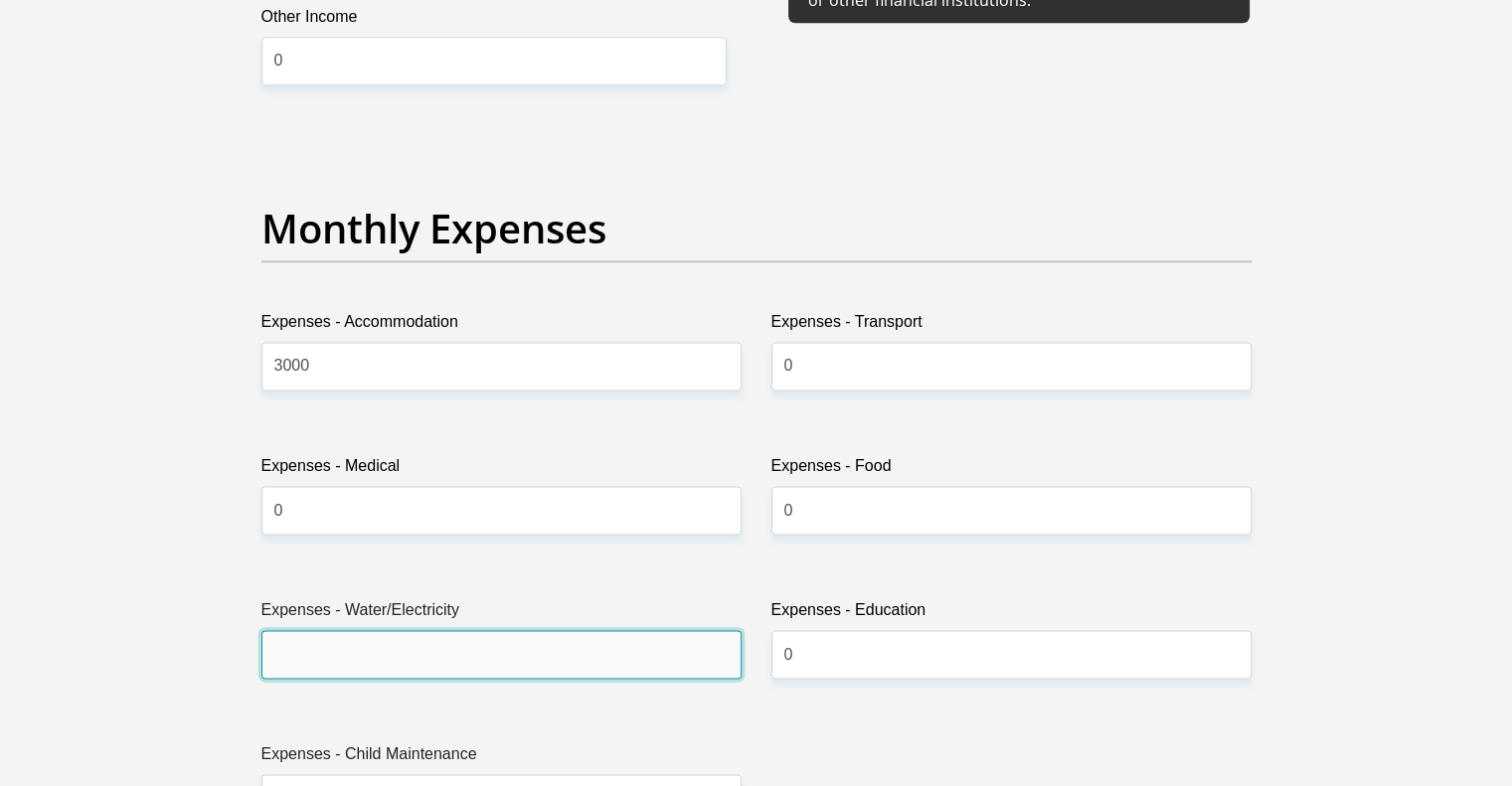 click on "Expenses - Water/Electricity" at bounding box center (501, 654) 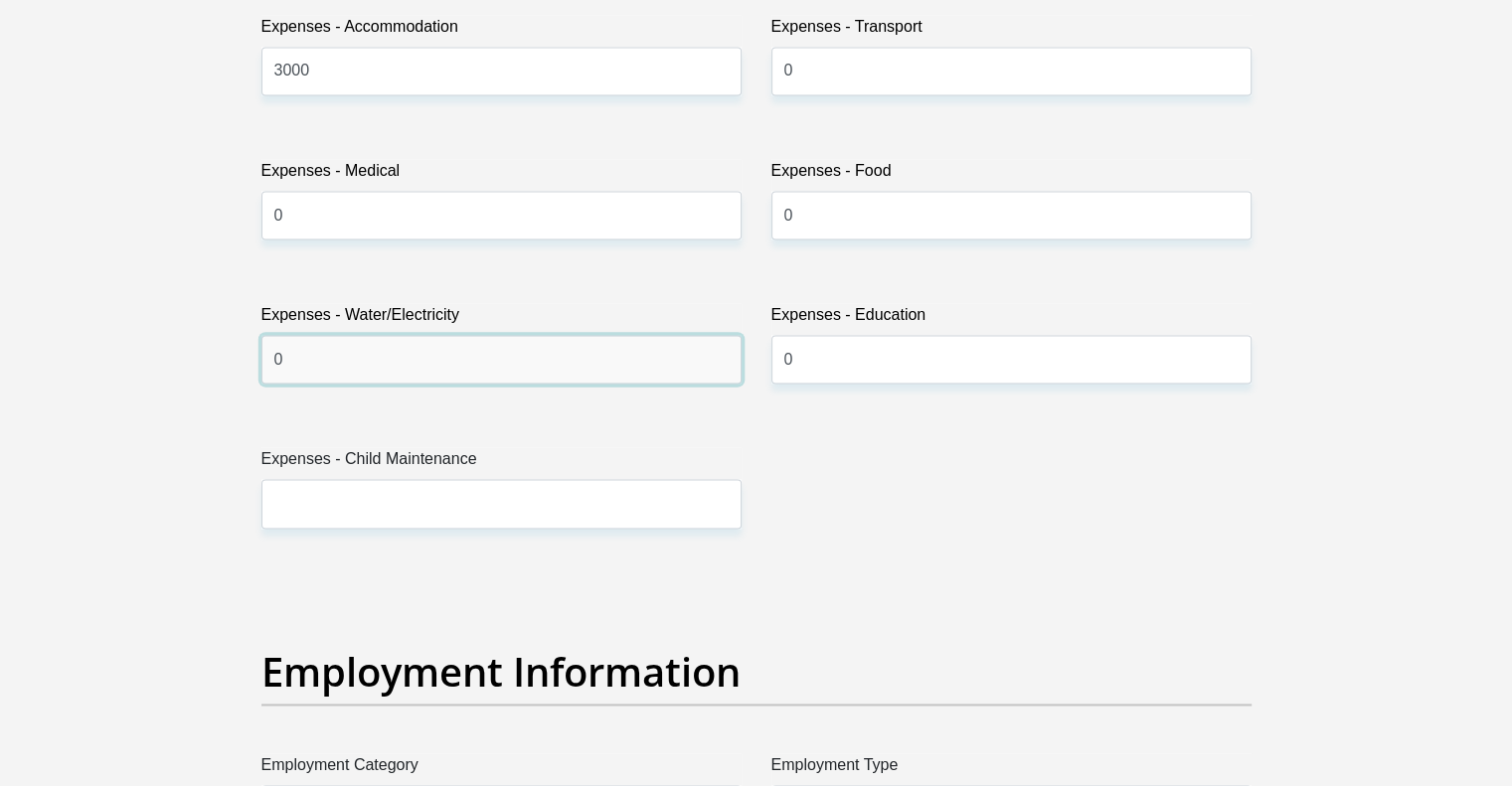 scroll, scrollTop: 2981, scrollLeft: 0, axis: vertical 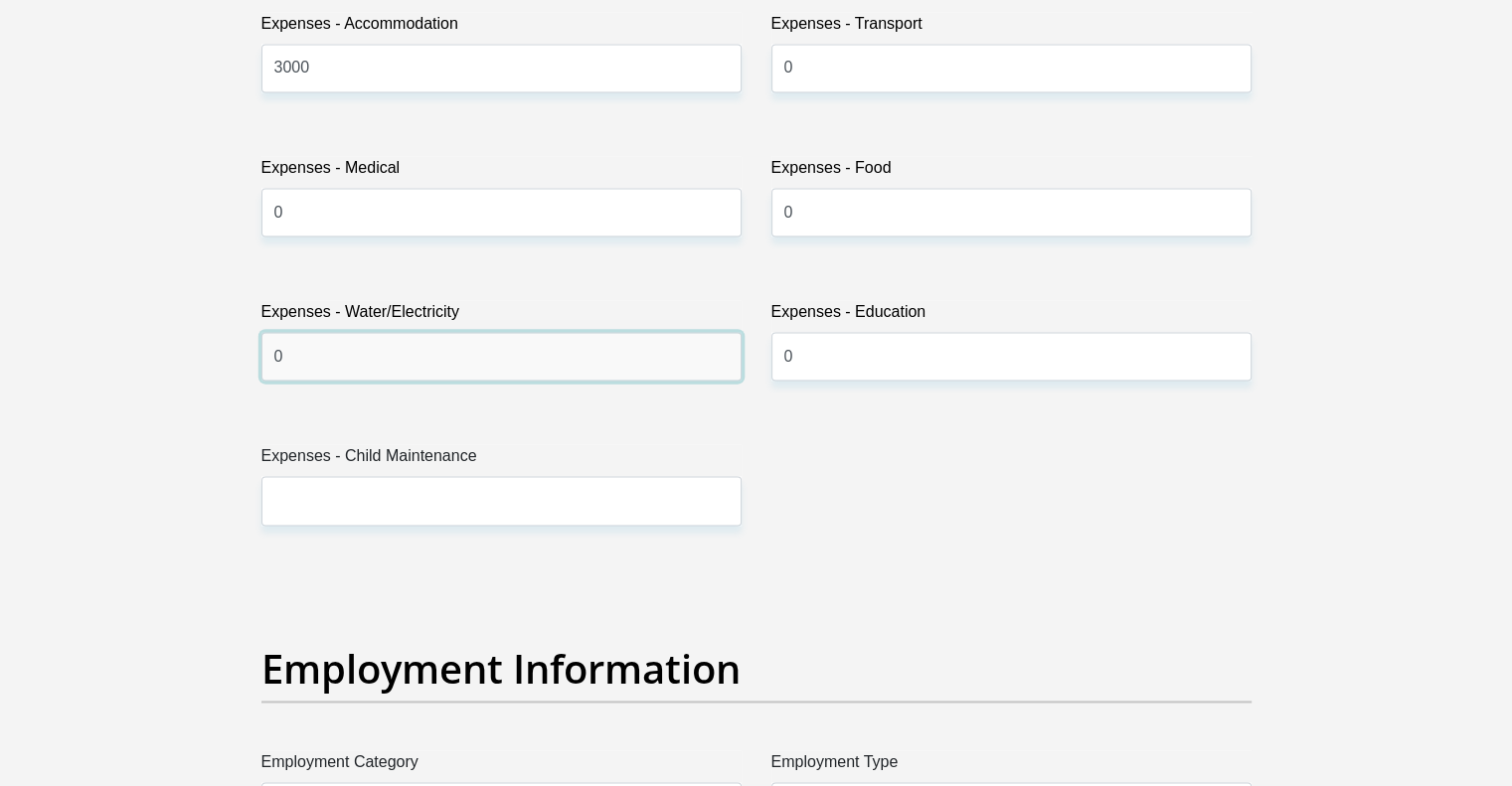 type on "0" 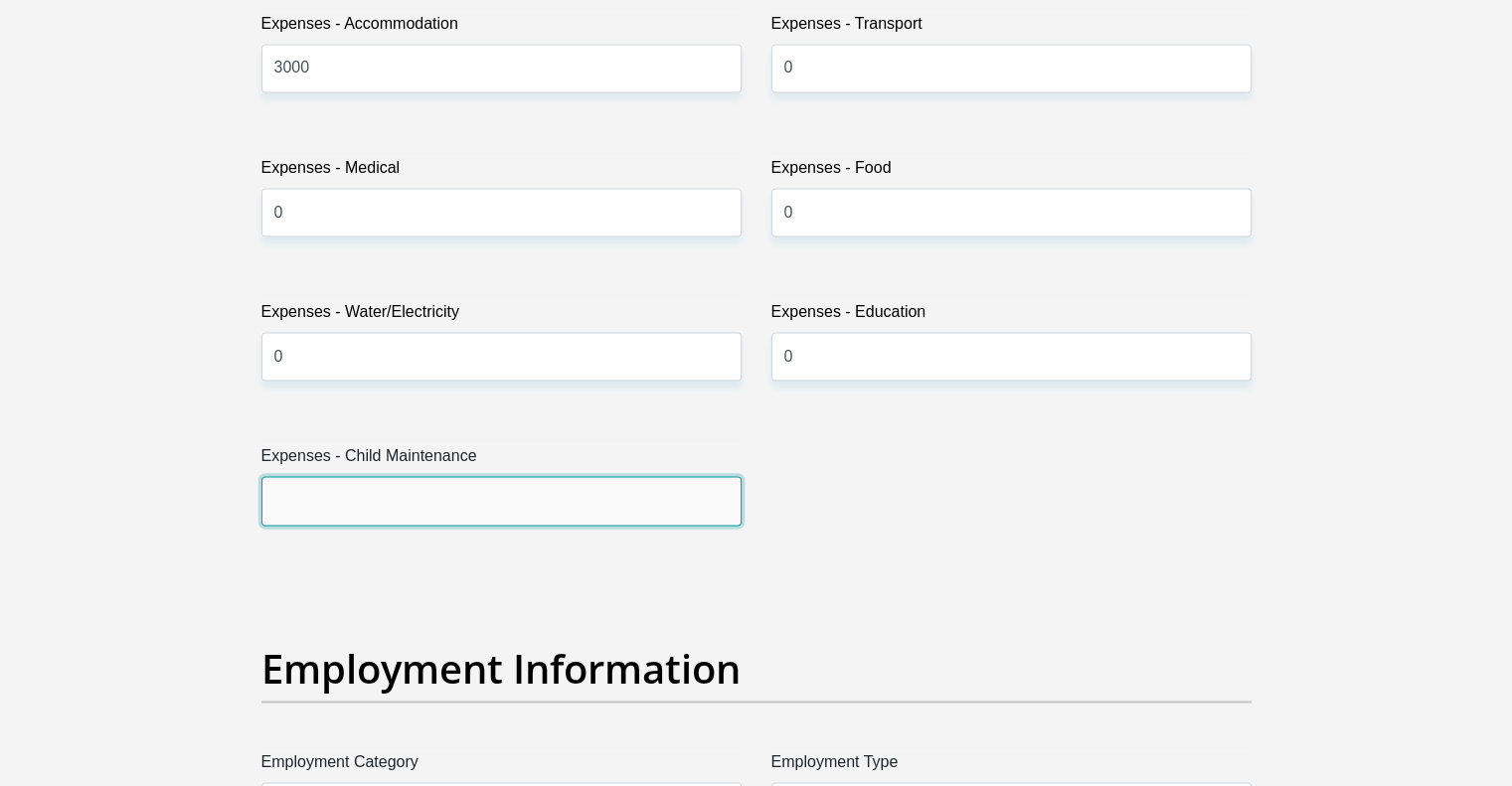 click on "Expenses - Child Maintenance" at bounding box center [501, 500] 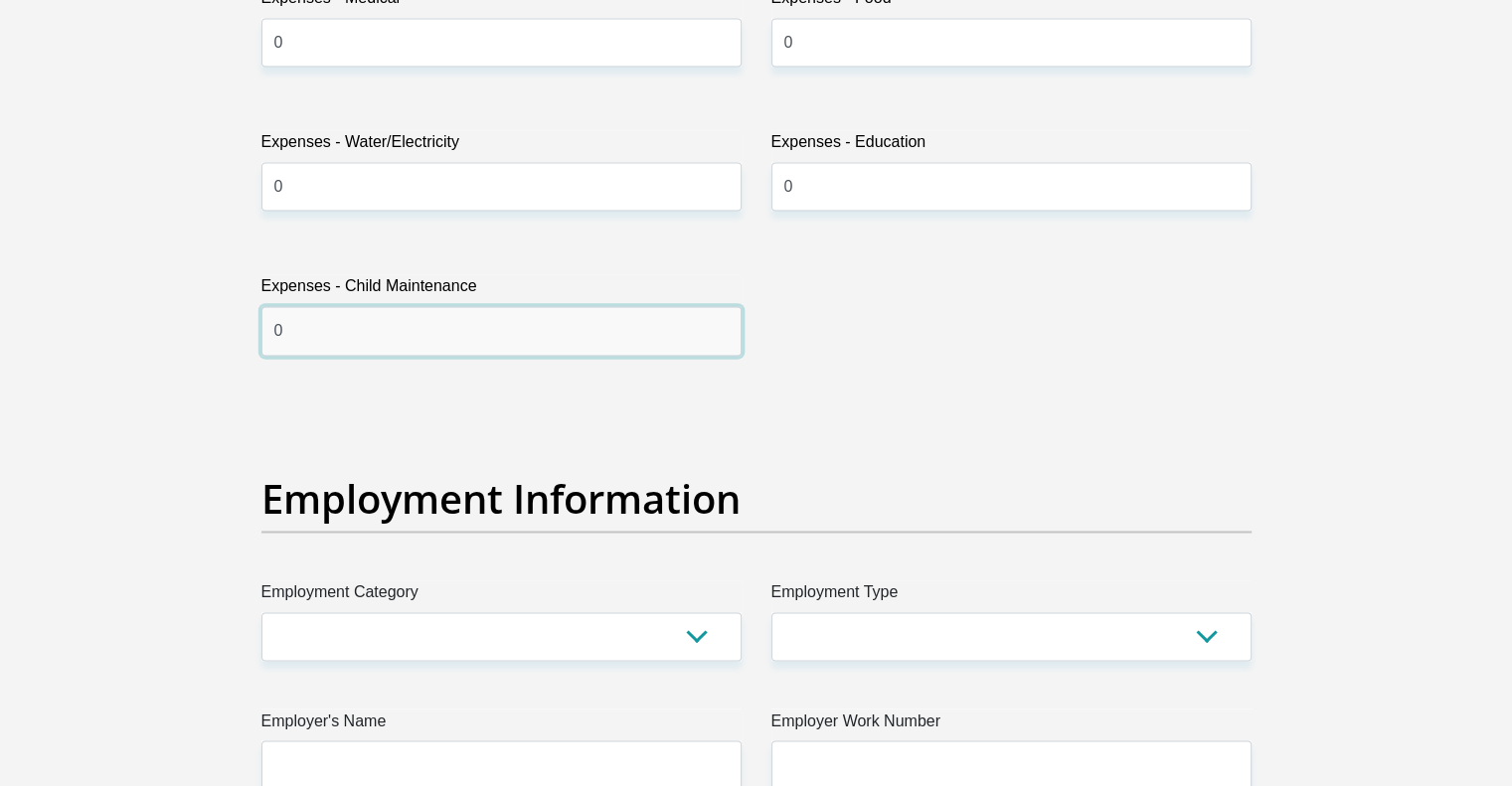 scroll, scrollTop: 3379, scrollLeft: 0, axis: vertical 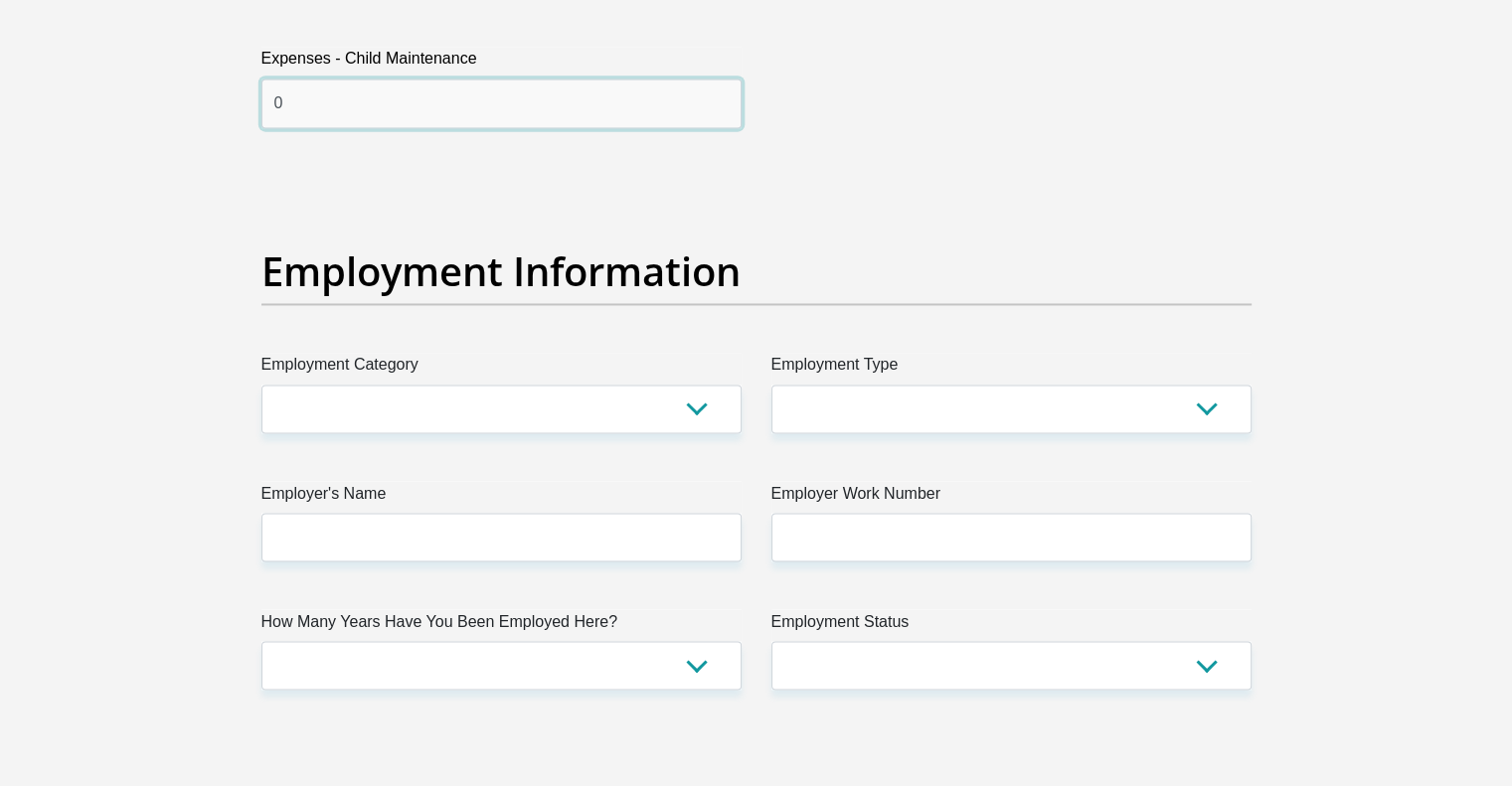 type on "0" 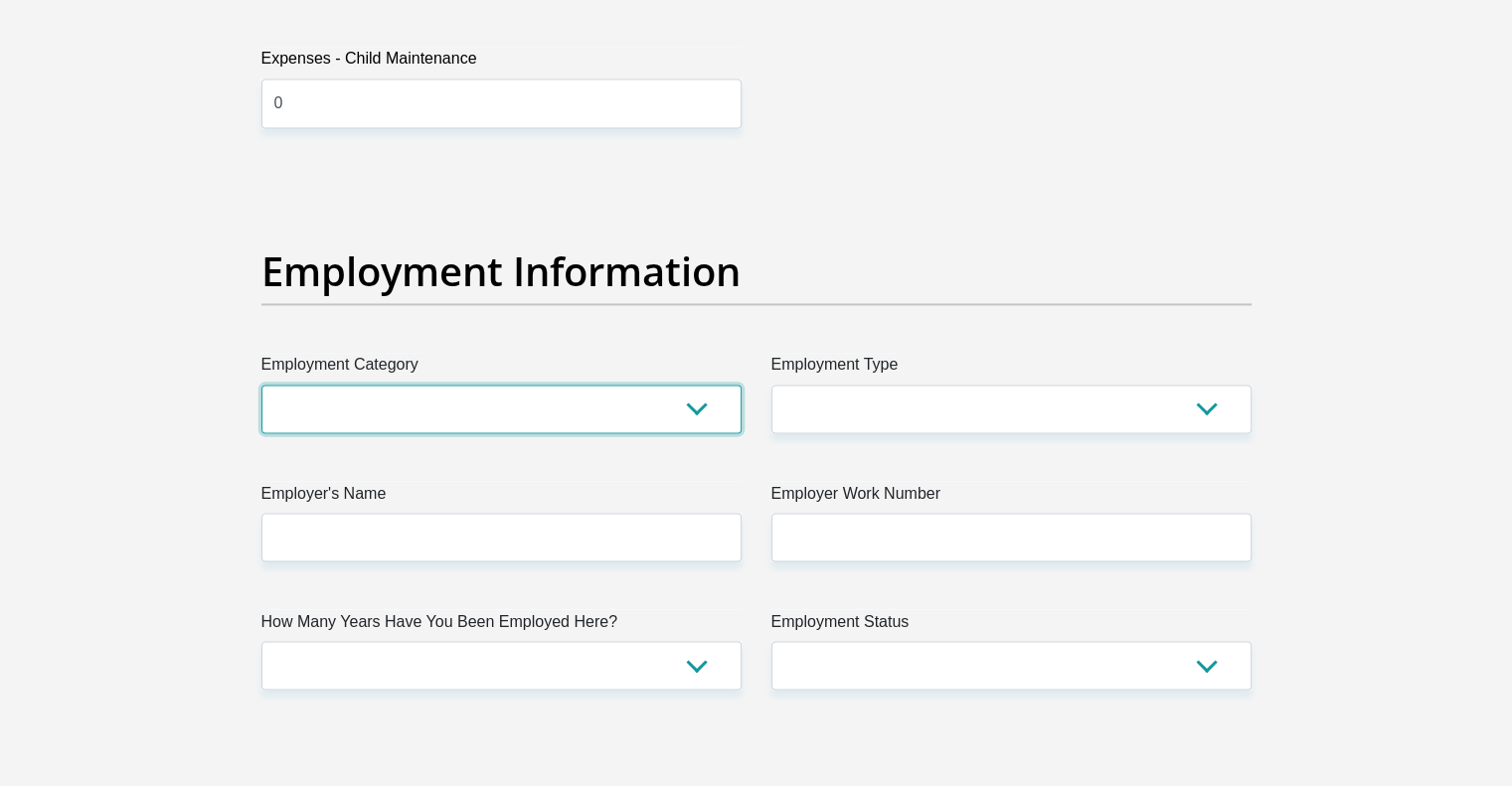click on "AGRICULTURE
ALCOHOL & TOBACCO
CONSTRUCTION MATERIALS
METALLURGY
EQUIPMENT FOR RENEWABLE ENERGY
SPECIALIZED CONTRACTORS
CAR
GAMING (INCL. INTERNET
OTHER WHOLESALE
UNLICENSED PHARMACEUTICALS
CURRENCY EXCHANGE HOUSES
OTHER FINANCIAL INSTITUTIONS & INSURANCE
REAL ESTATE AGENTS
OIL & GAS
OTHER MATERIALS (E.G. IRON ORE)
PRECIOUS STONES & PRECIOUS METALS
POLITICAL ORGANIZATIONS
RELIGIOUS ORGANIZATIONS(NOT SECTS)
ACTI. HAVING BUSINESS DEAL WITH PUBLIC ADMINISTRATION
LAUNDROMATS" at bounding box center (501, 408) 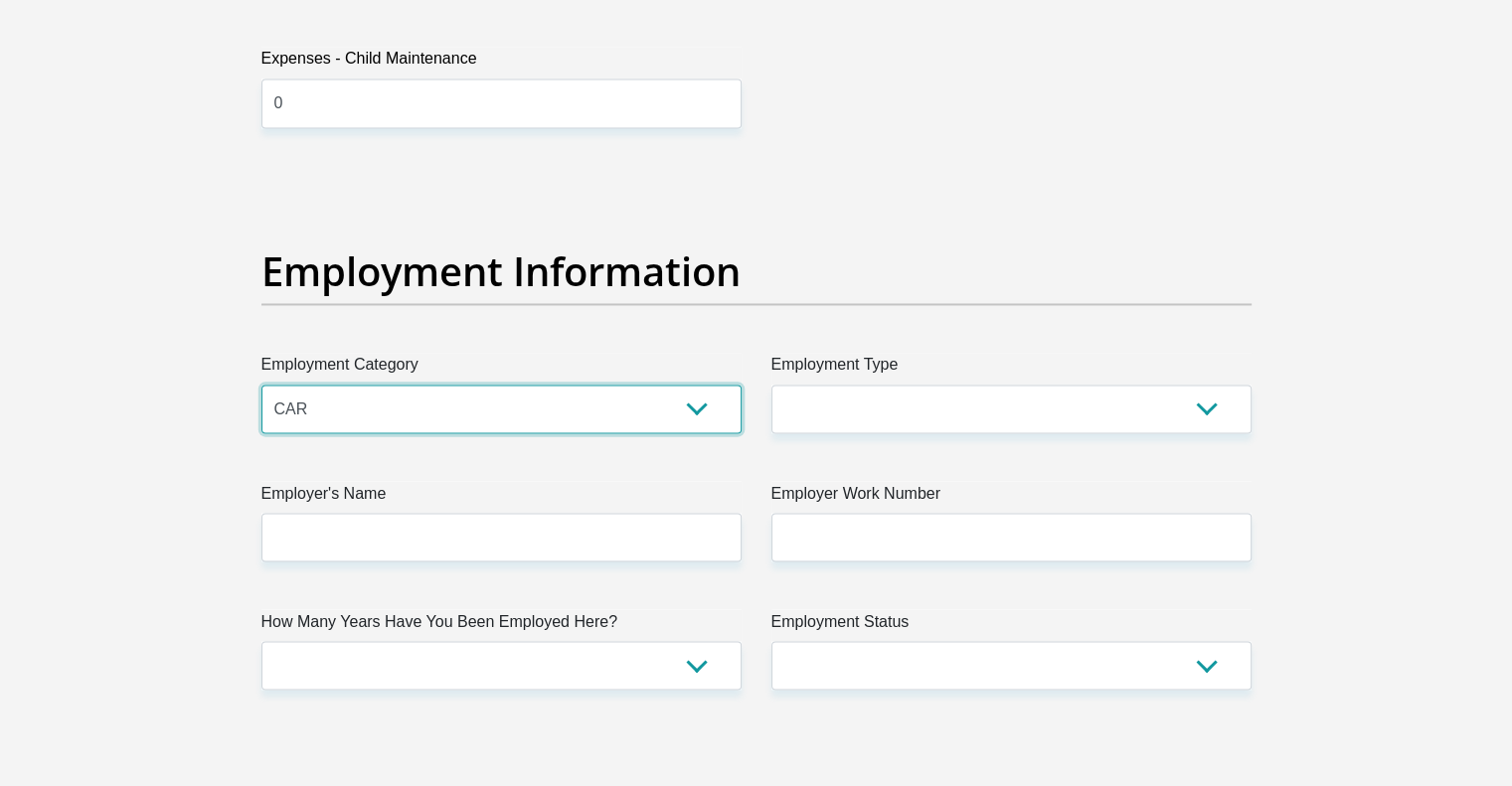 click on "AGRICULTURE
ALCOHOL & TOBACCO
CONSTRUCTION MATERIALS
METALLURGY
EQUIPMENT FOR RENEWABLE ENERGY
SPECIALIZED CONTRACTORS
CAR
GAMING (INCL. INTERNET
OTHER WHOLESALE
UNLICENSED PHARMACEUTICALS
CURRENCY EXCHANGE HOUSES
OTHER FINANCIAL INSTITUTIONS & INSURANCE
REAL ESTATE AGENTS
OIL & GAS
OTHER MATERIALS (E.G. IRON ORE)
PRECIOUS STONES & PRECIOUS METALS
POLITICAL ORGANIZATIONS
RELIGIOUS ORGANIZATIONS(NOT SECTS)
ACTI. HAVING BUSINESS DEAL WITH PUBLIC ADMINISTRATION
LAUNDROMATS" at bounding box center [501, 408] 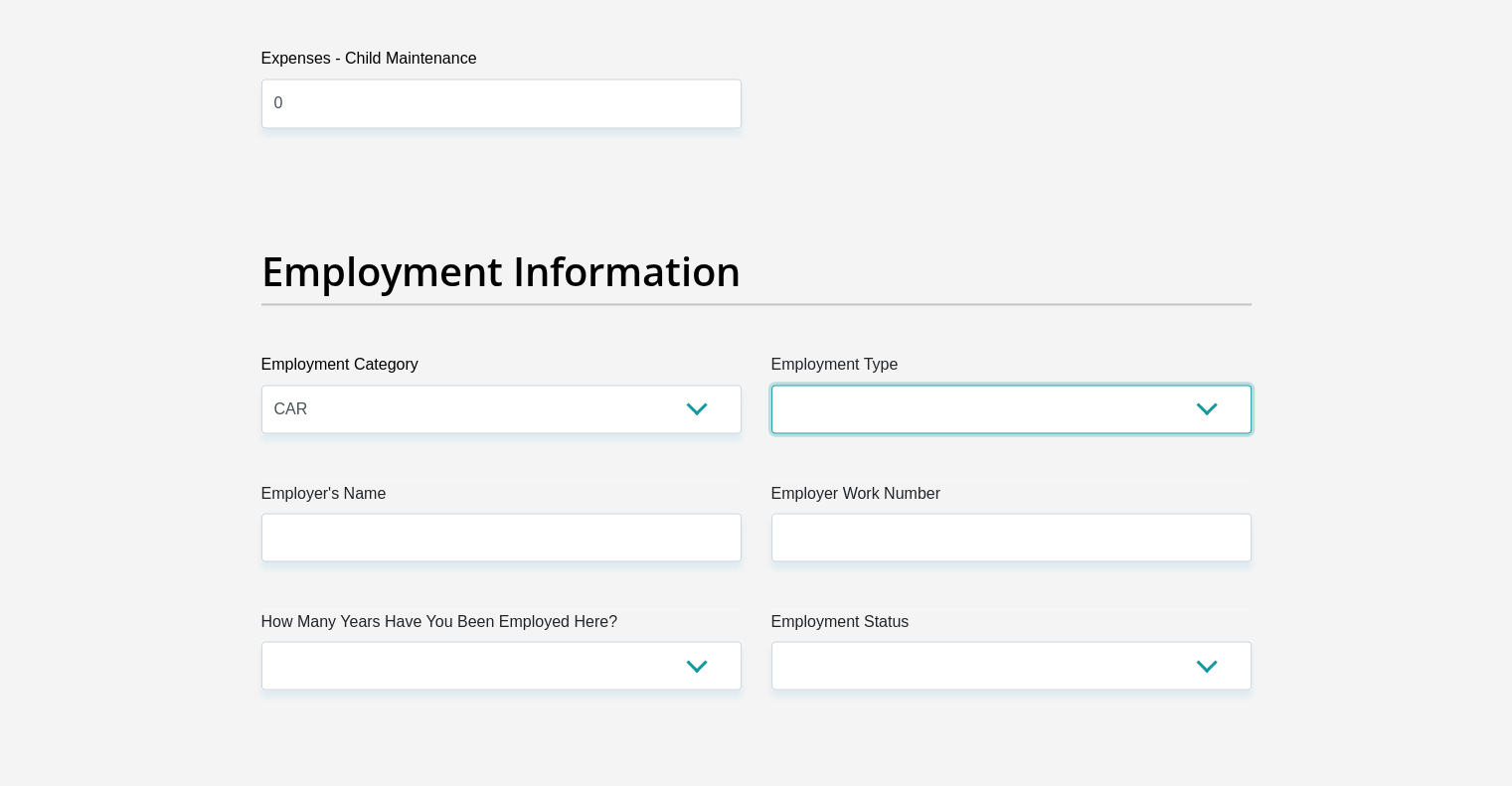 click on "College/Lecturer
Craft Seller
Creative
Driver
Executive
Farmer
Forces - Non Commissioned
Forces - Officer
Hawker
Housewife
Labourer
Licenced Professional
Manager
Miner
Non Licenced Professional
Office Staff/Clerk
Outside Worker
Pensioner
Permanent Teacher
Production/Manufacturing
Sales
Self-Employed
Semi-Professional Worker
Service Industry  Social Worker  Student" at bounding box center [1011, 408] 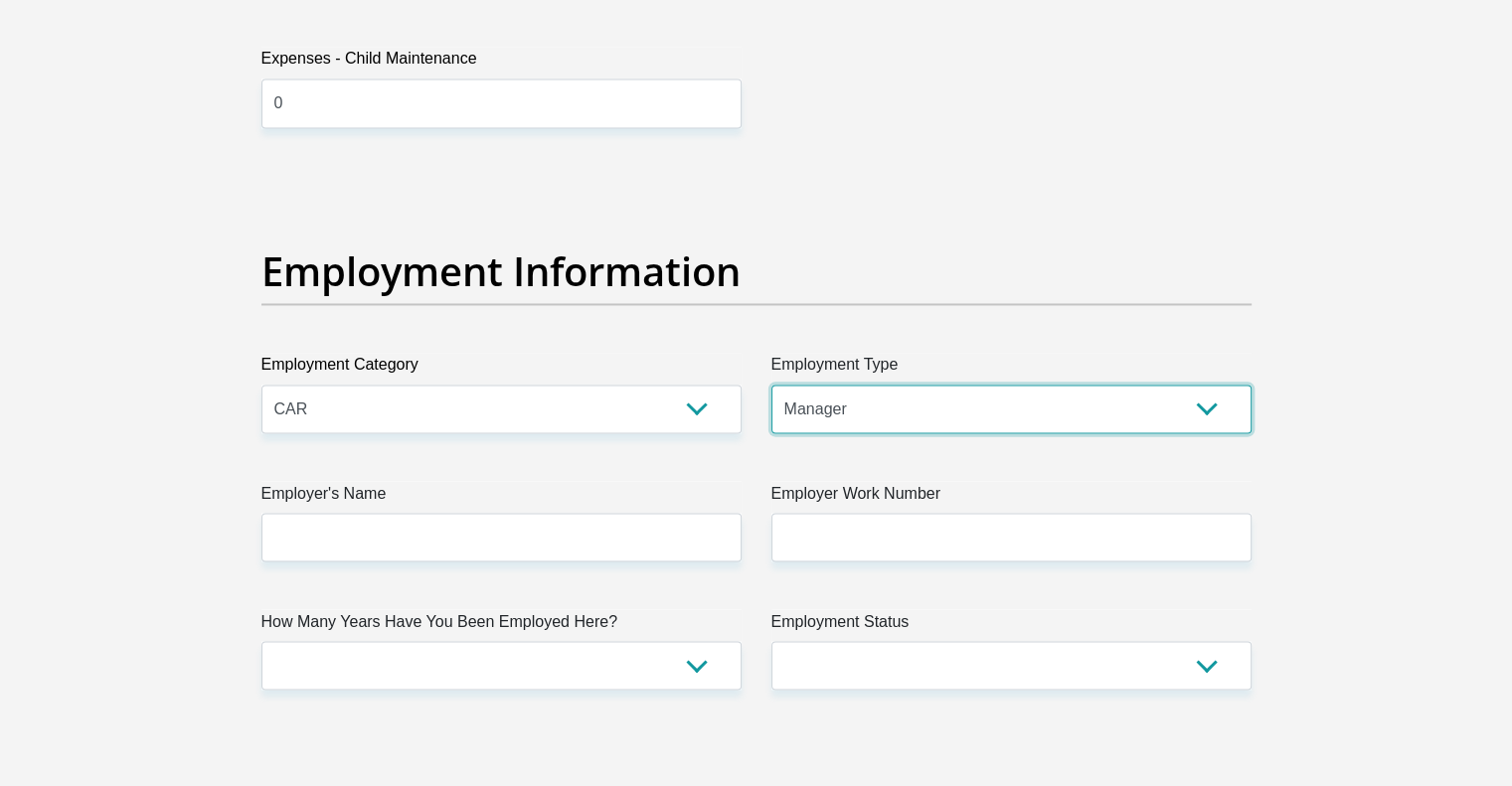 click on "College/Lecturer
Craft Seller
Creative
Driver
Executive
Farmer
Forces - Non Commissioned
Forces - Officer
Hawker
Housewife
Labourer
Licenced Professional
Manager
Miner
Non Licenced Professional
Office Staff/Clerk
Outside Worker
Pensioner
Permanent Teacher
Production/Manufacturing
Sales
Self-Employed
Semi-Professional Worker
Service Industry  Social Worker  Student" at bounding box center (1011, 408) 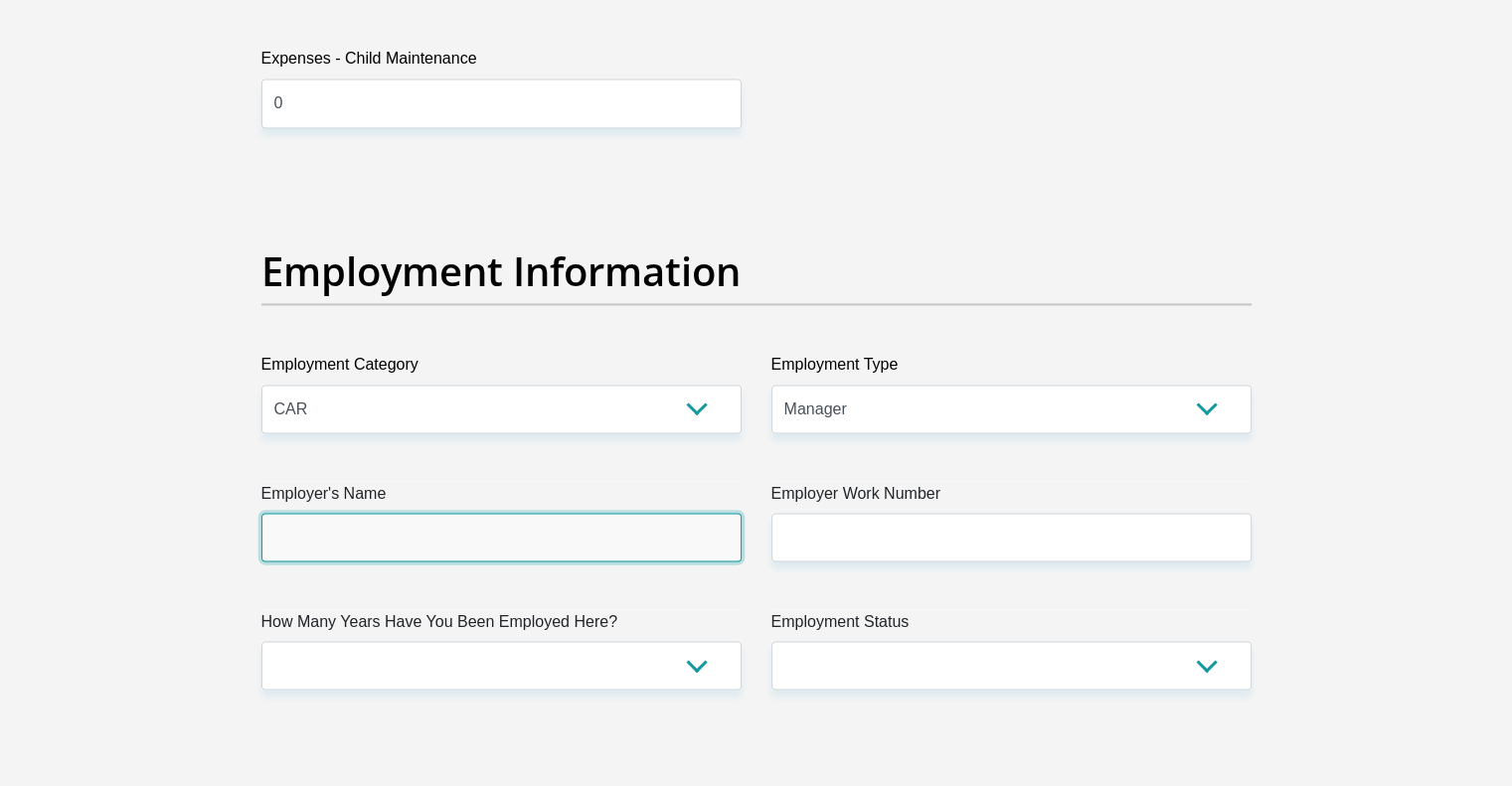 click on "Employer's Name" at bounding box center [501, 537] 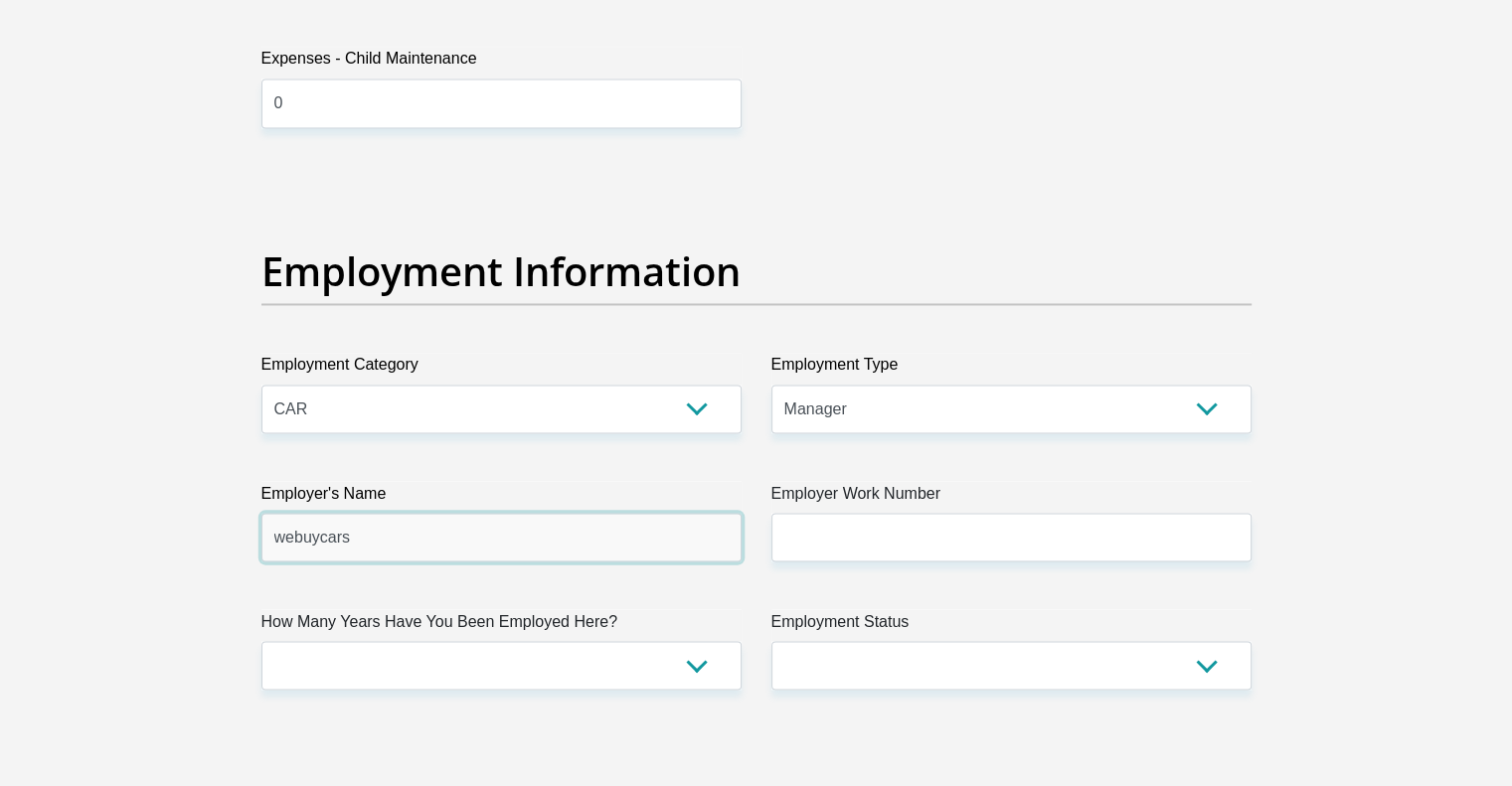 type on "webuycars" 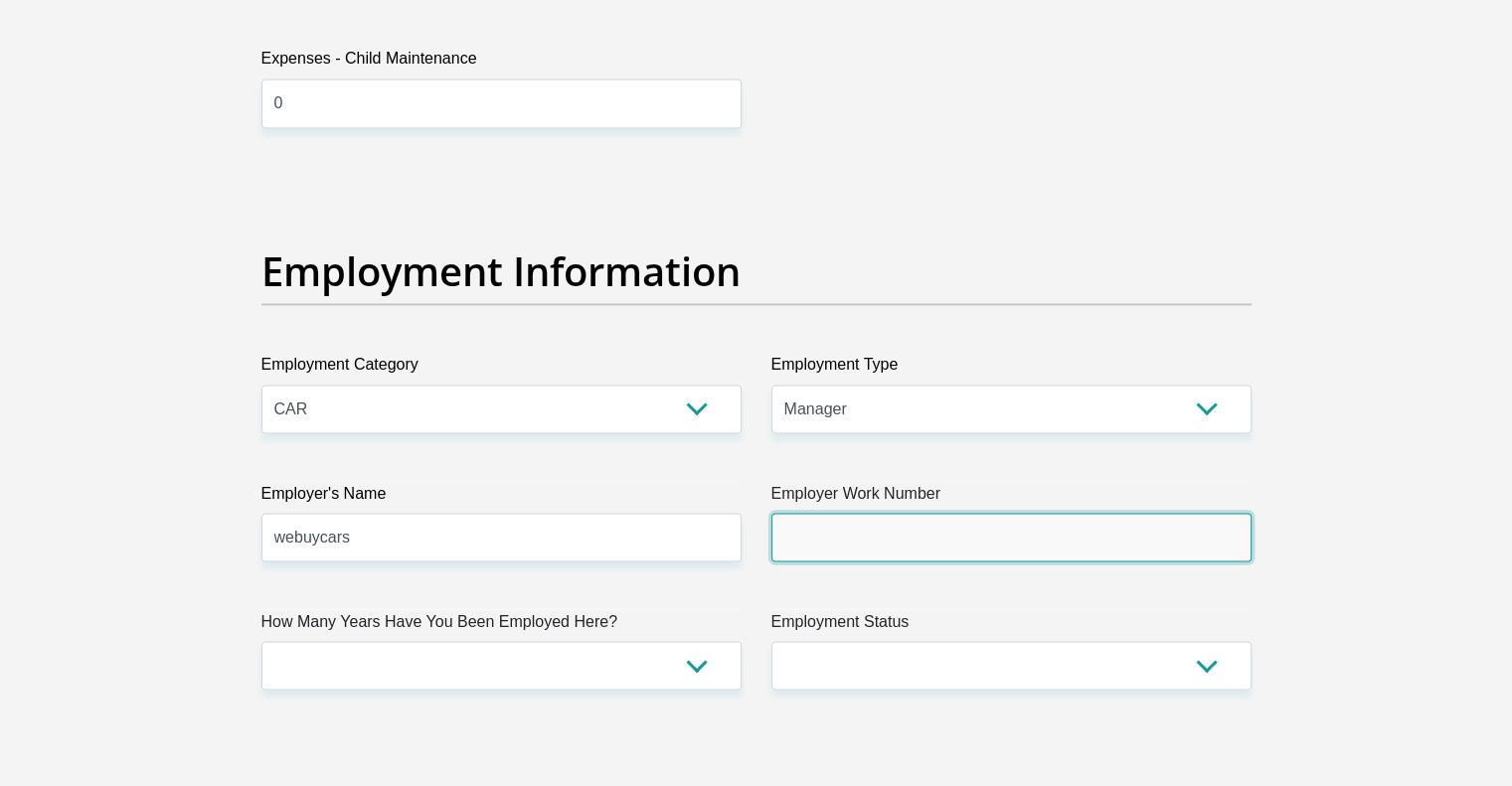 click on "Employer Work Number" at bounding box center (1011, 537) 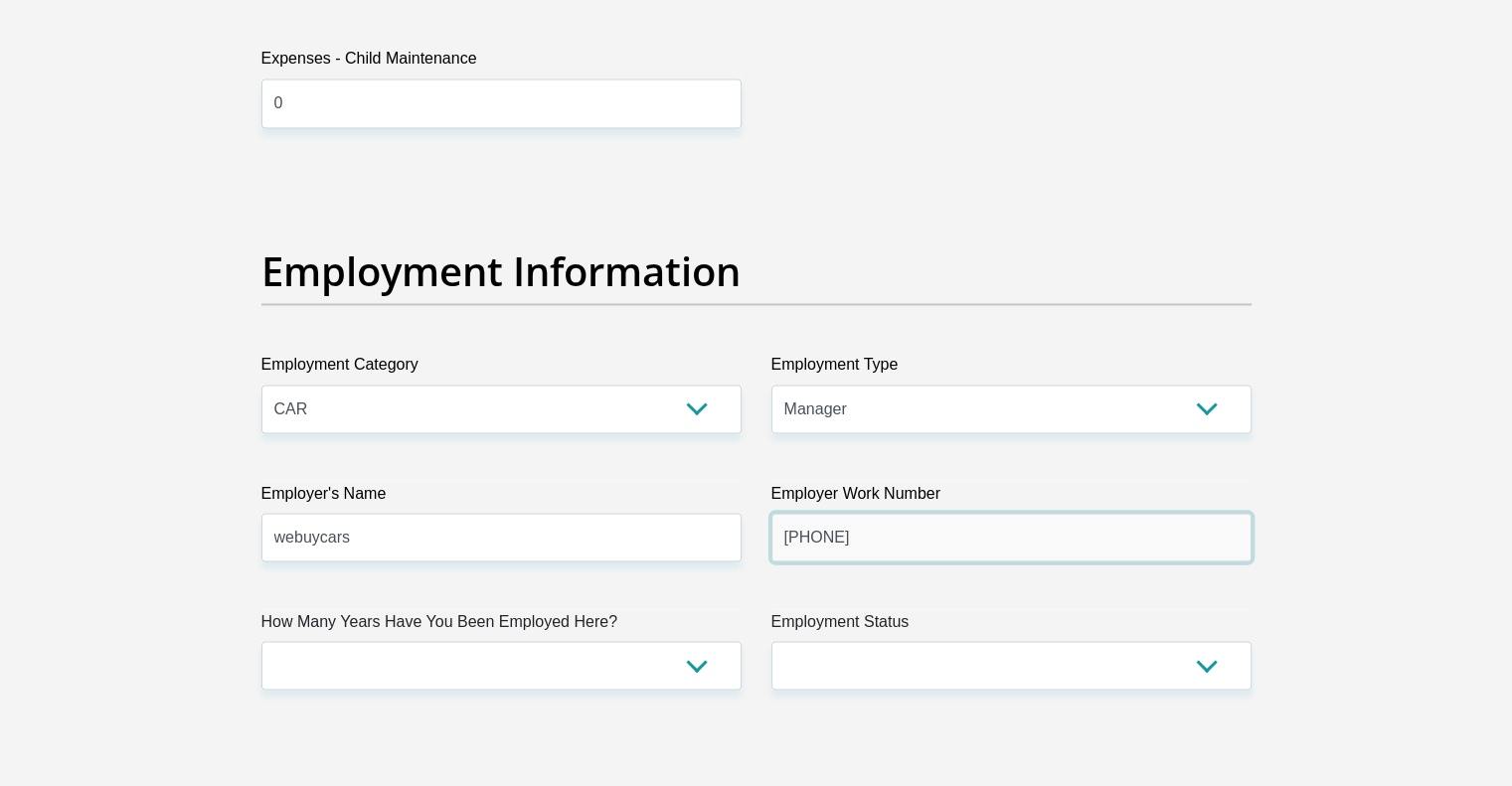 type on "[PHONE]" 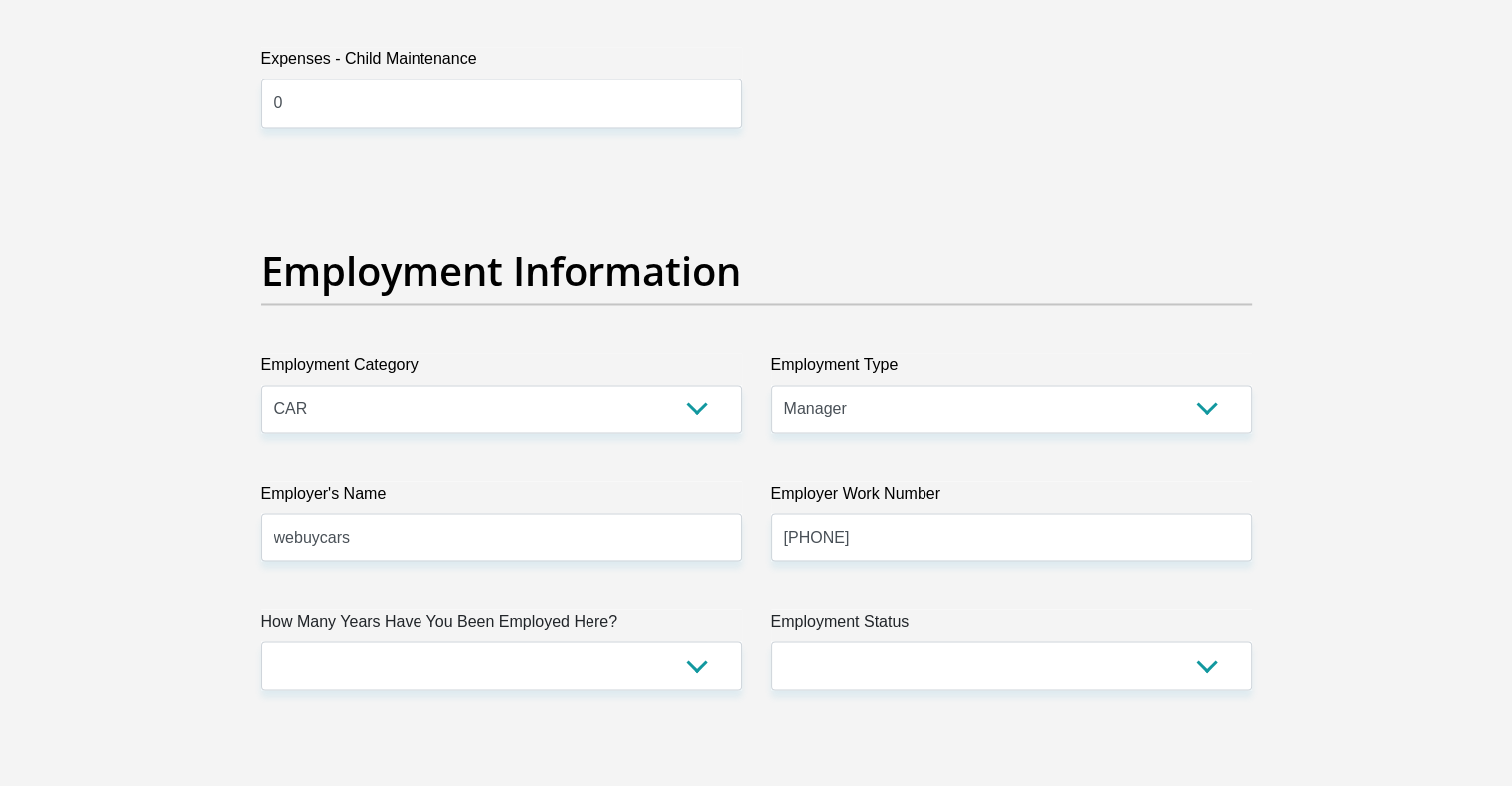 click on "Personal Details
Title
Mr
Ms
Mrs
Dr
Other
First Name
[NAME]
Surname
[NAME]
ID Number
[ID NUMBER]
Please input valid ID number
Race
Black
Coloured
Indian
White
Other
Contact Number
[PHONE]
Please input valid contact number
Nationality" at bounding box center [756, 172] 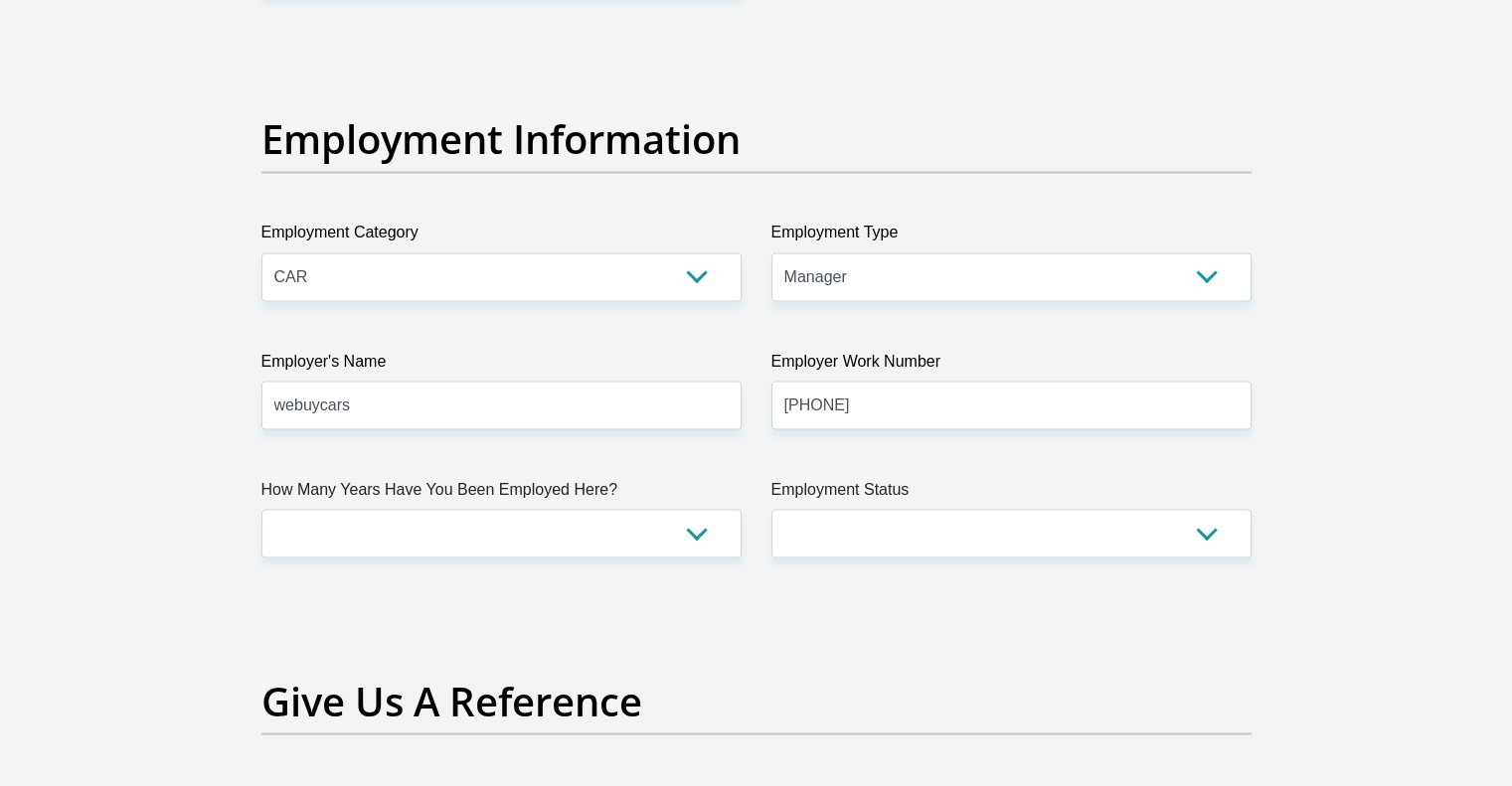 scroll, scrollTop: 3677, scrollLeft: 0, axis: vertical 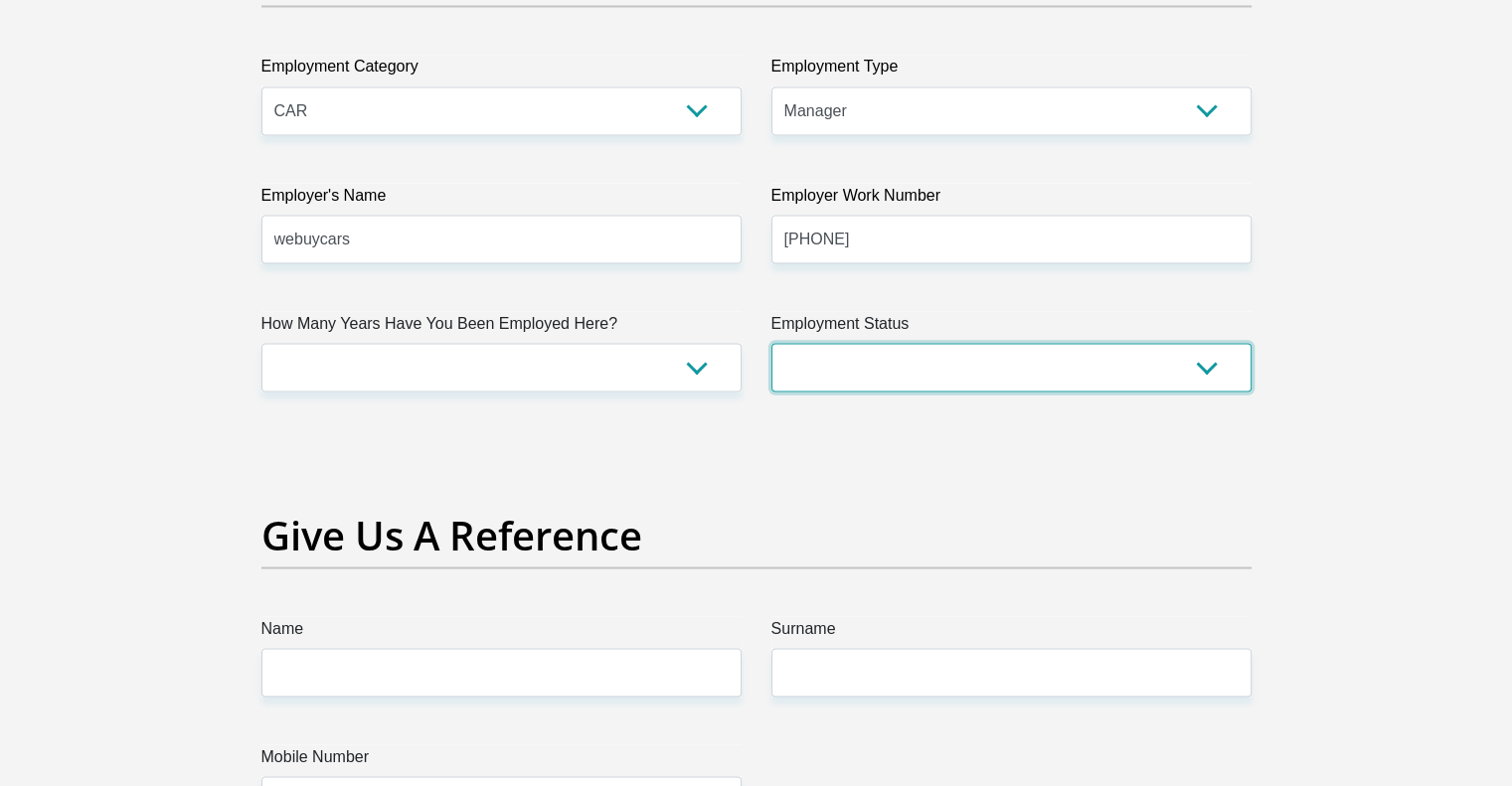 click on "Permanent/Full-time
Part-time/Casual
Contract Worker
Self-Employed
Housewife
Retired
Student
Medically Boarded
Disability
Unemployed" at bounding box center [1011, 367] 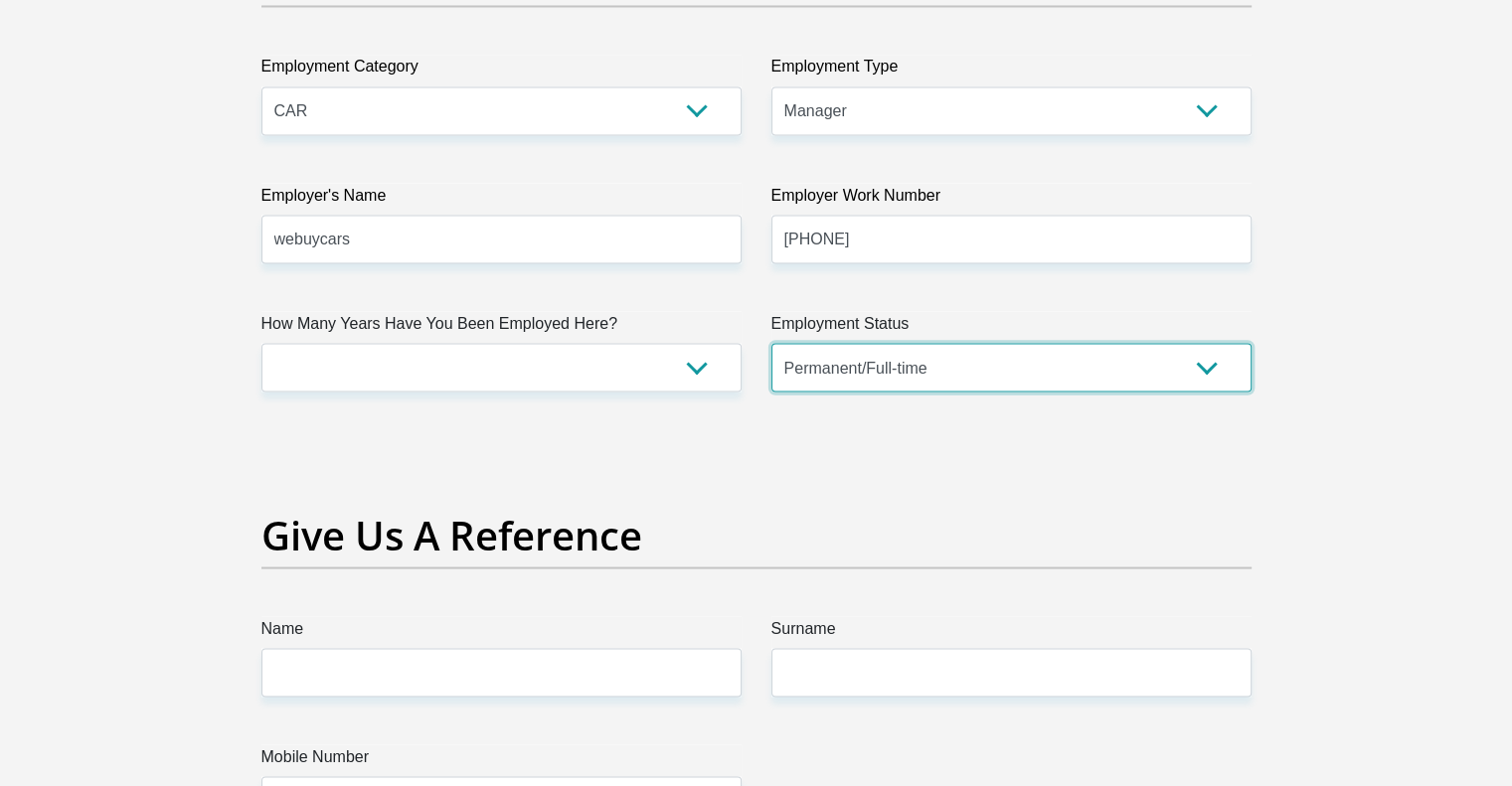 click on "Permanent/Full-time
Part-time/Casual
Contract Worker
Self-Employed
Housewife
Retired
Student
Medically Boarded
Disability
Unemployed" at bounding box center (1011, 367) 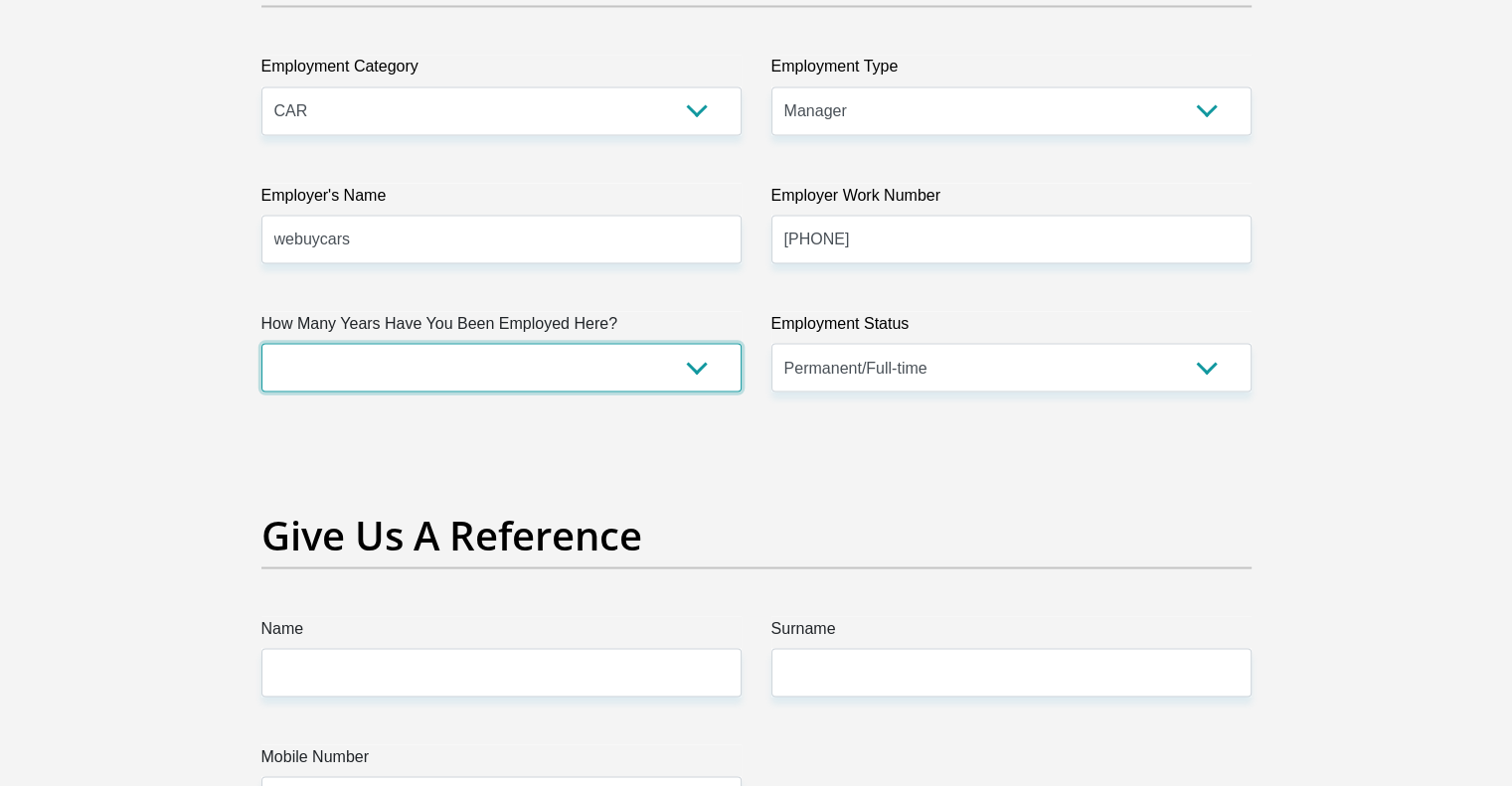 click on "less than 1 year
1-3 years
3-5 years
5+ years" at bounding box center (501, 367) 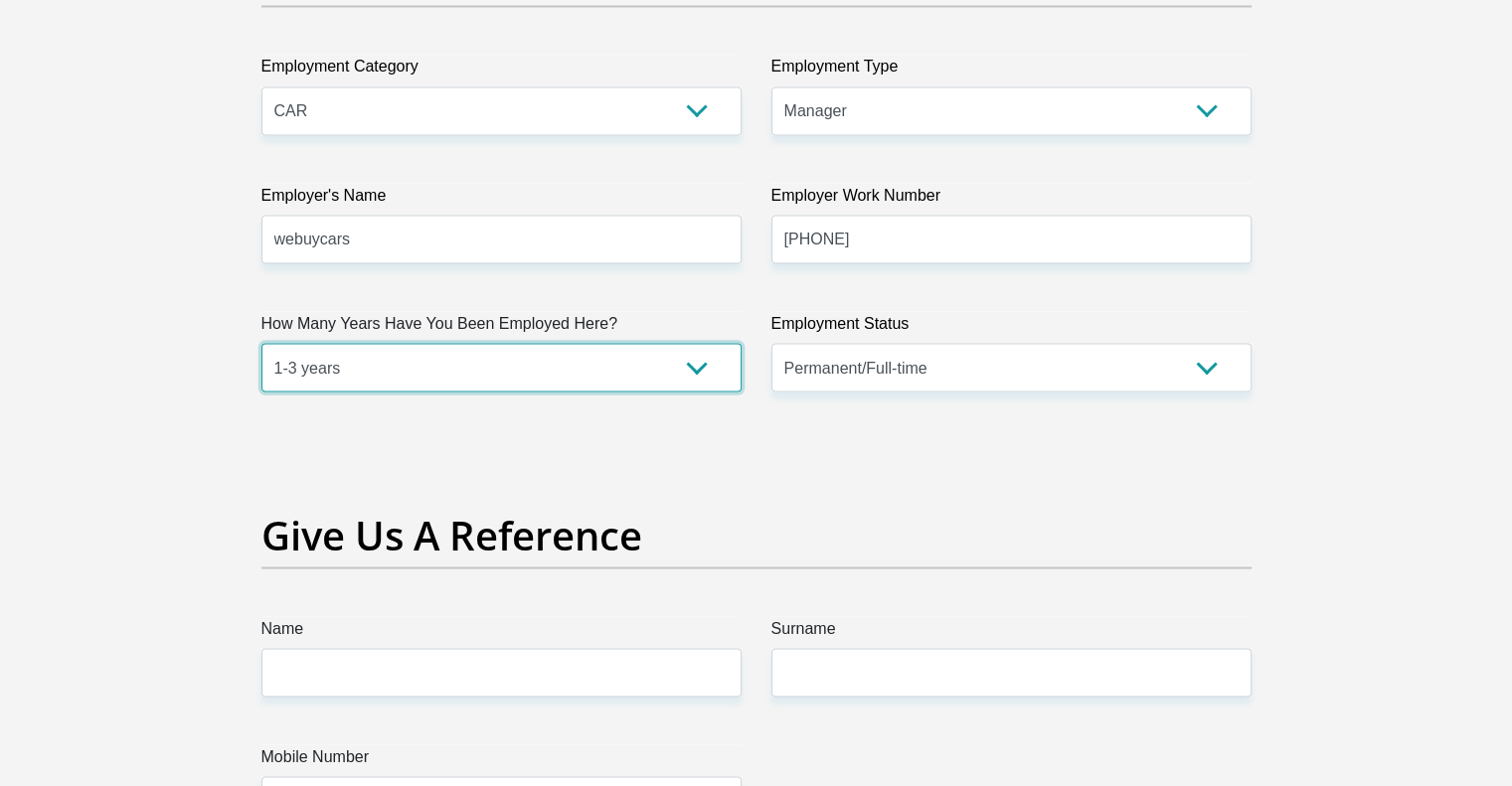 click on "less than 1 year
1-3 years
3-5 years
5+ years" at bounding box center (501, 367) 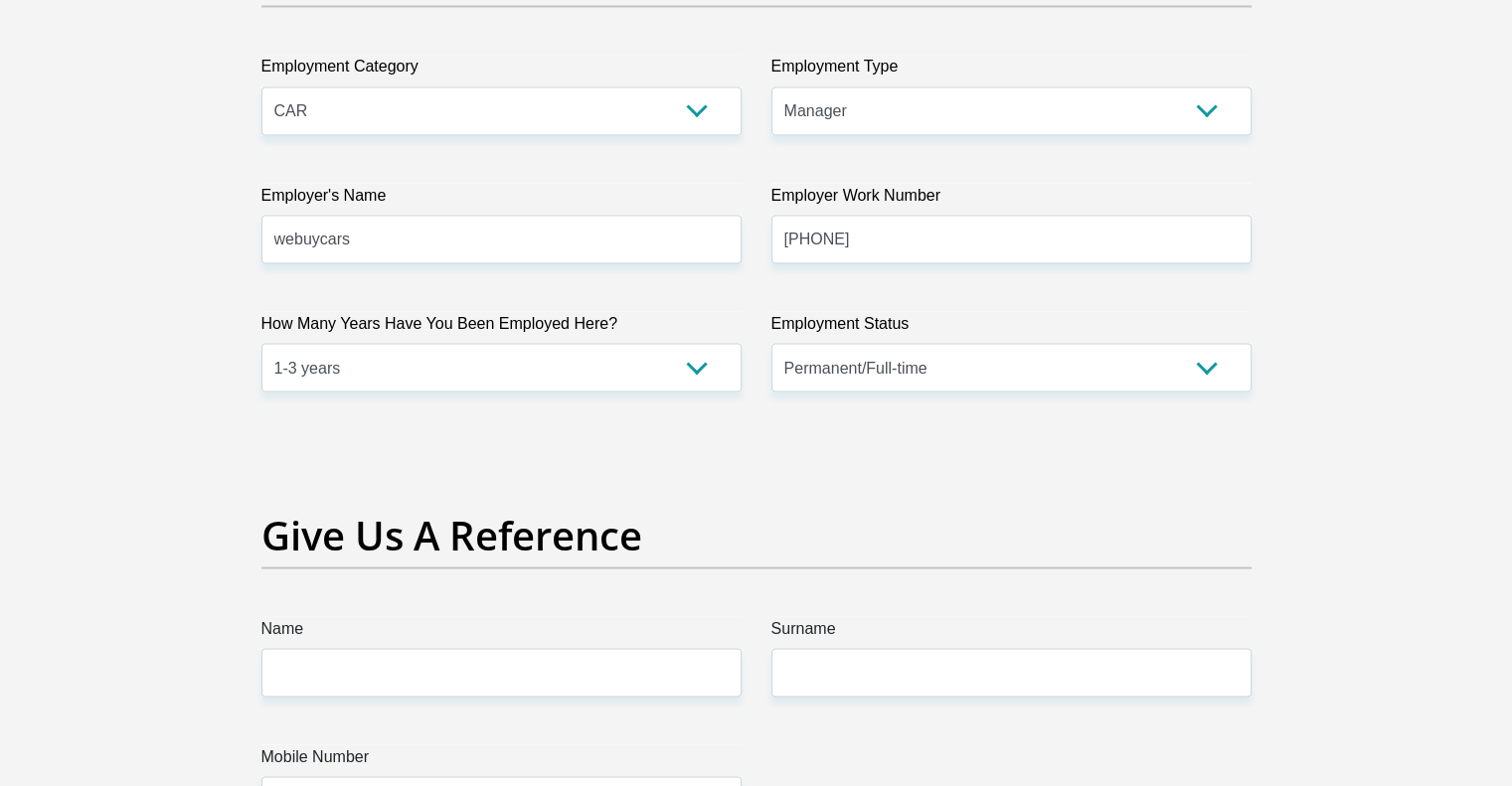 click on "Personal Details
Title
Mr
Ms
Mrs
Dr
Other
First Name
[NAME]
Surname
[NAME]
ID Number
[ID NUMBER]
Please input valid ID number
Race
Black
Coloured
Indian
White
Other
Contact Number
[PHONE]
Please input valid contact number
Nationality" at bounding box center [756, -126] 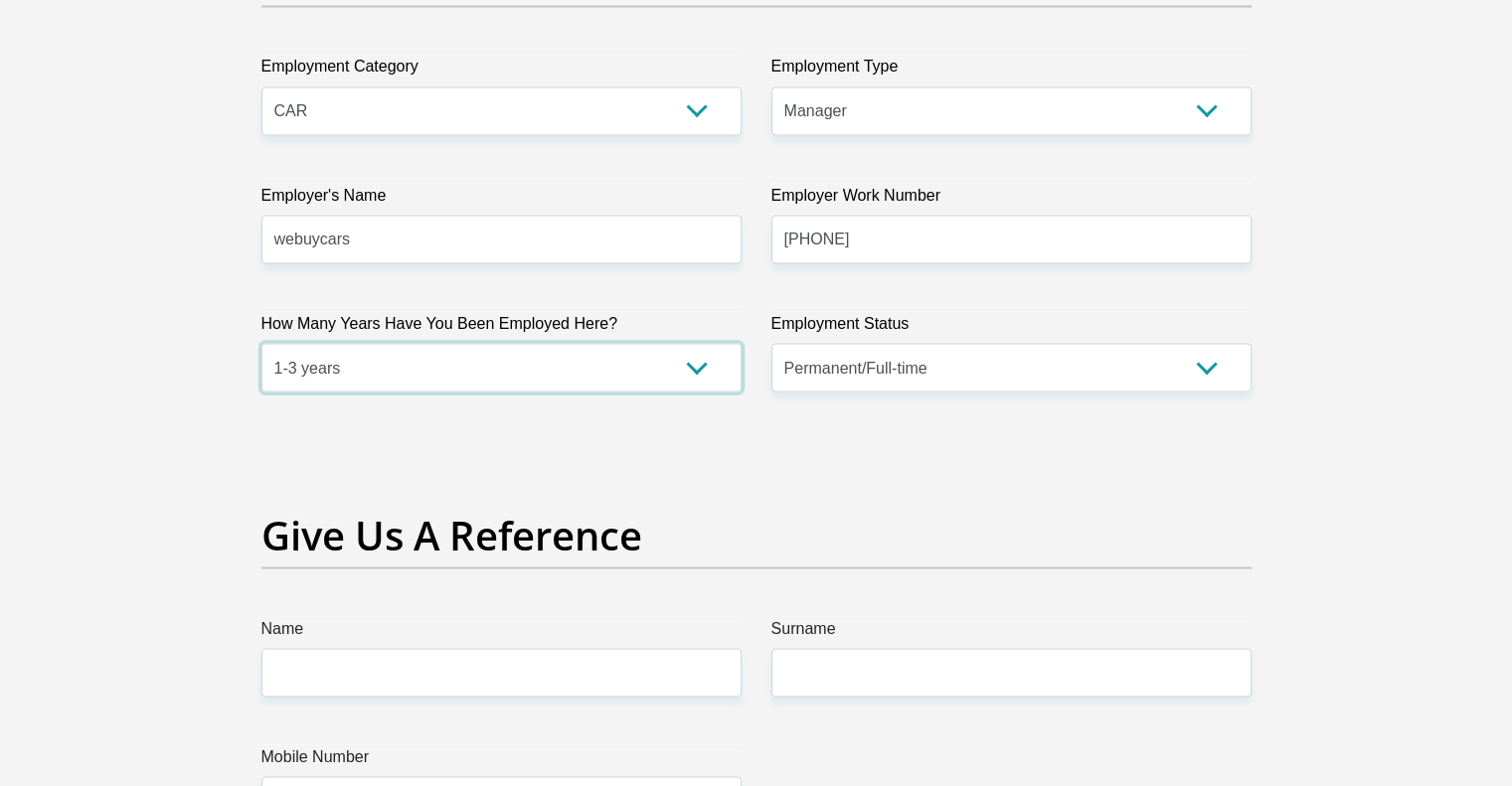 click on "less than 1 year
1-3 years
3-5 years
5+ years" at bounding box center (501, 367) 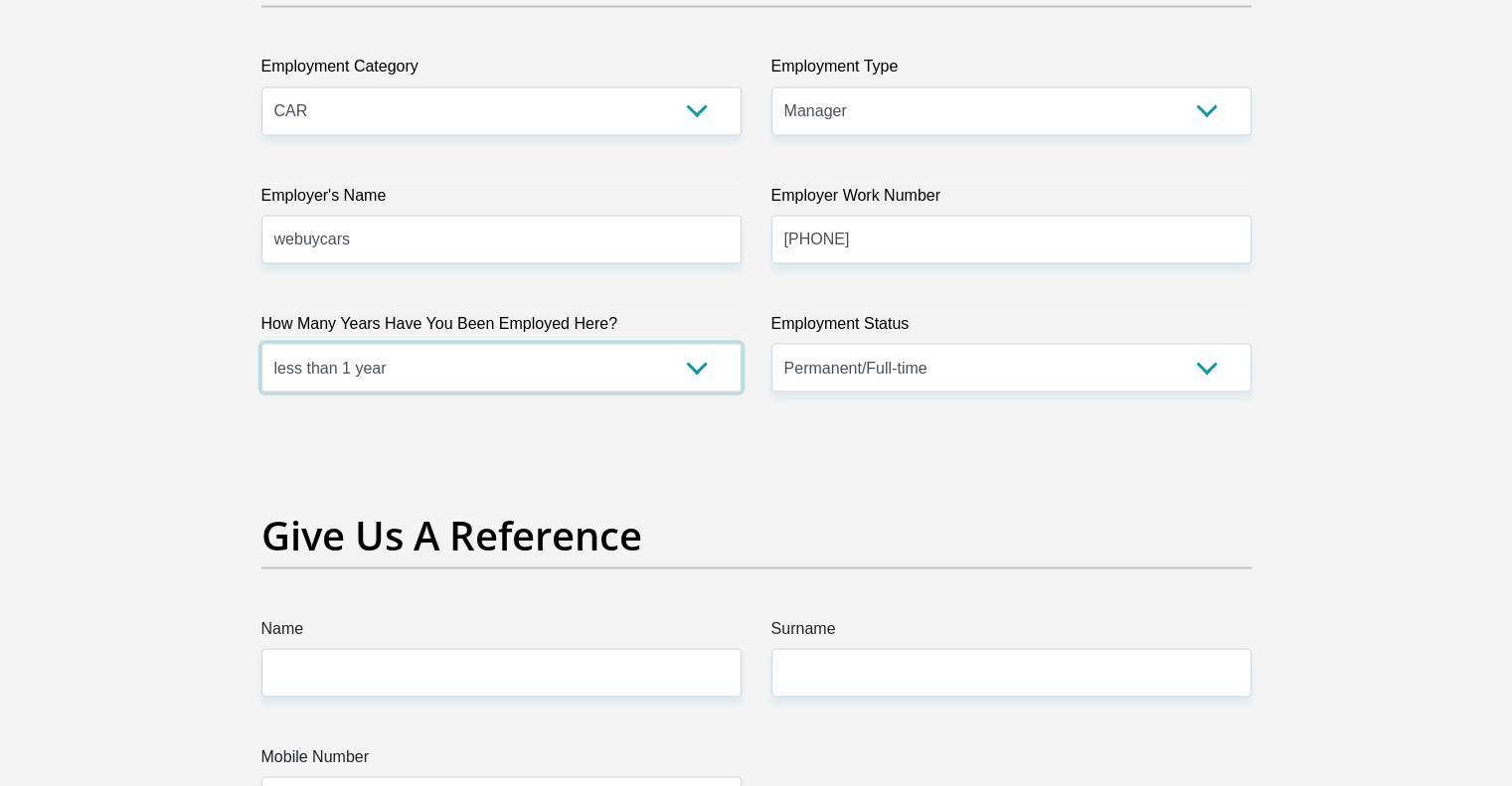 click on "less than 1 year
1-3 years
3-5 years
5+ years" at bounding box center (501, 367) 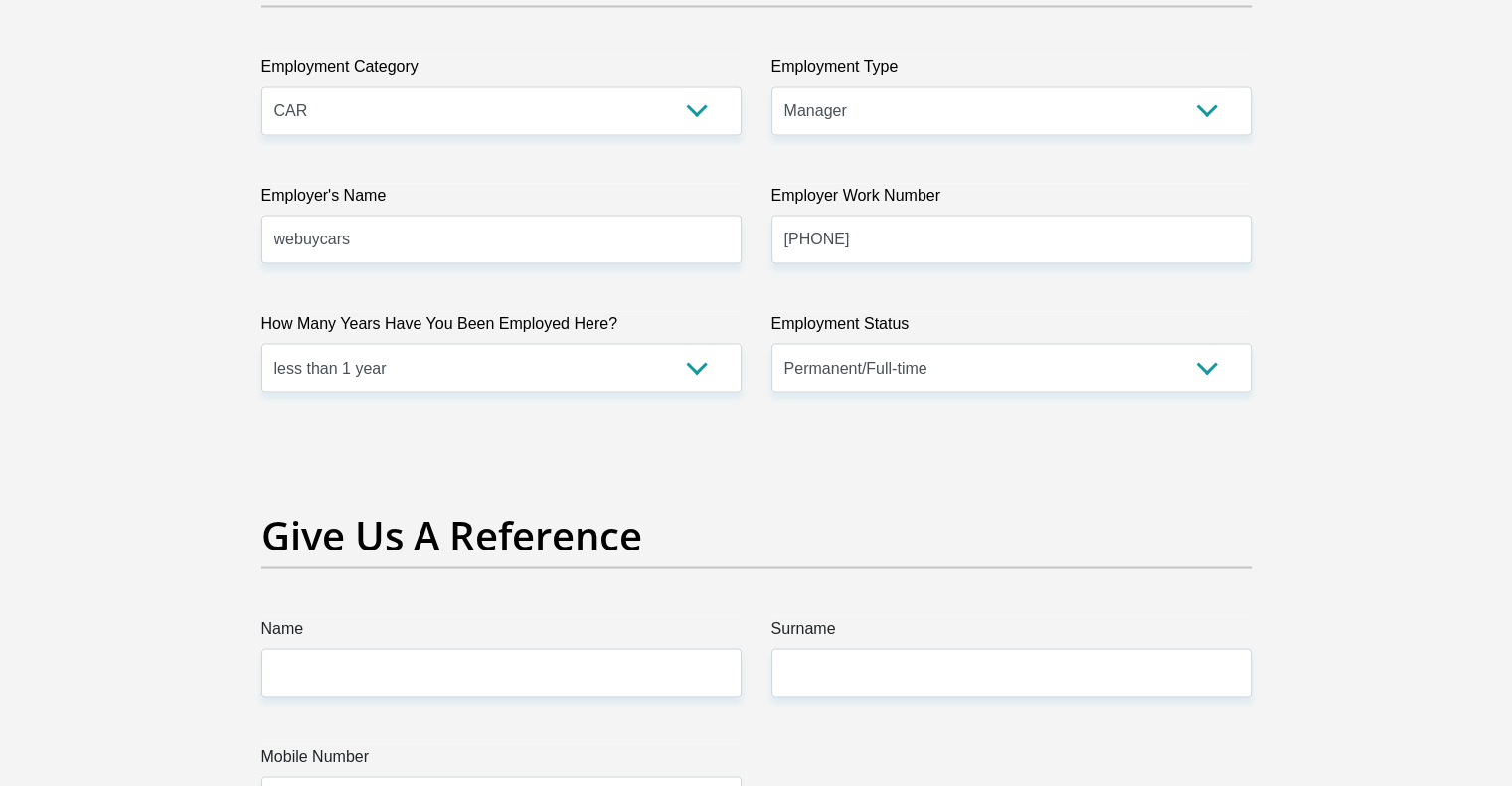 click on "Personal Details
Title
Mr
Ms
Mrs
Dr
Other
First Name
[NAME]
Surname
[NAME]
ID Number
[ID NUMBER]
Please input valid ID number
Race
Black
Coloured
Indian
White
Other
Contact Number
[PHONE]
Please input valid contact number
Nationality" at bounding box center (756, -126) 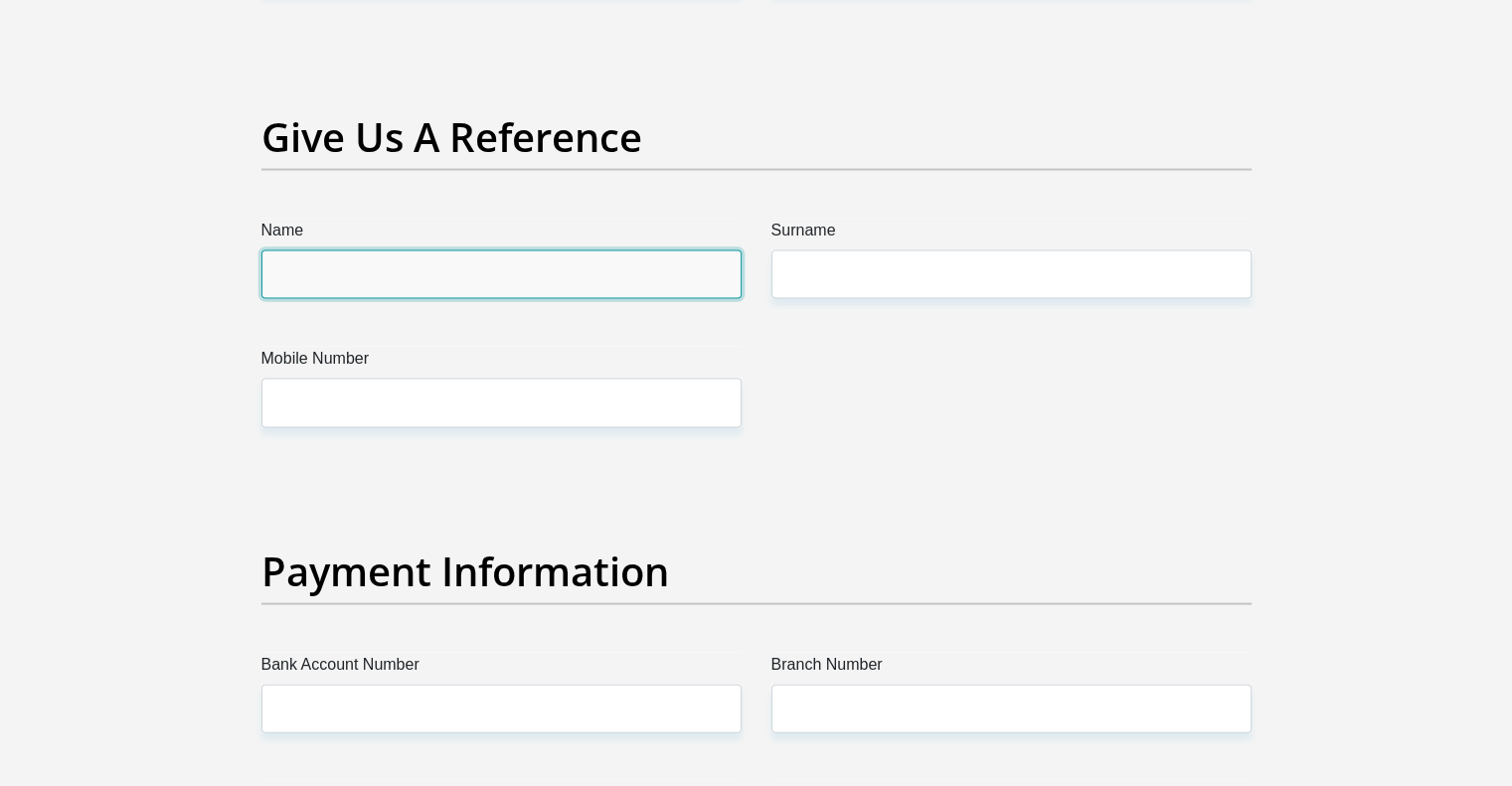 click on "Name" at bounding box center [501, 274] 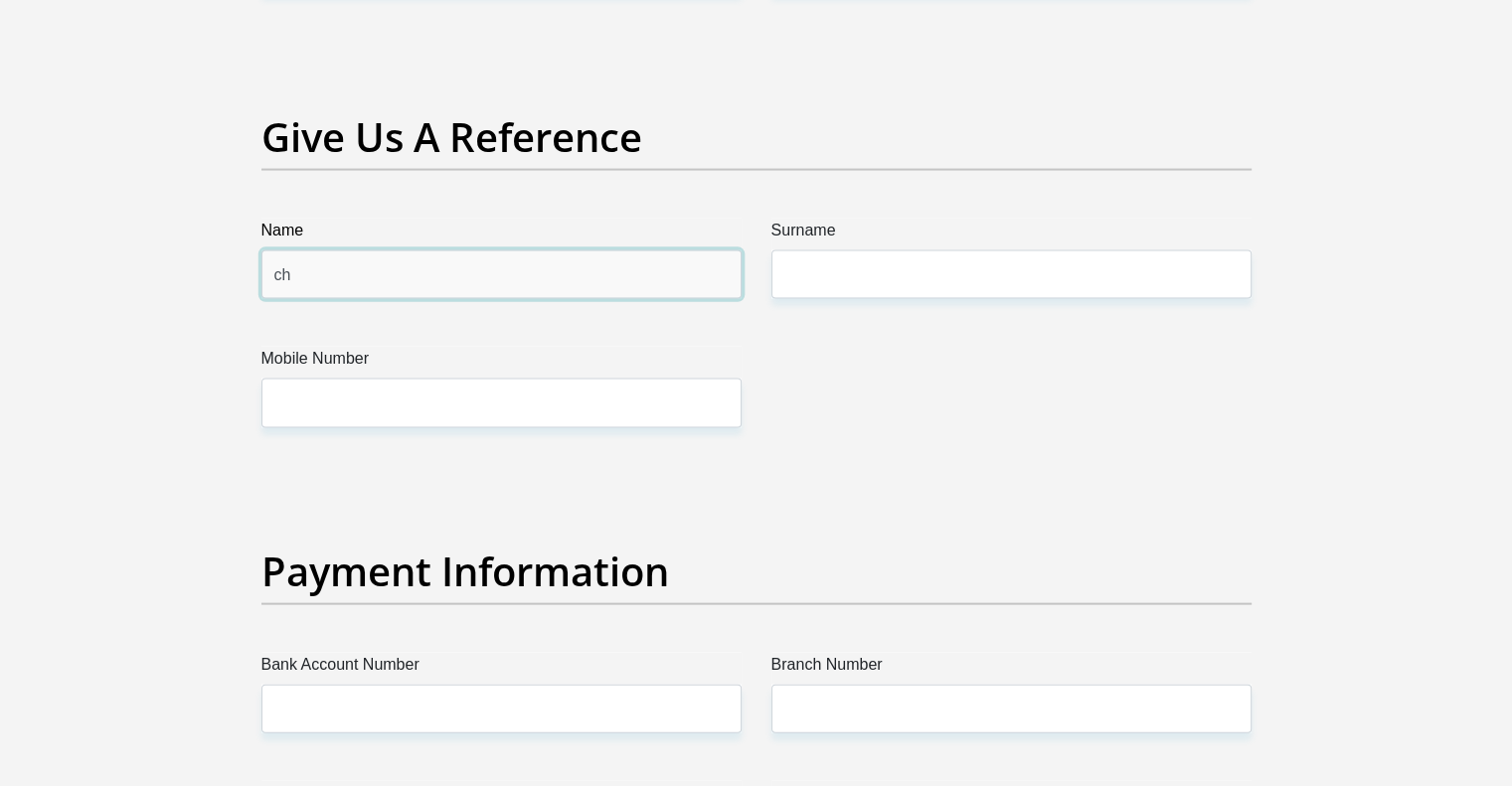 type on "c" 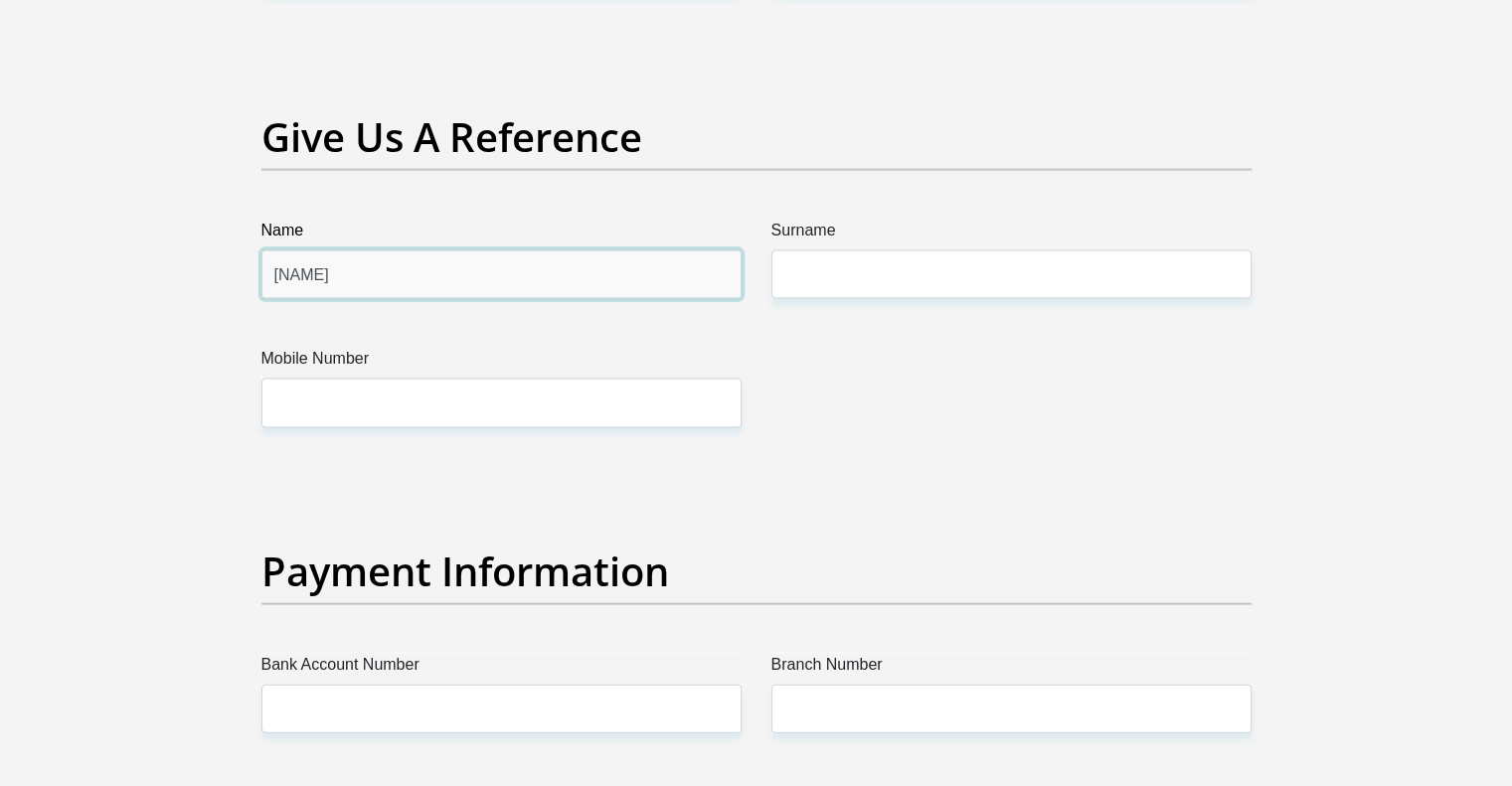 type on "[NAME]" 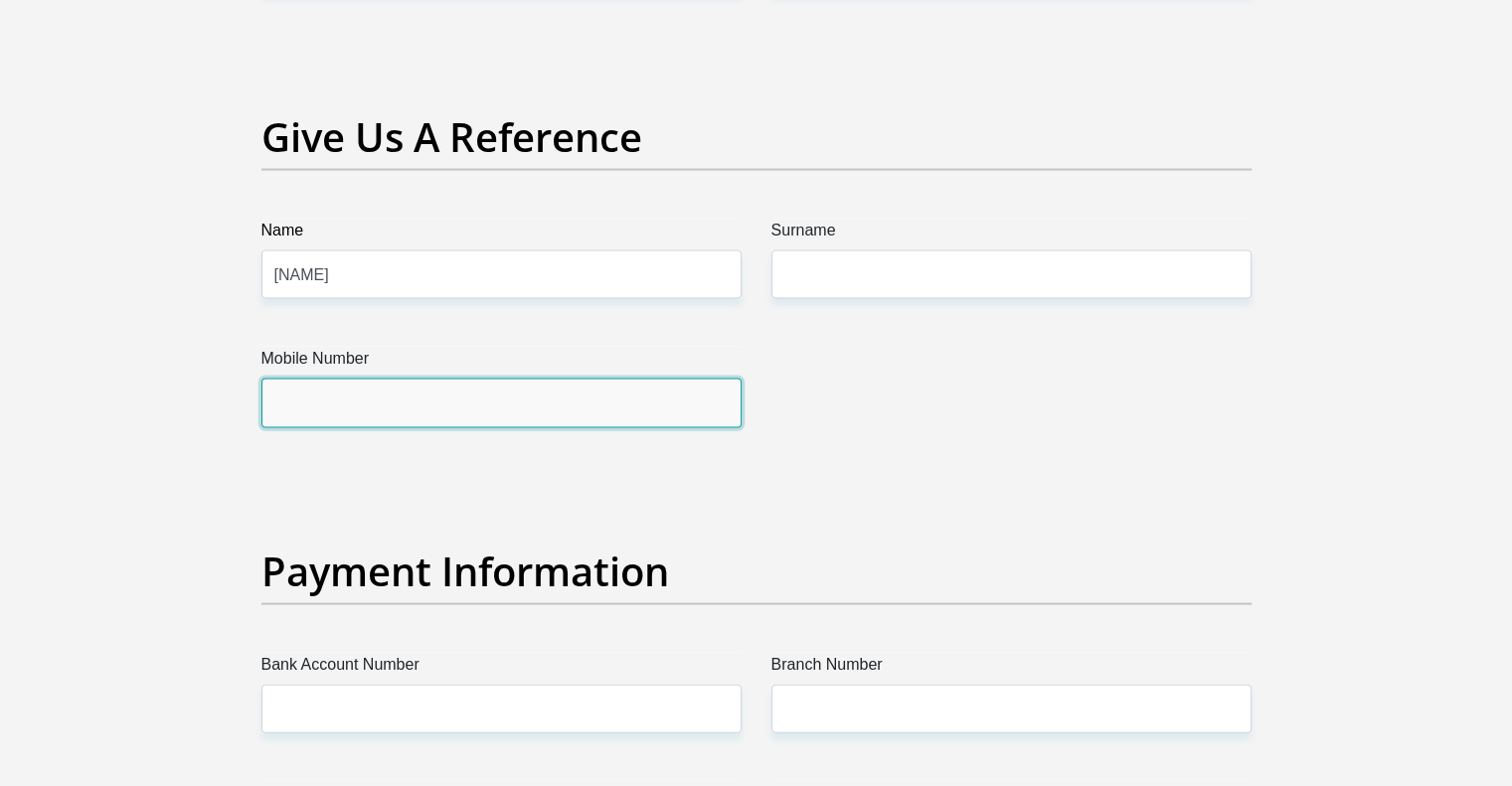click on "Mobile Number" at bounding box center [501, 402] 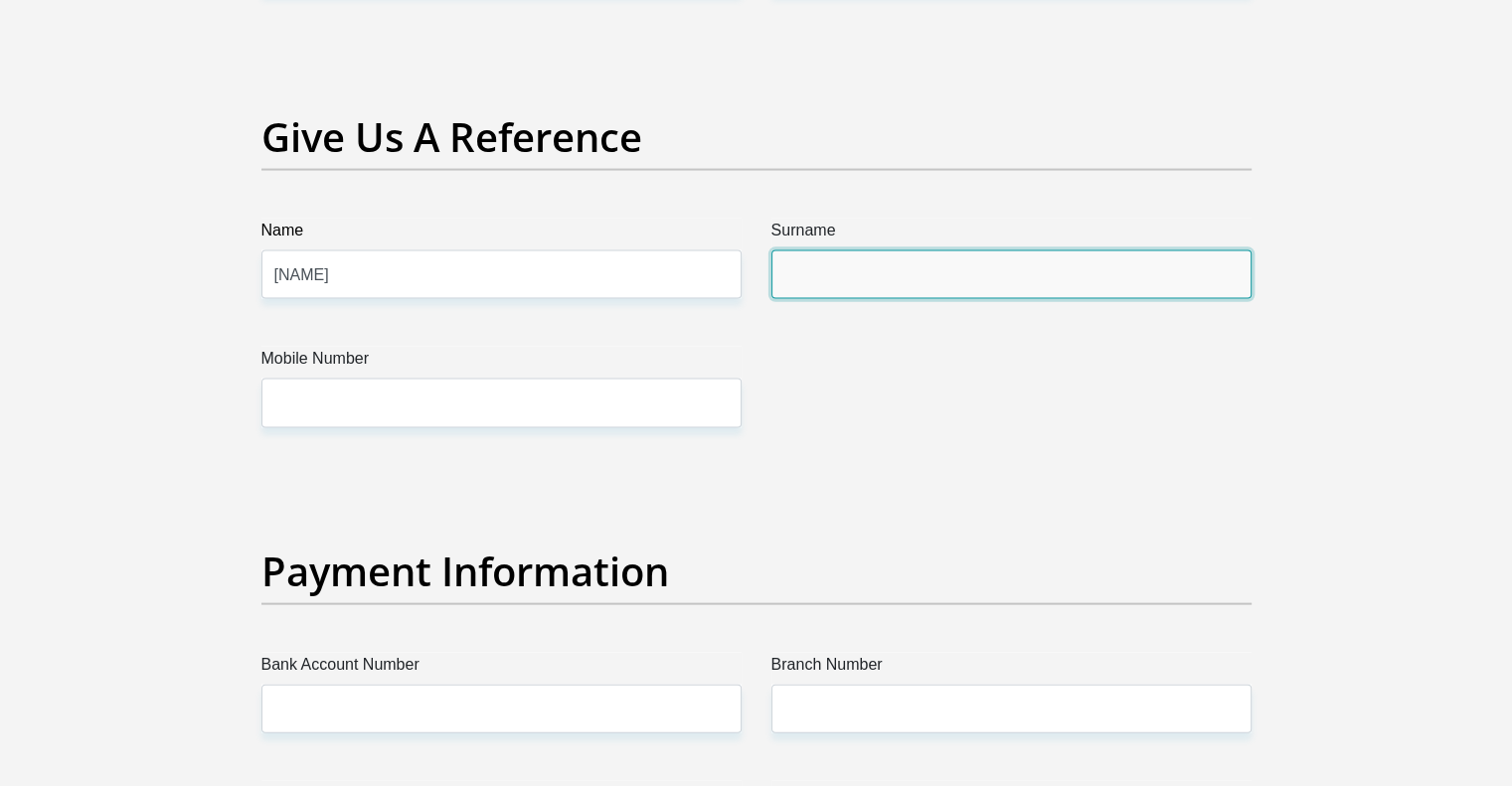 click on "Surname" at bounding box center [1011, 274] 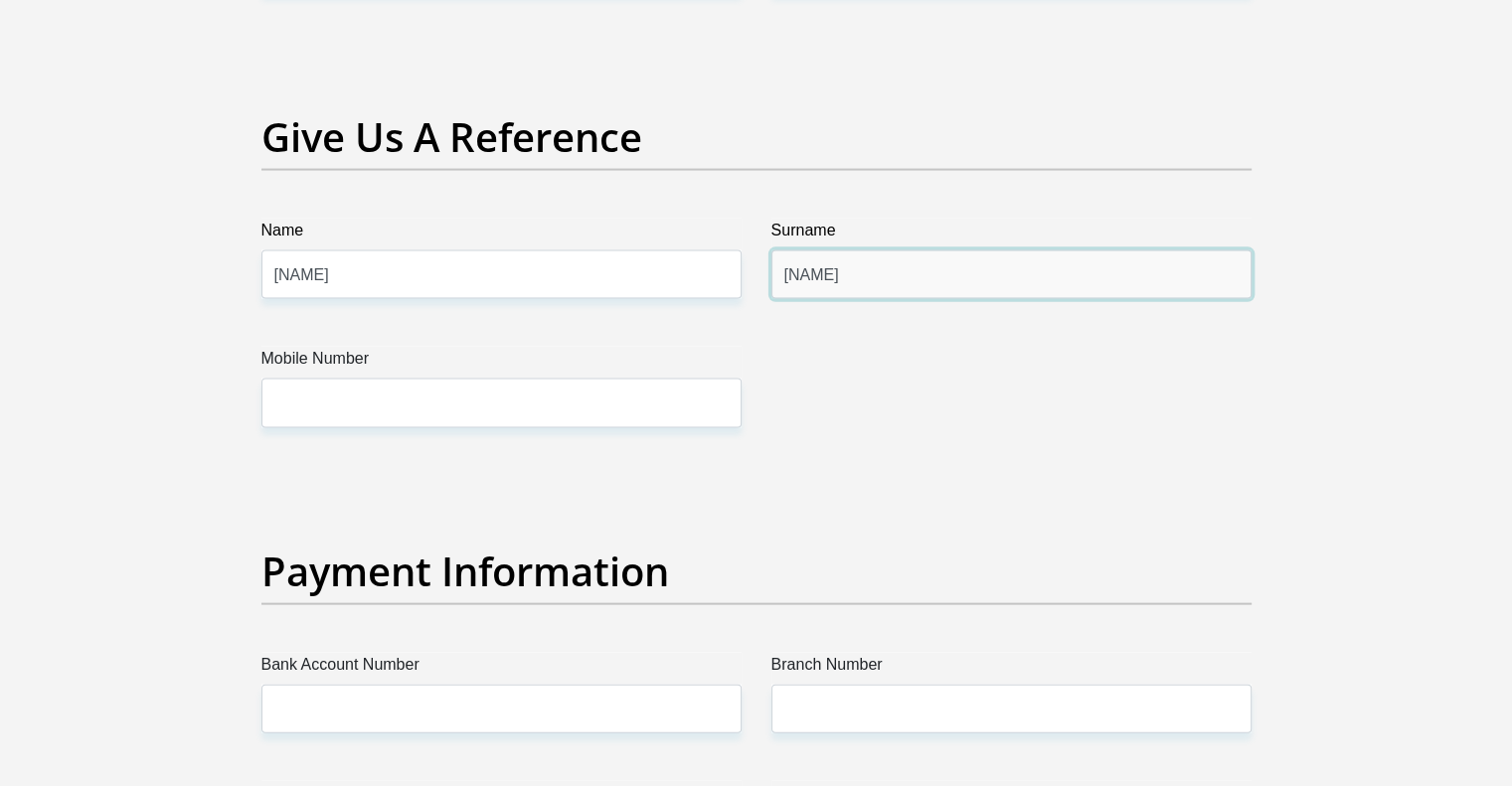 type on "[NAME]" 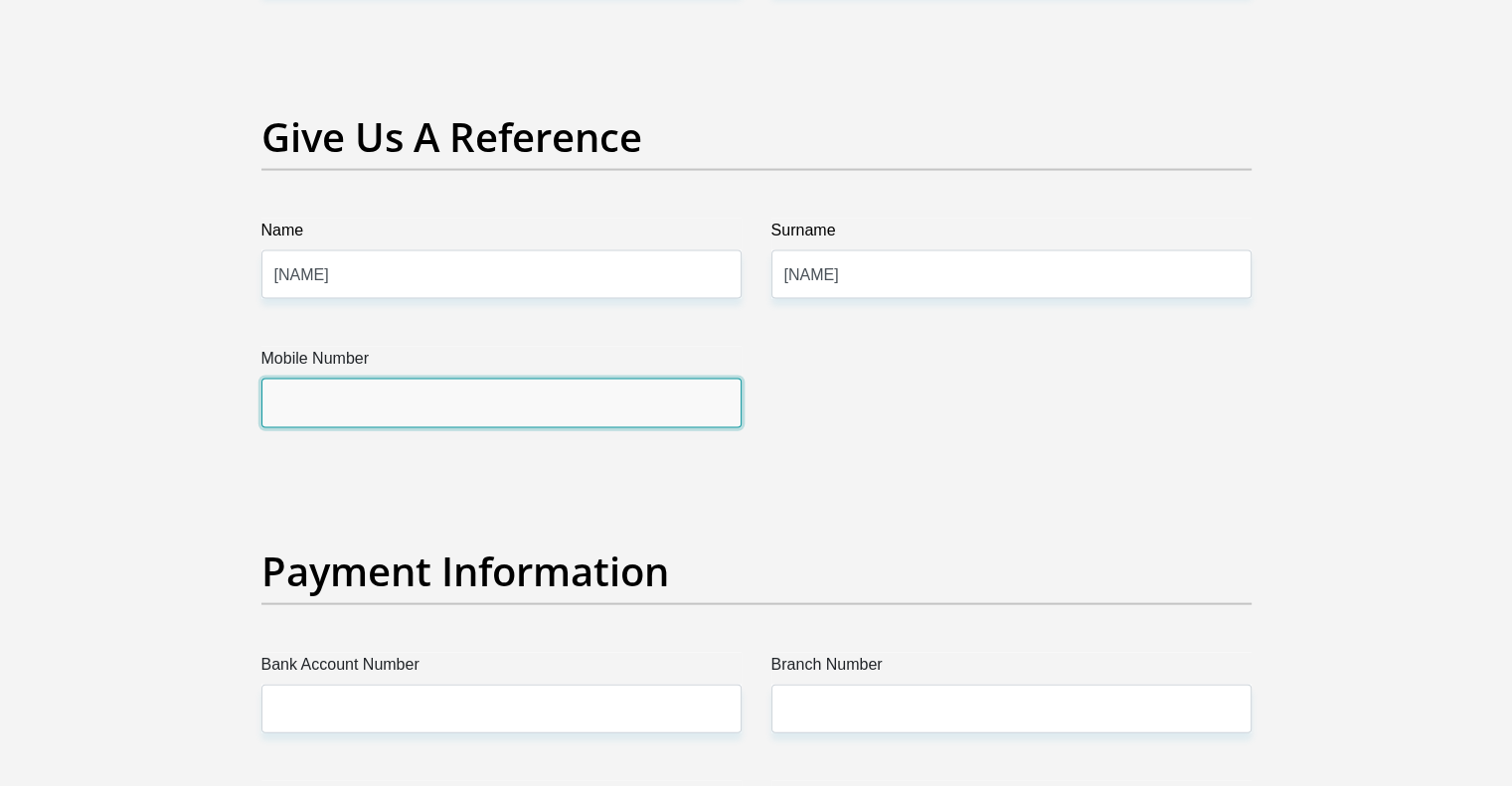 click on "Mobile Number" at bounding box center [501, 402] 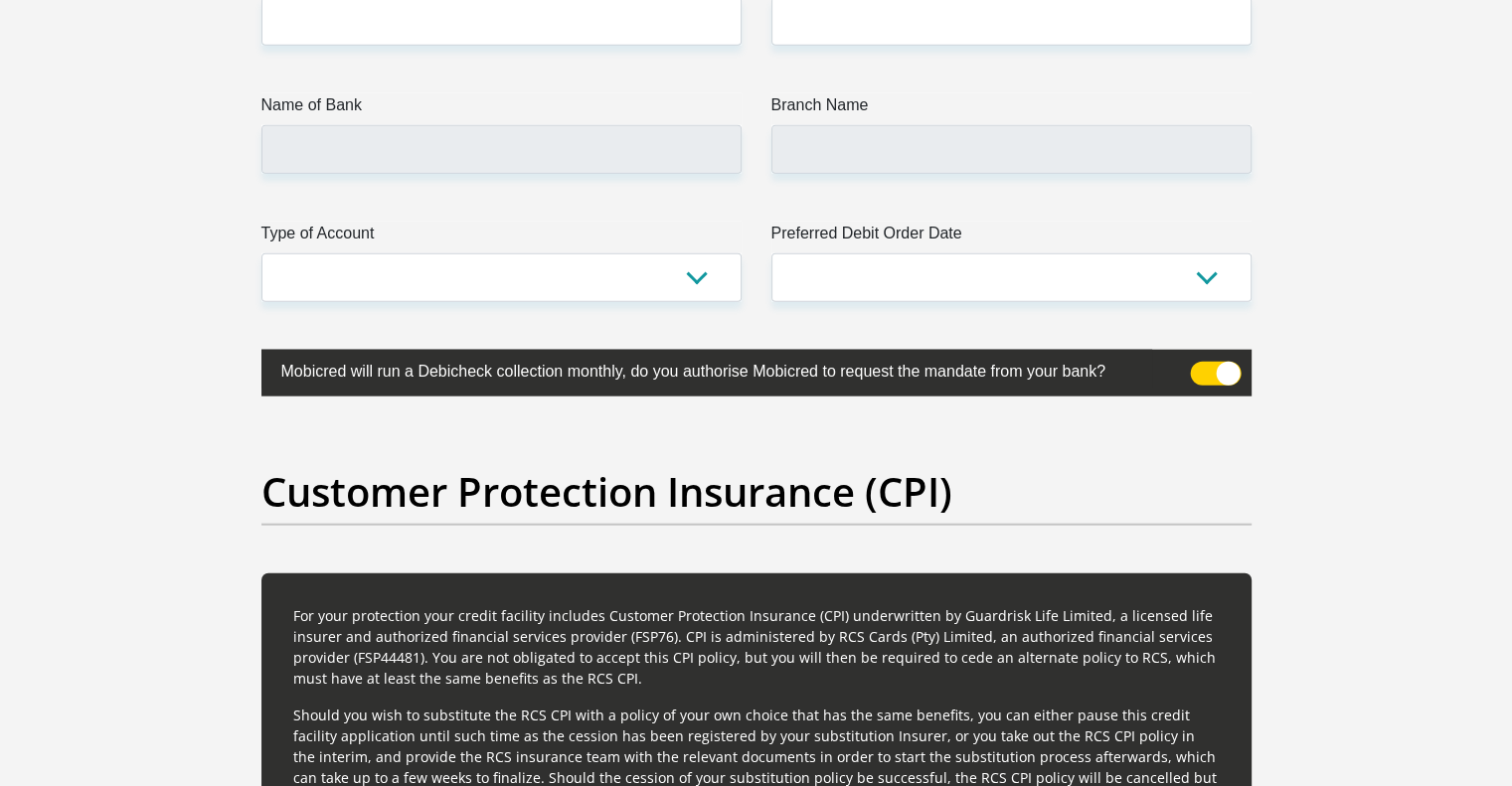 scroll, scrollTop: 4265, scrollLeft: 0, axis: vertical 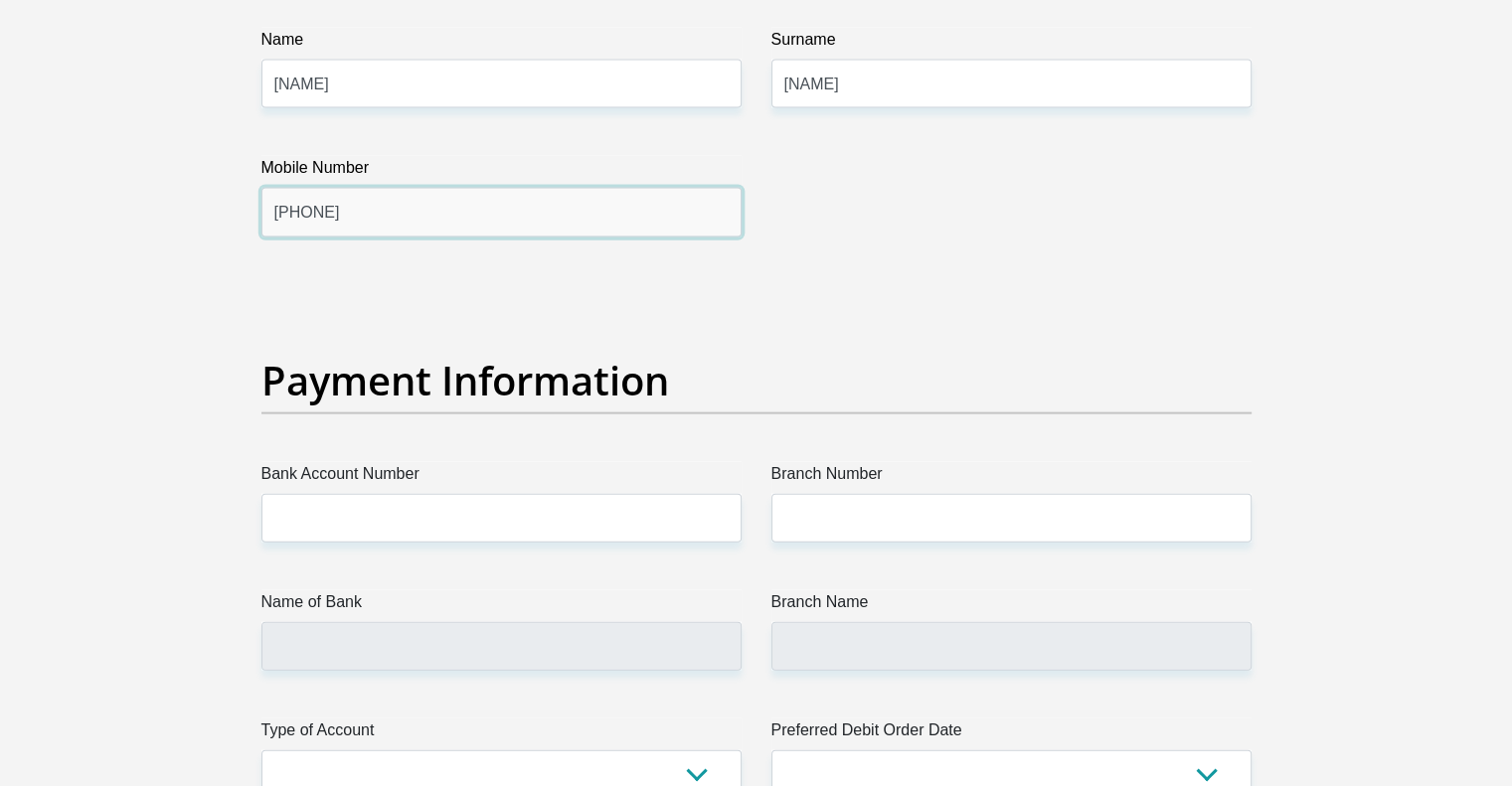 click on "[PHONE]" at bounding box center [501, 212] 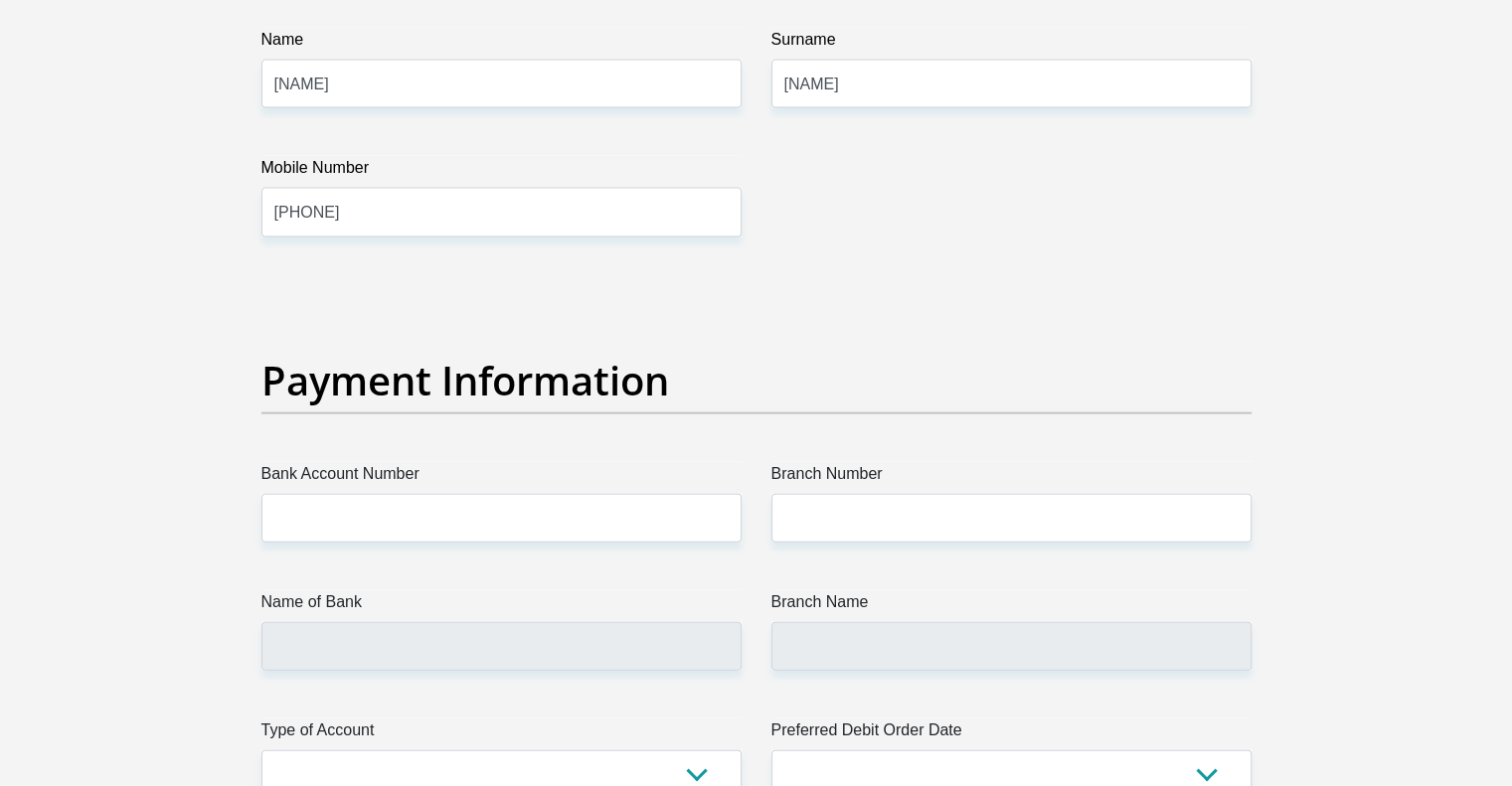 click on "Personal Details
Title
Mr
Ms
Mrs
Dr
Other
First Name
[NAME]
Surname
[NAME]
ID Number
[ID NUMBER]
Please input valid ID number
Race
Black
Coloured
Indian
White
Other
Contact Number
[PHONE]
Please input valid contact number" at bounding box center [756, -714] 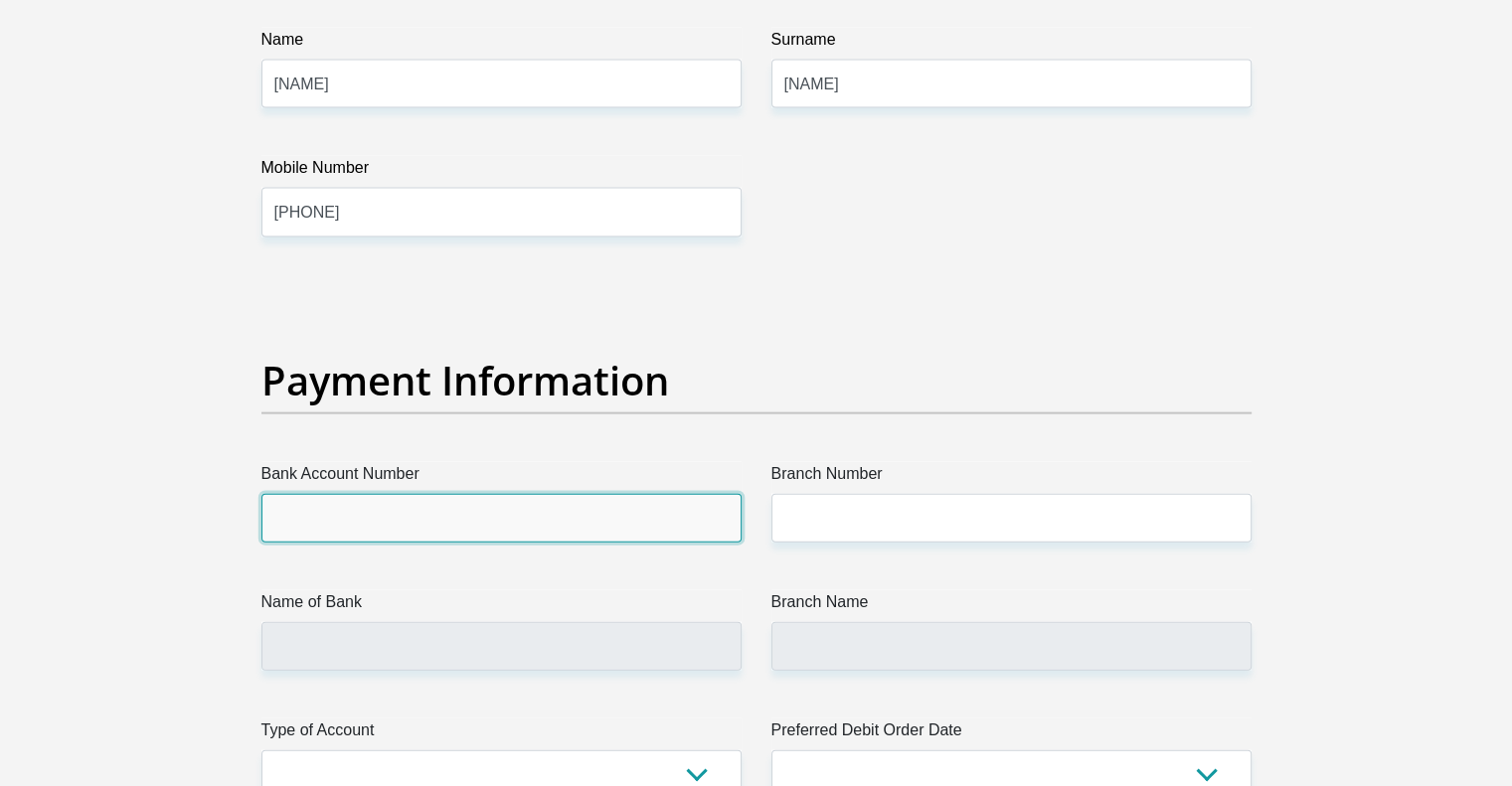 click on "Bank Account Number" at bounding box center [501, 518] 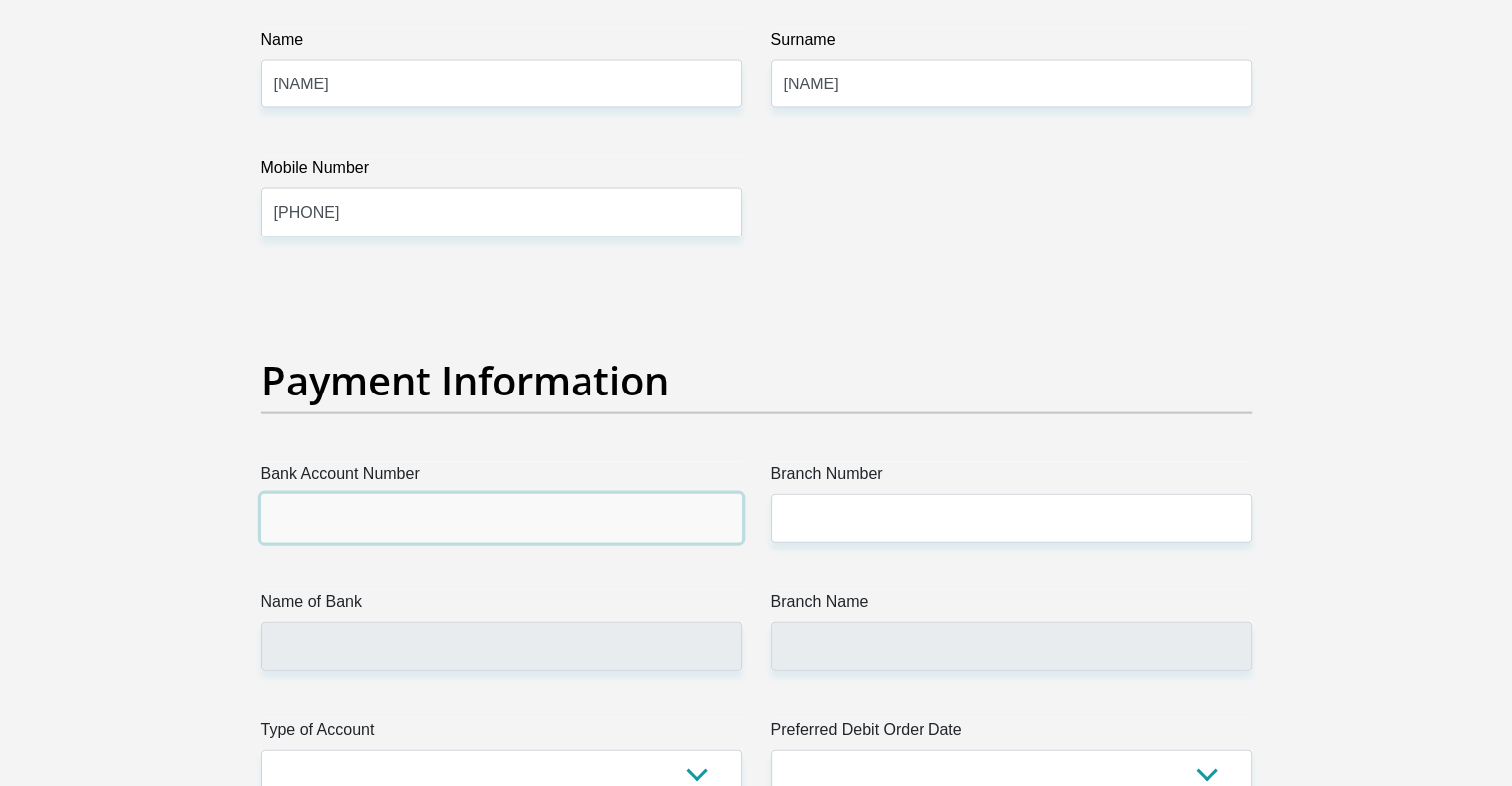 paste on "1029188459" 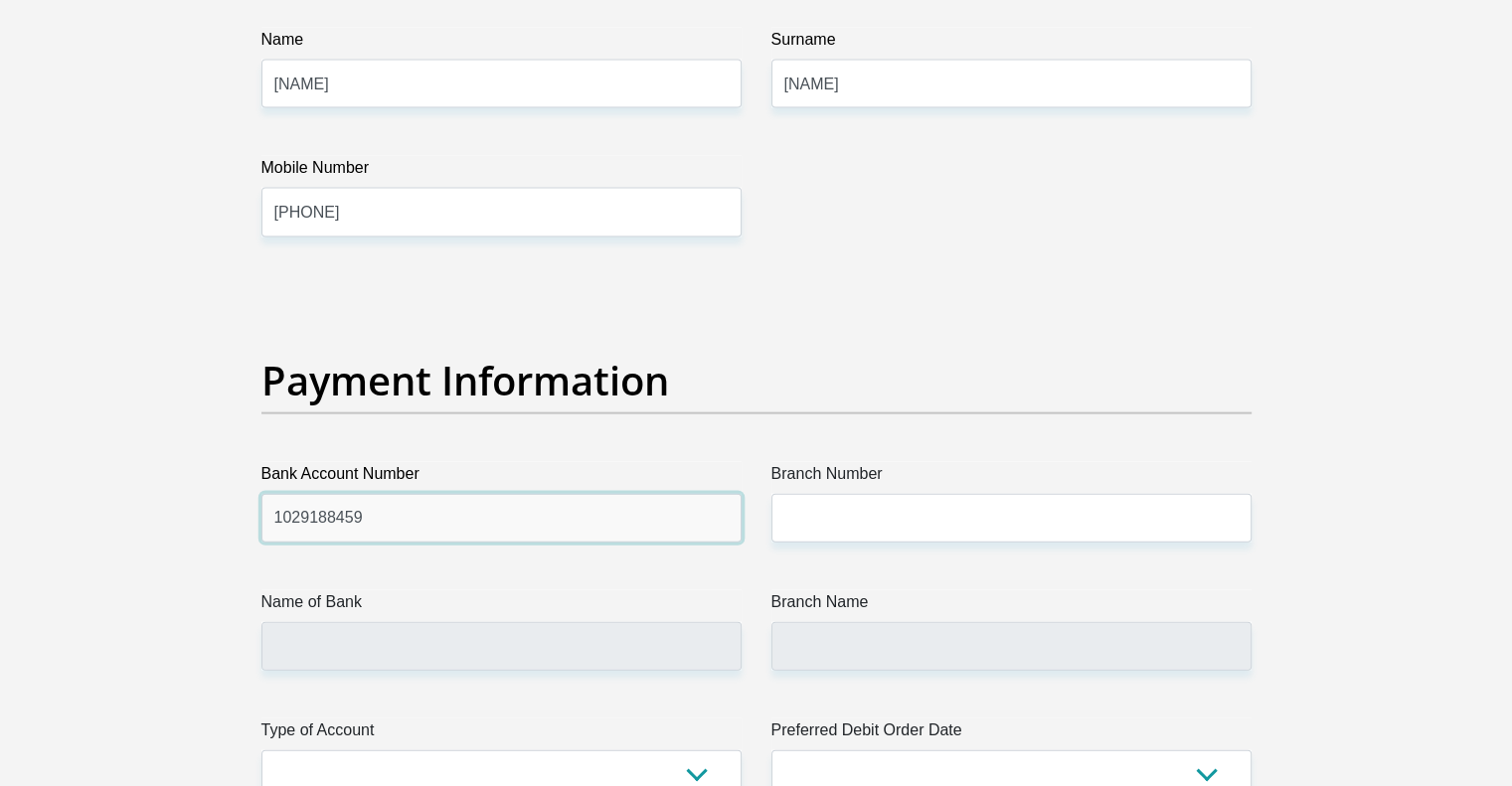 type on "1029188459" 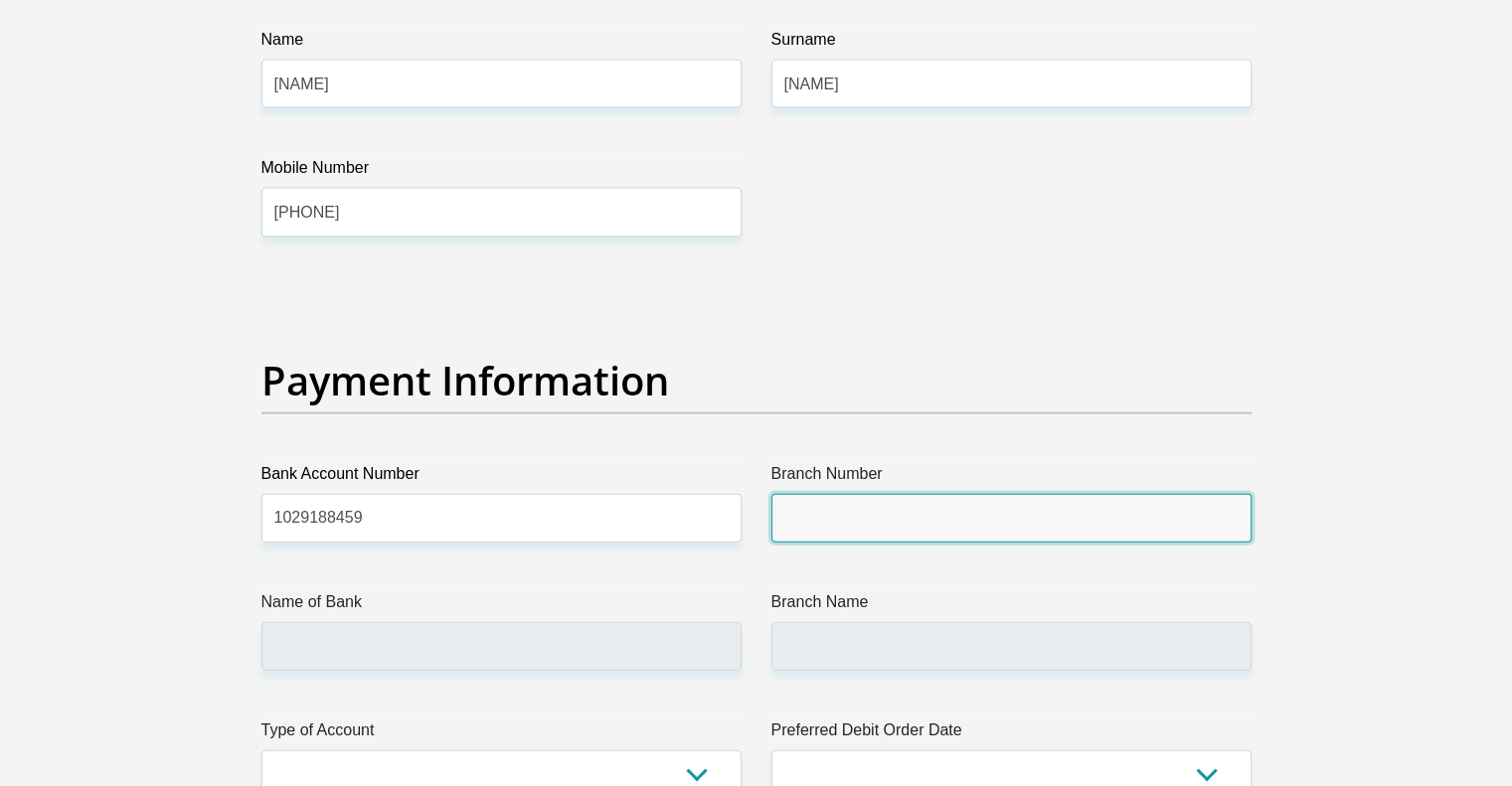 click on "Branch Number" at bounding box center (1011, 518) 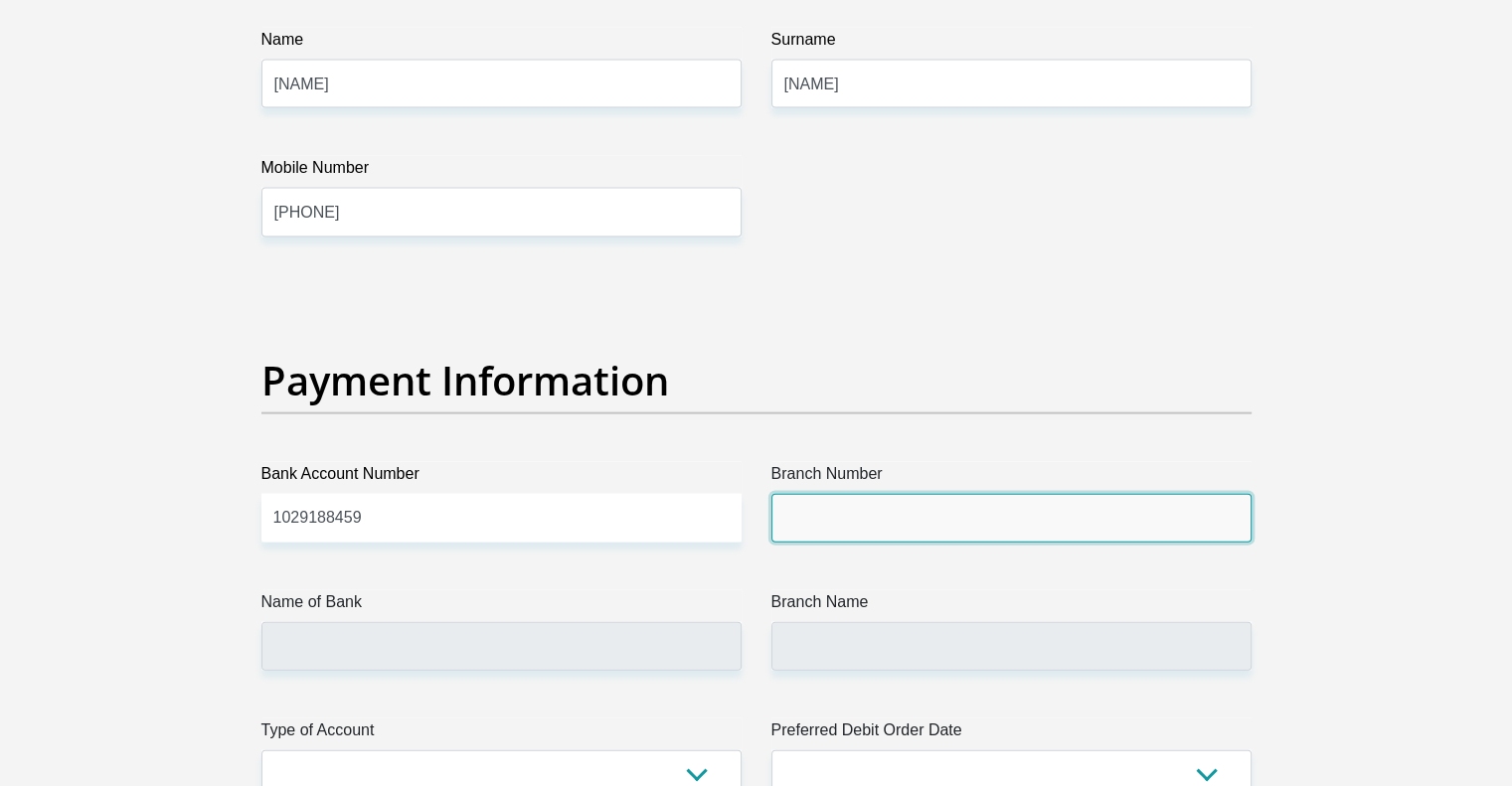 paste on "198 765" 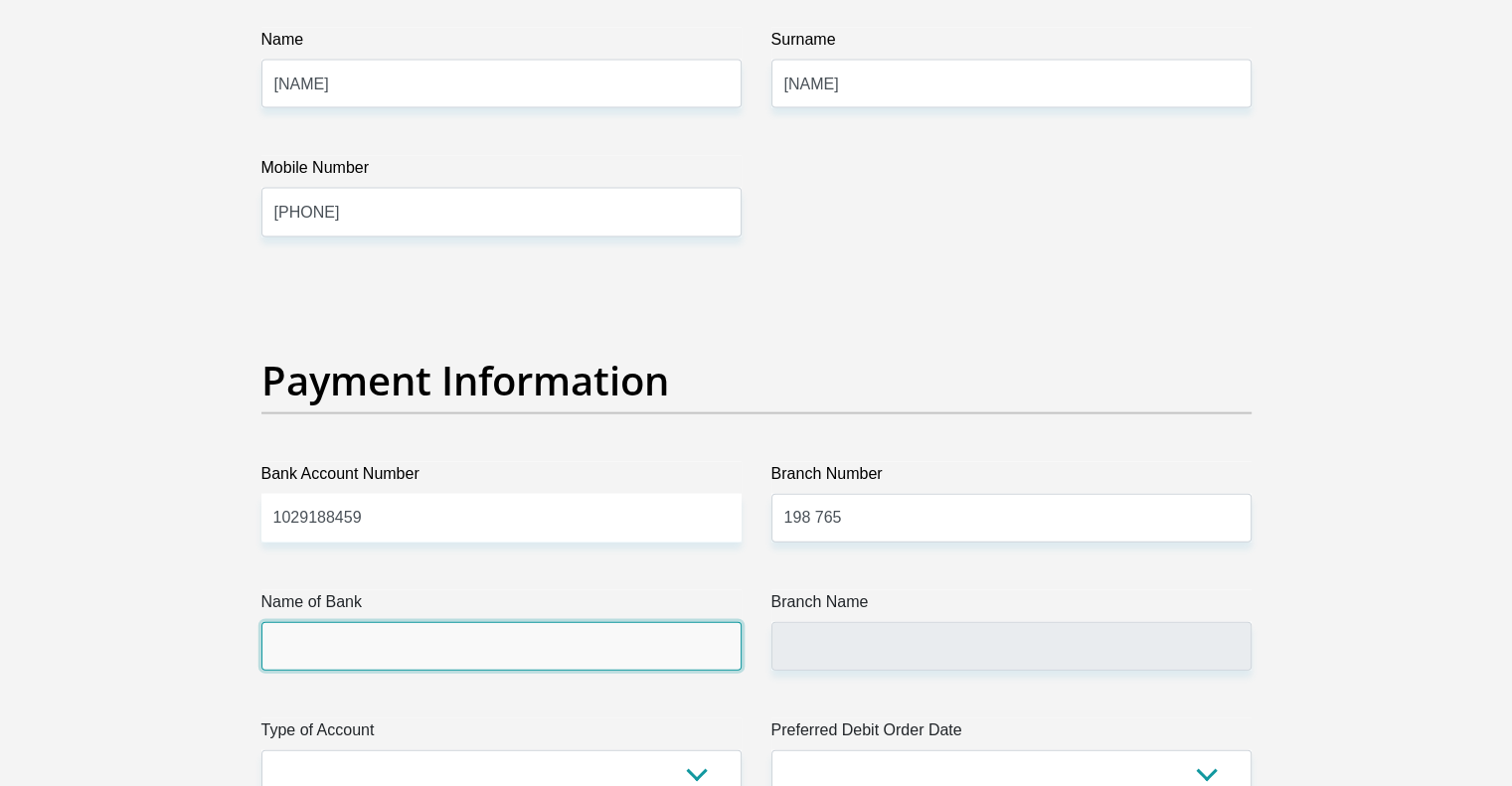 click on "Name of Bank" at bounding box center (501, 646) 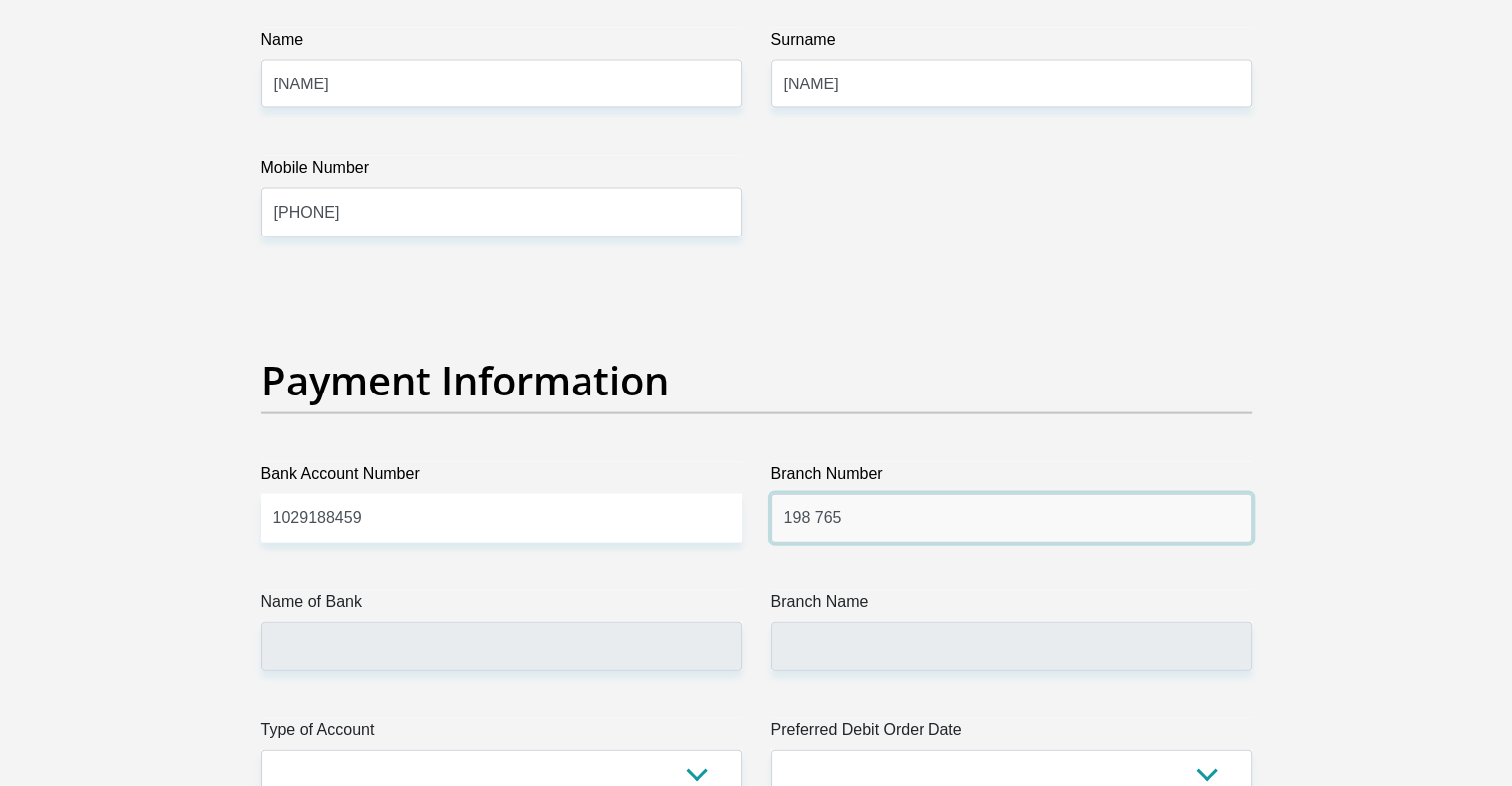 click on "198 765" at bounding box center [1011, 518] 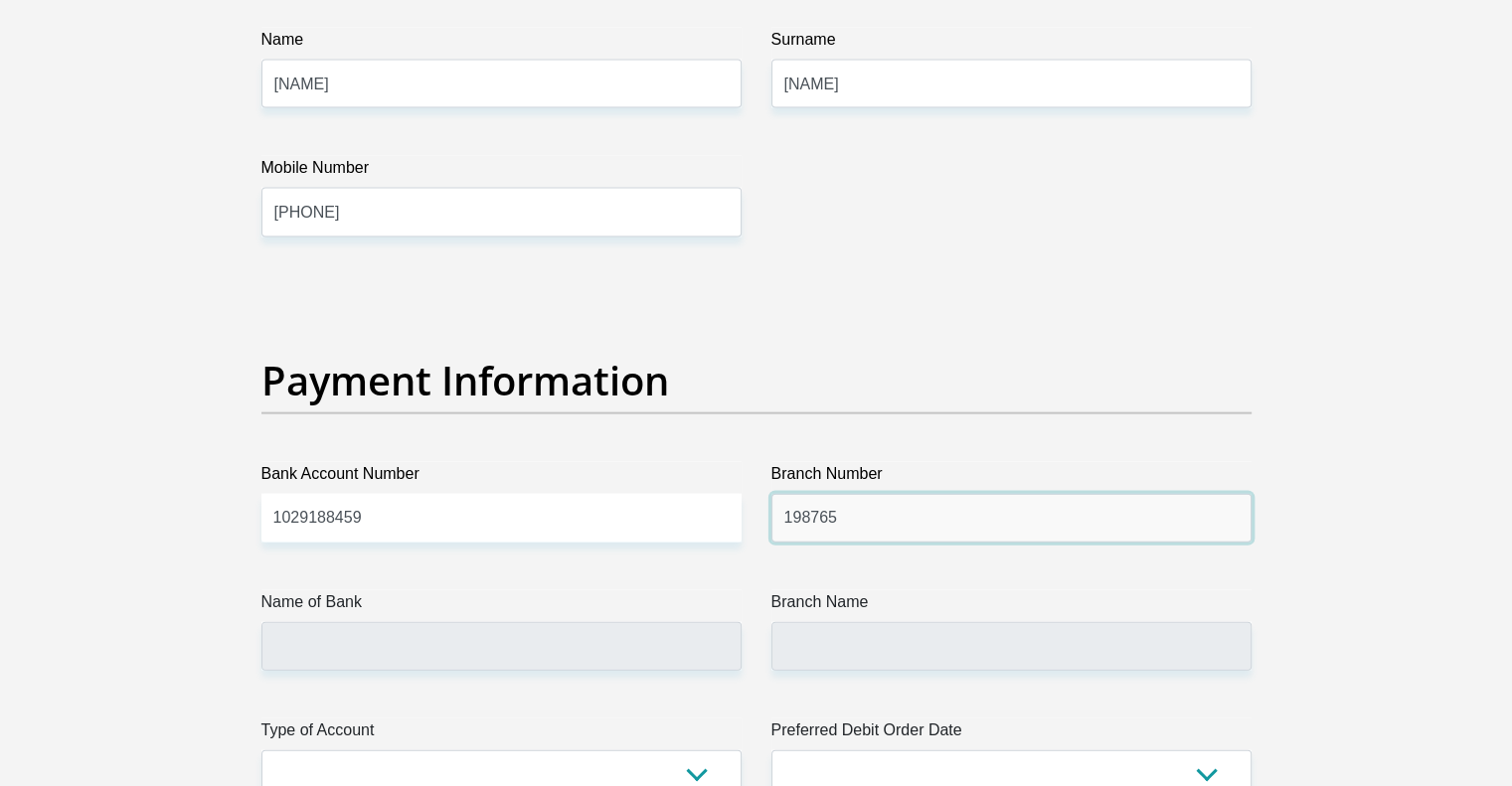 type on "198765" 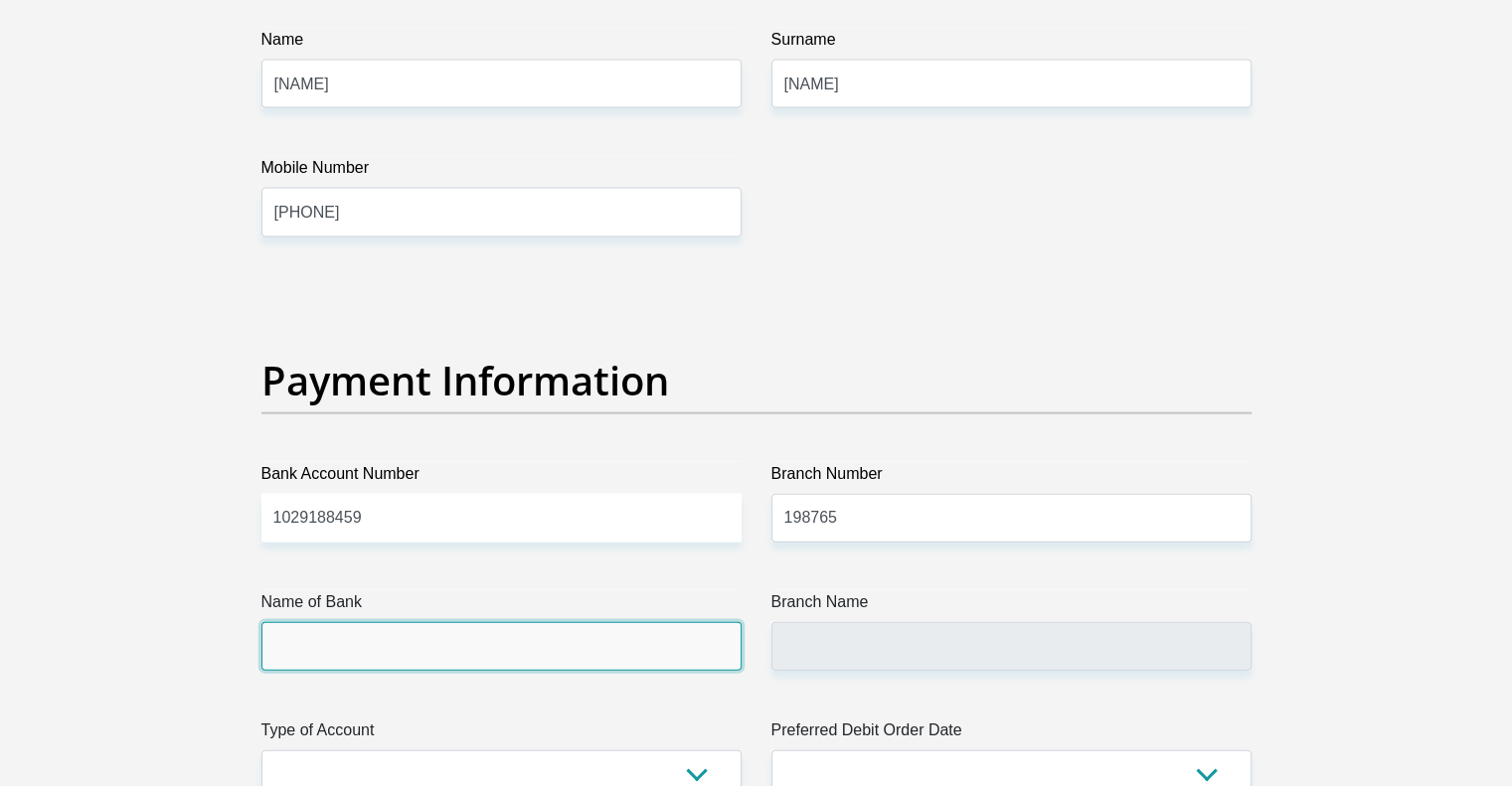 click on "Name of Bank" at bounding box center [501, 646] 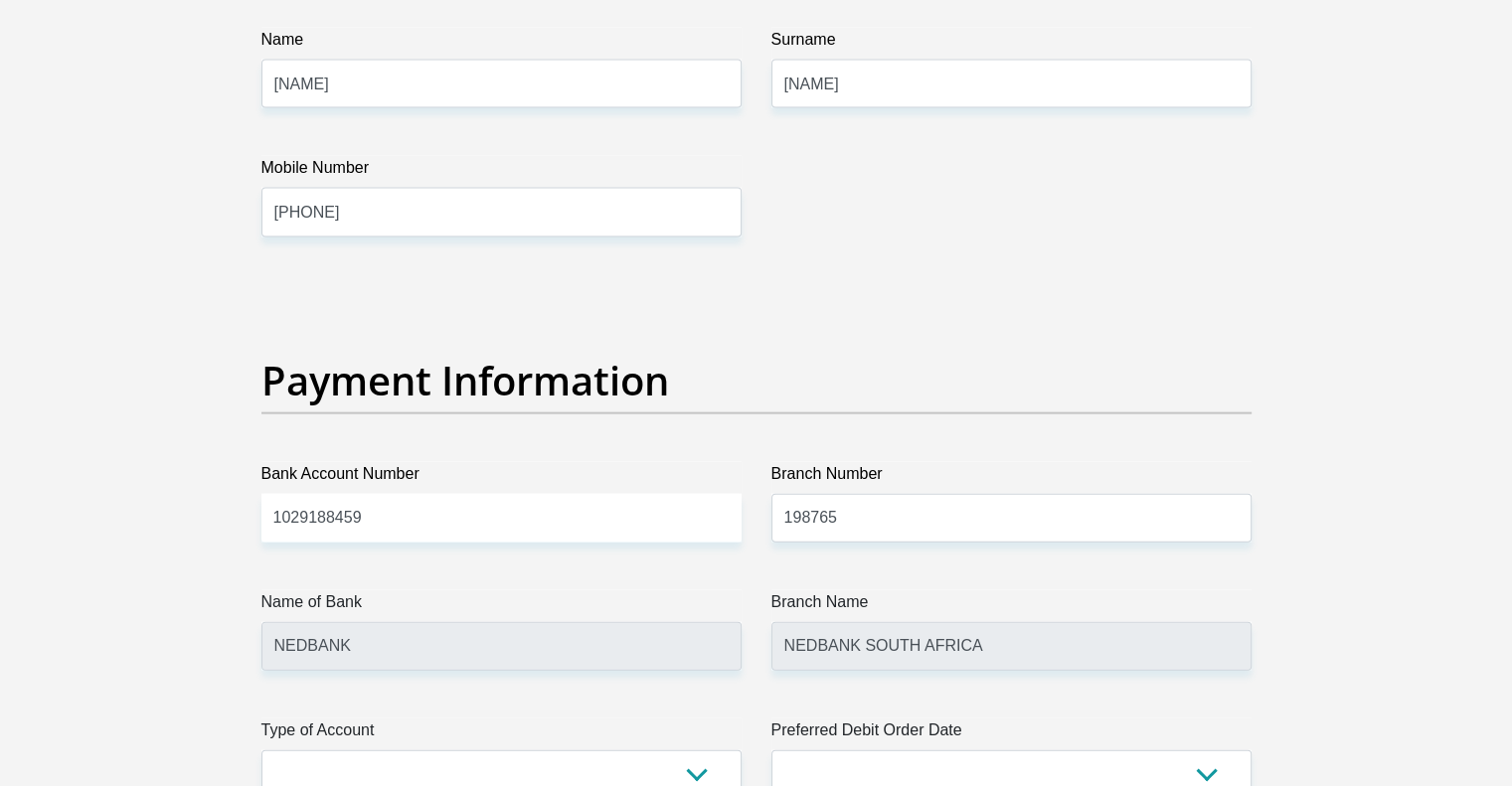 click on "Personal Details
Title
Mr
Ms
Mrs
Dr
Other
First Name
[NAME]
Surname
[NAME]
ID Number
[ID NUMBER]
Please input valid ID number
Race
Black
Coloured
Indian
White
Other
Contact Number
[PHONE]
Please input valid contact number
Nationality" at bounding box center (756, -714) 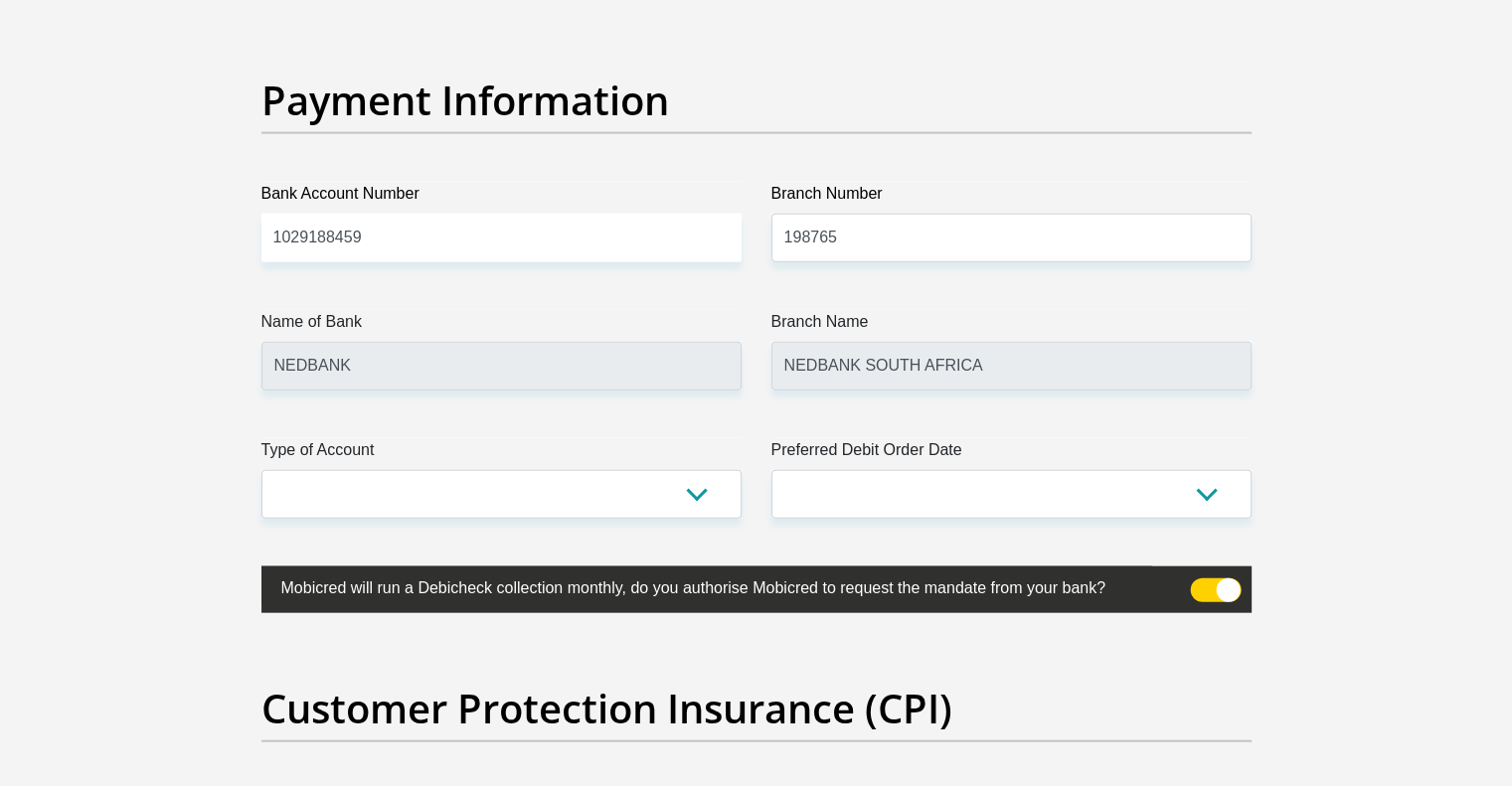 scroll, scrollTop: 4563, scrollLeft: 0, axis: vertical 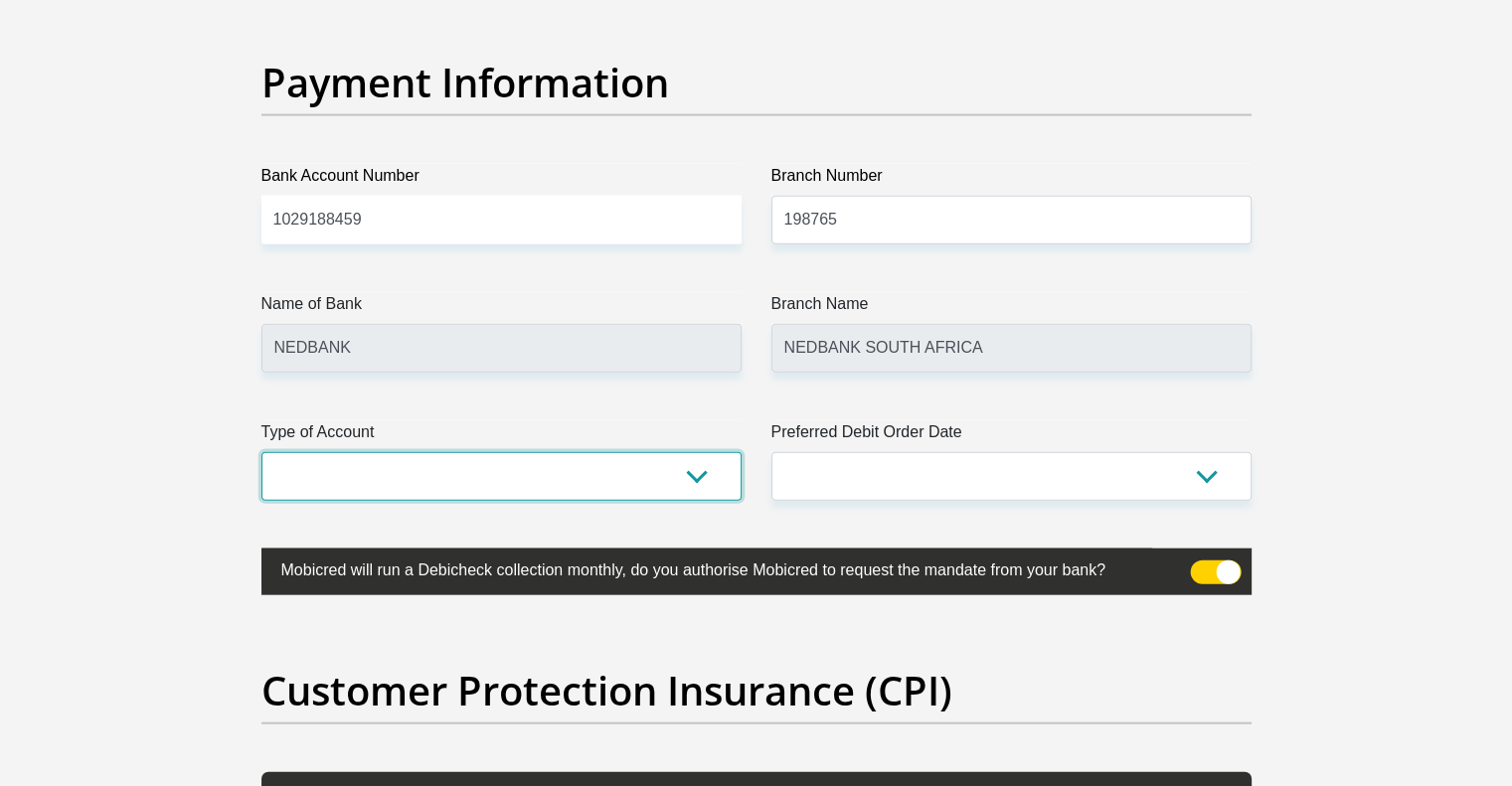 click on "Cheque
Savings" at bounding box center (501, 476) 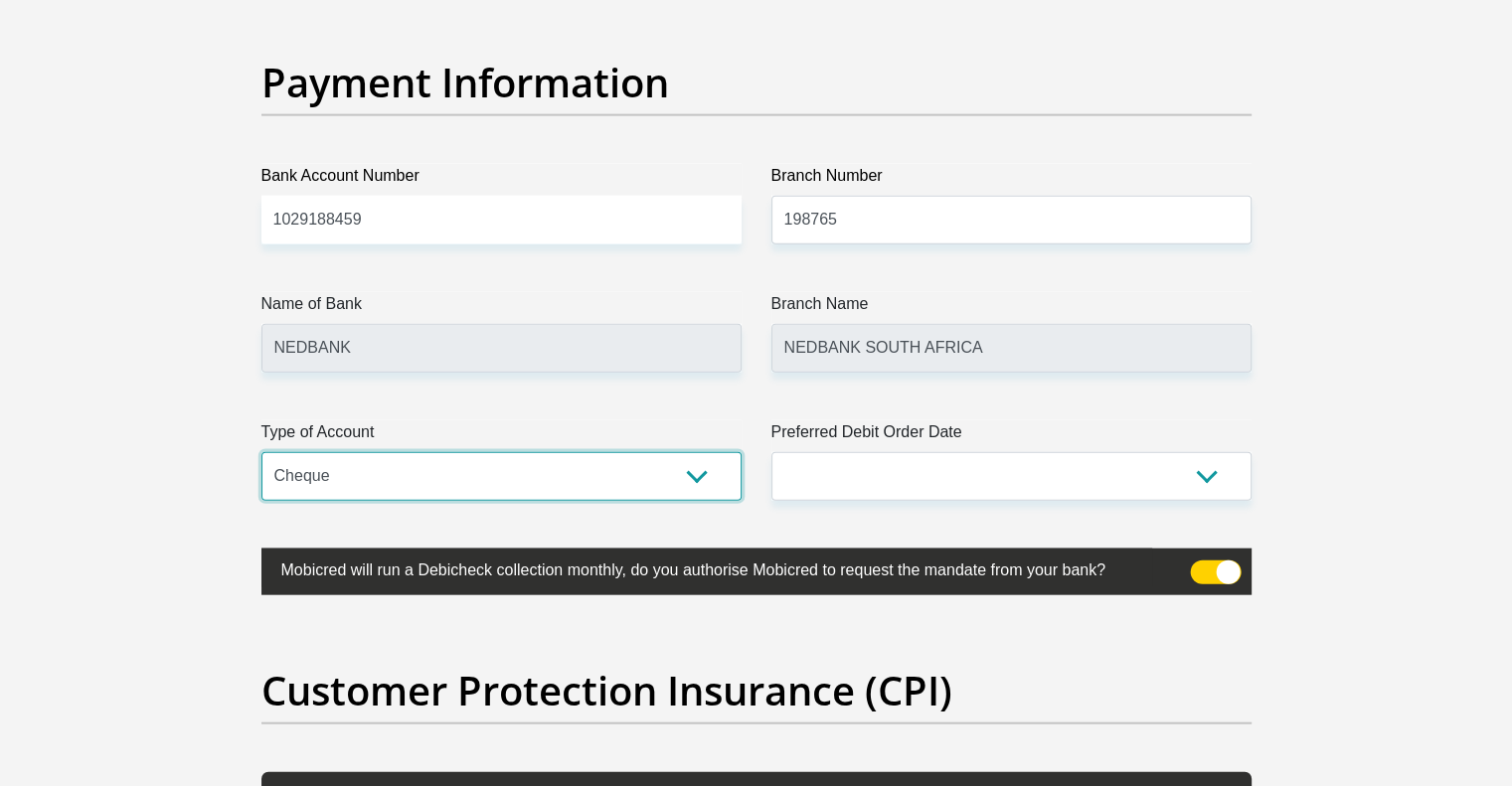 click on "Cheque
Savings" at bounding box center (501, 476) 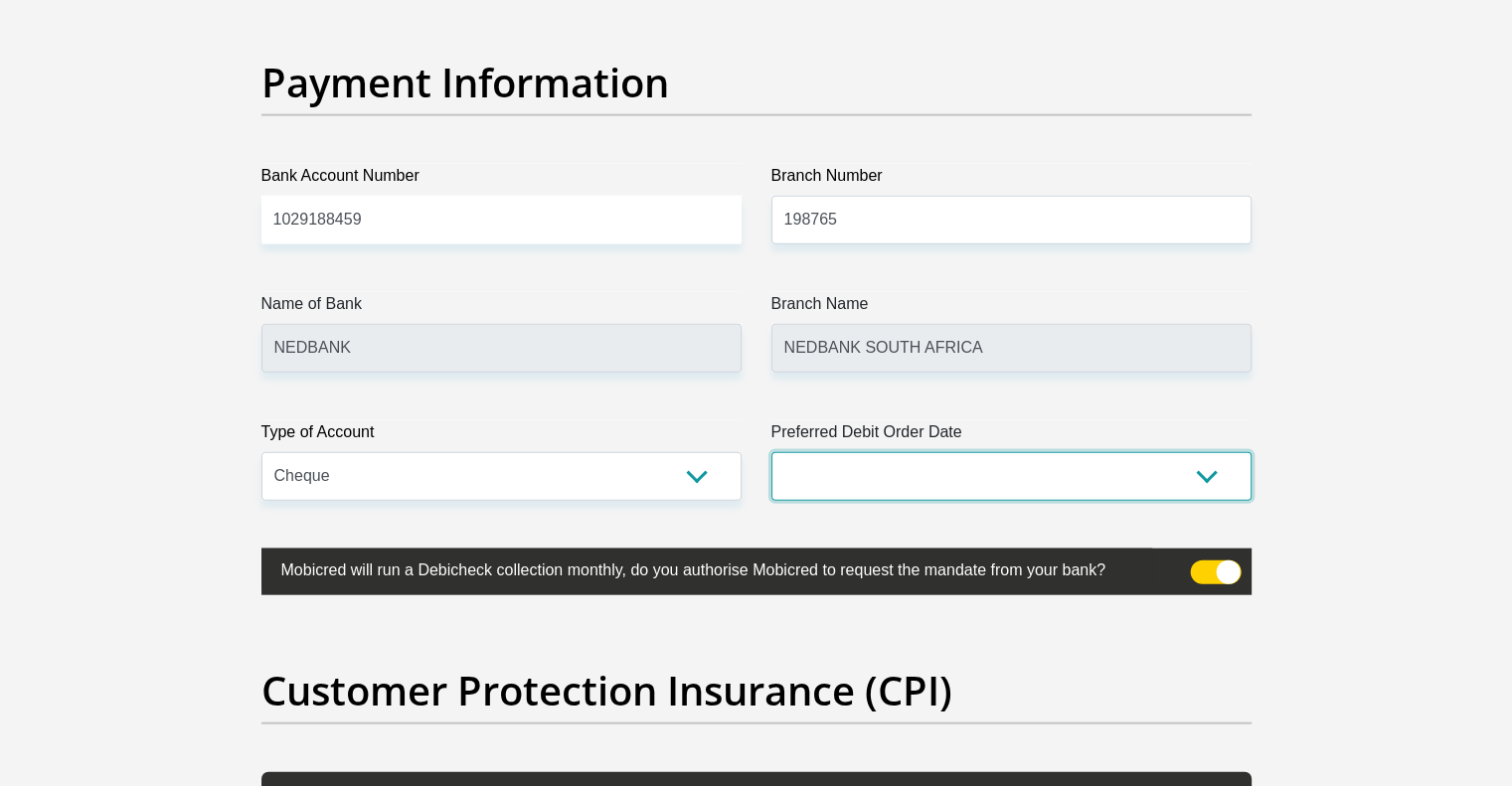 click on "1st
2nd
3rd
4th
5th
7th
18th
19th
20th
21st
22nd
23rd
24th
25th
26th
27th
28th
29th
30th" at bounding box center [1011, 476] 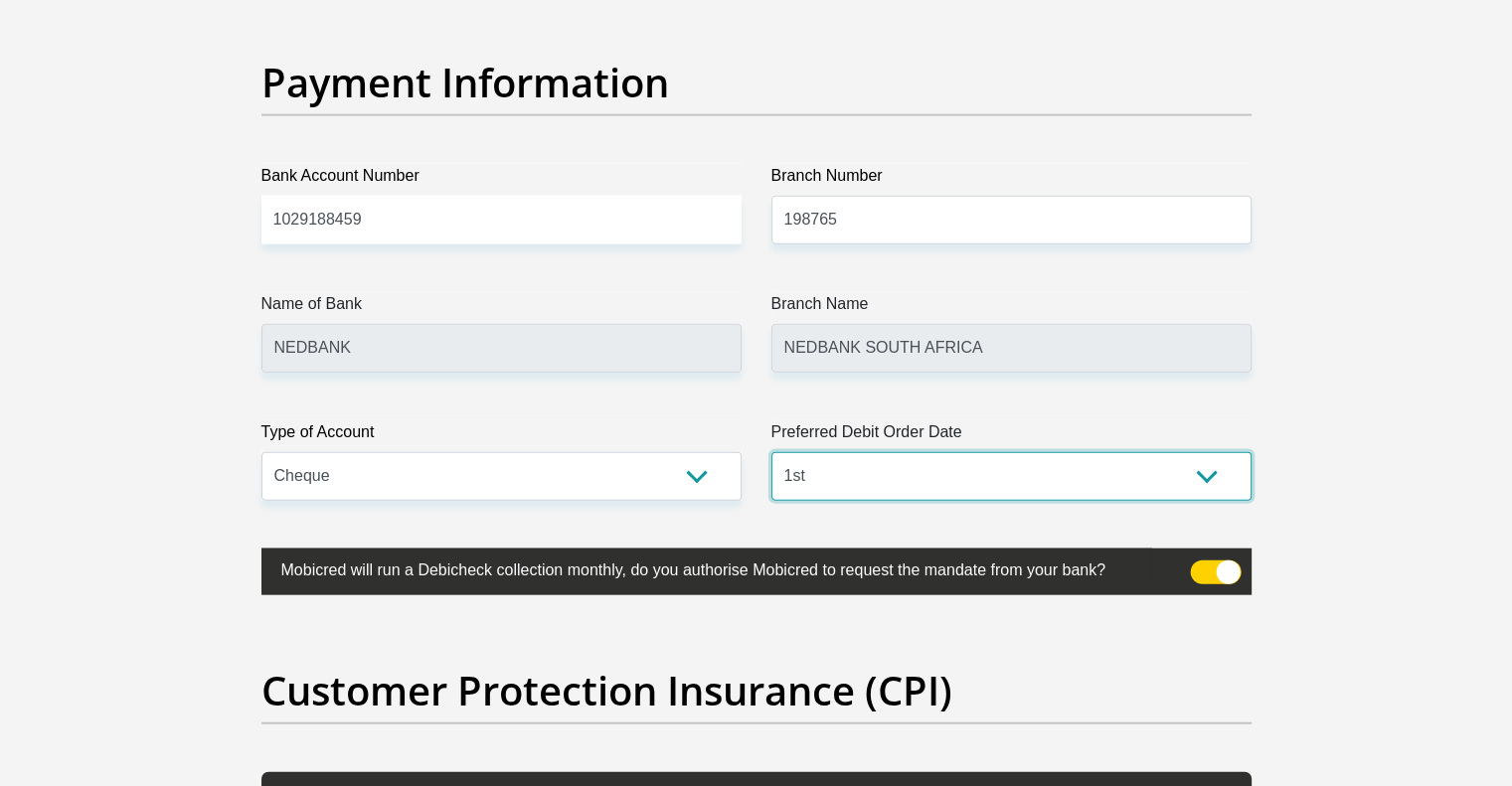 click on "1st
2nd
3rd
4th
5th
7th
18th
19th
20th
21st
22nd
23rd
24th
25th
26th
27th
28th
29th
30th" at bounding box center (1011, 476) 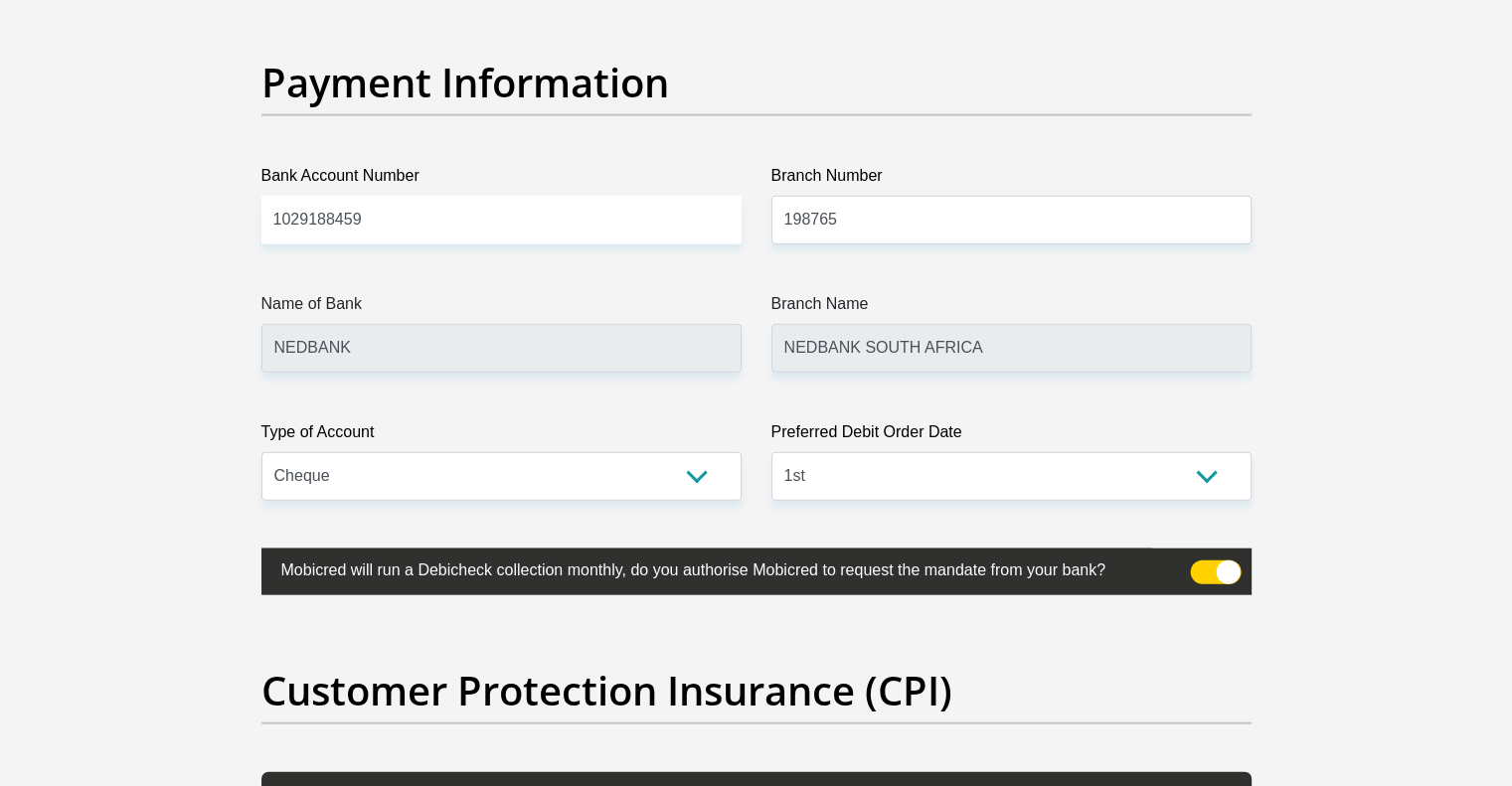 click on "Personal Details
Title
Mr
Ms
Mrs
Dr
Other
First Name
[NAME]
Surname
[NAME]
ID Number
[ID NUMBER]
Please input valid ID number
Race
Black
Coloured
Indian
White
Other
Contact Number
[PHONE]
Please input valid contact number" at bounding box center (756, -1013) 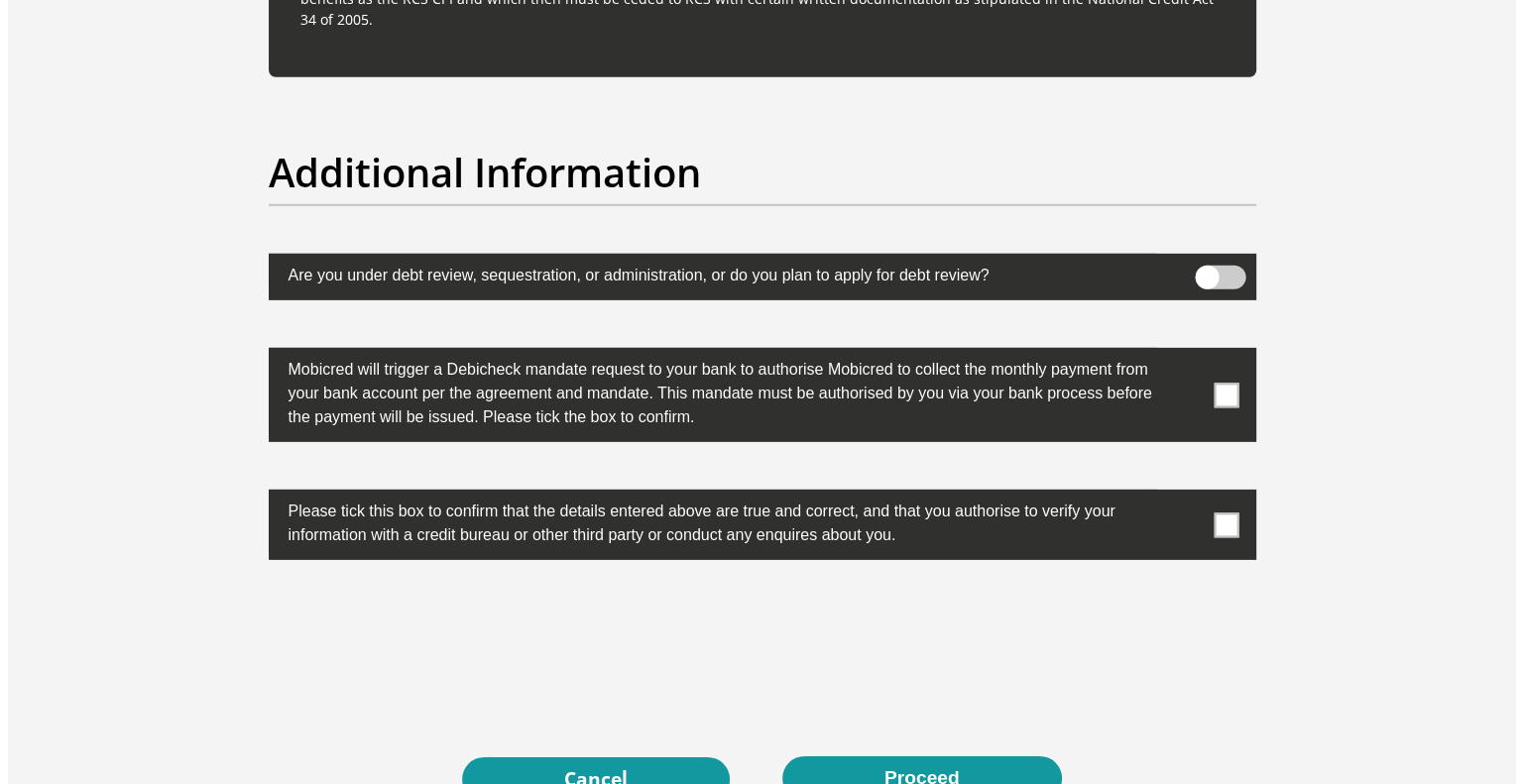 scroll, scrollTop: 6137, scrollLeft: 0, axis: vertical 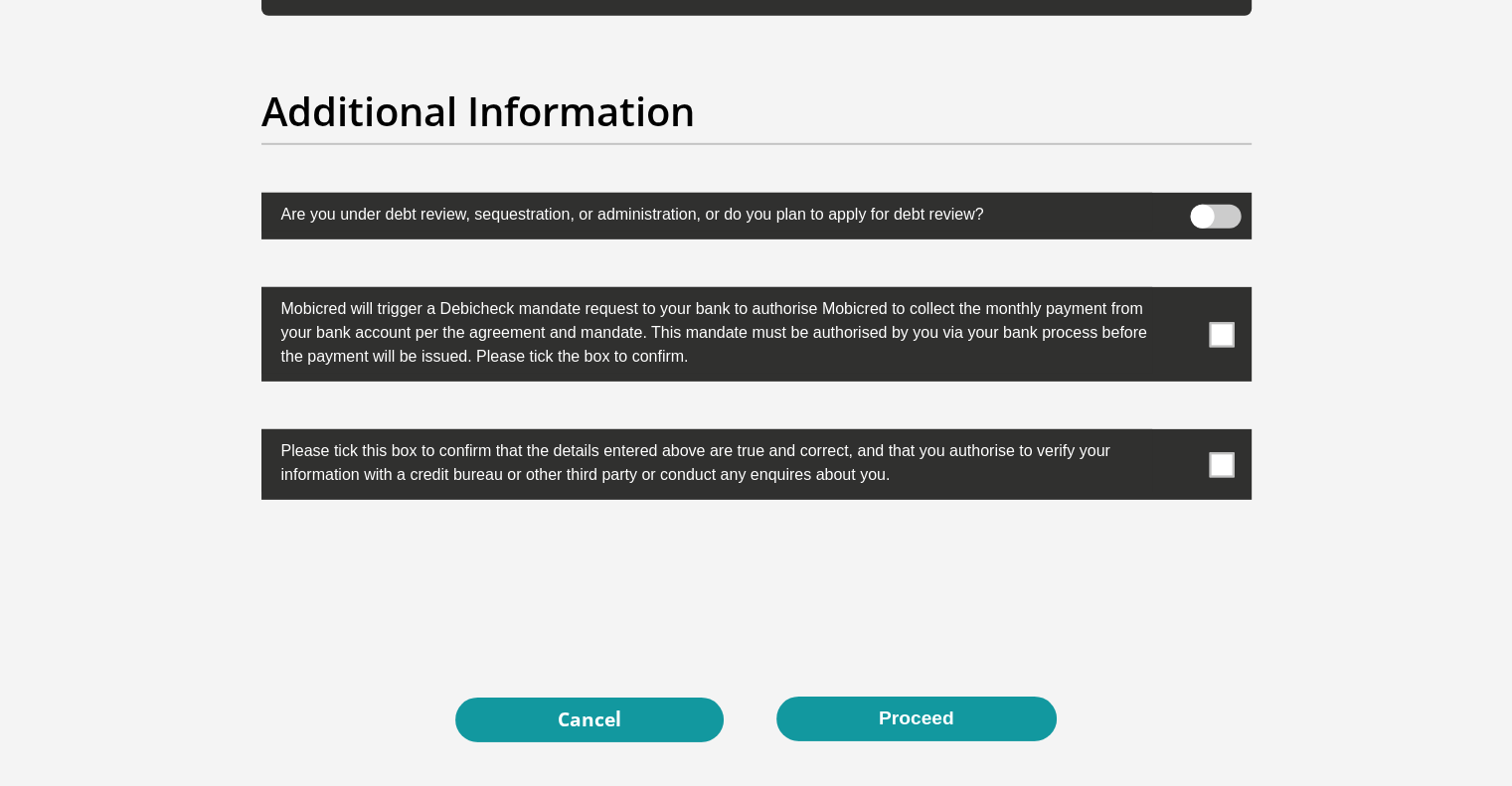 click at bounding box center [1215, 217] 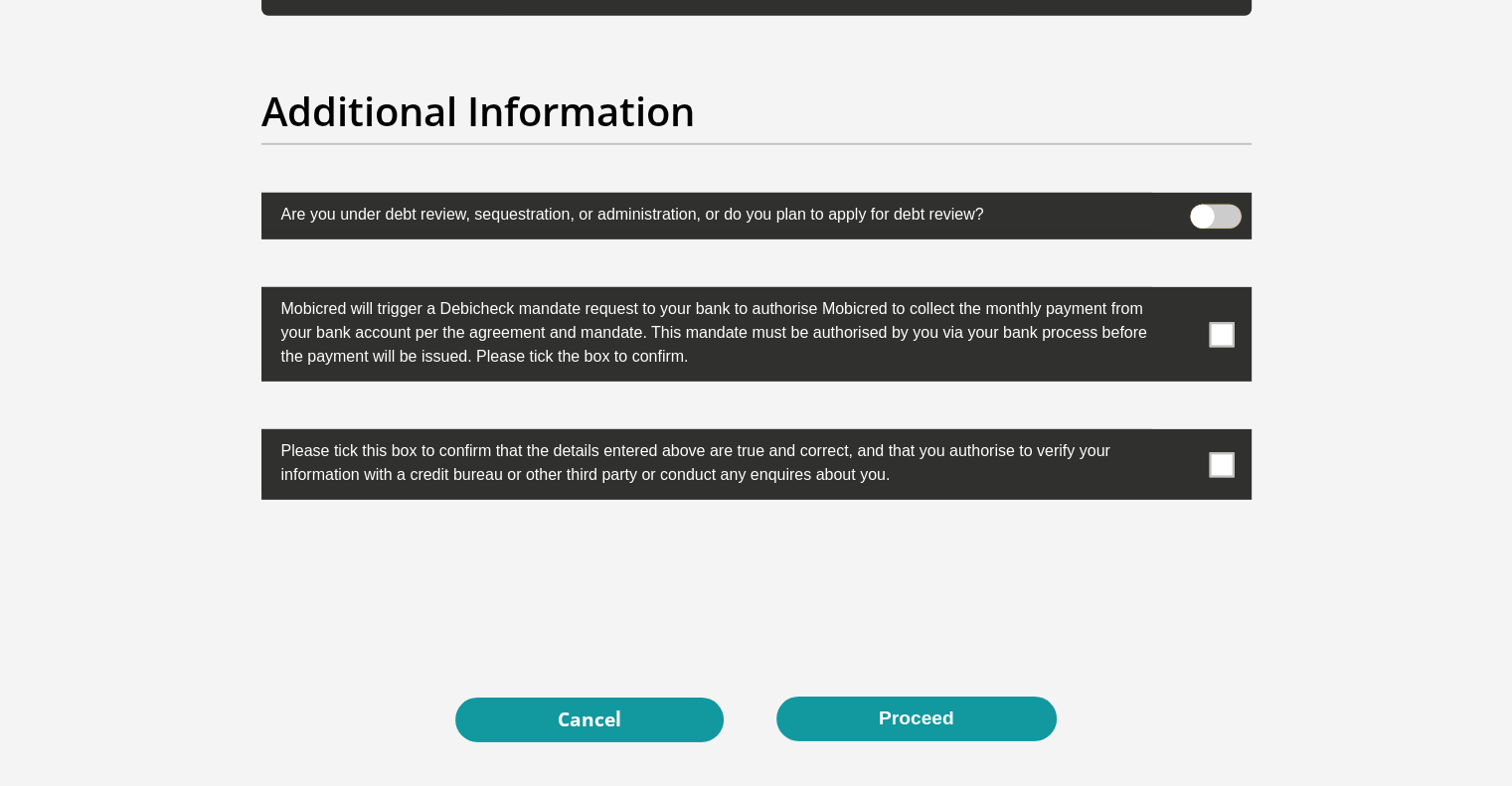 click at bounding box center (1202, 210) 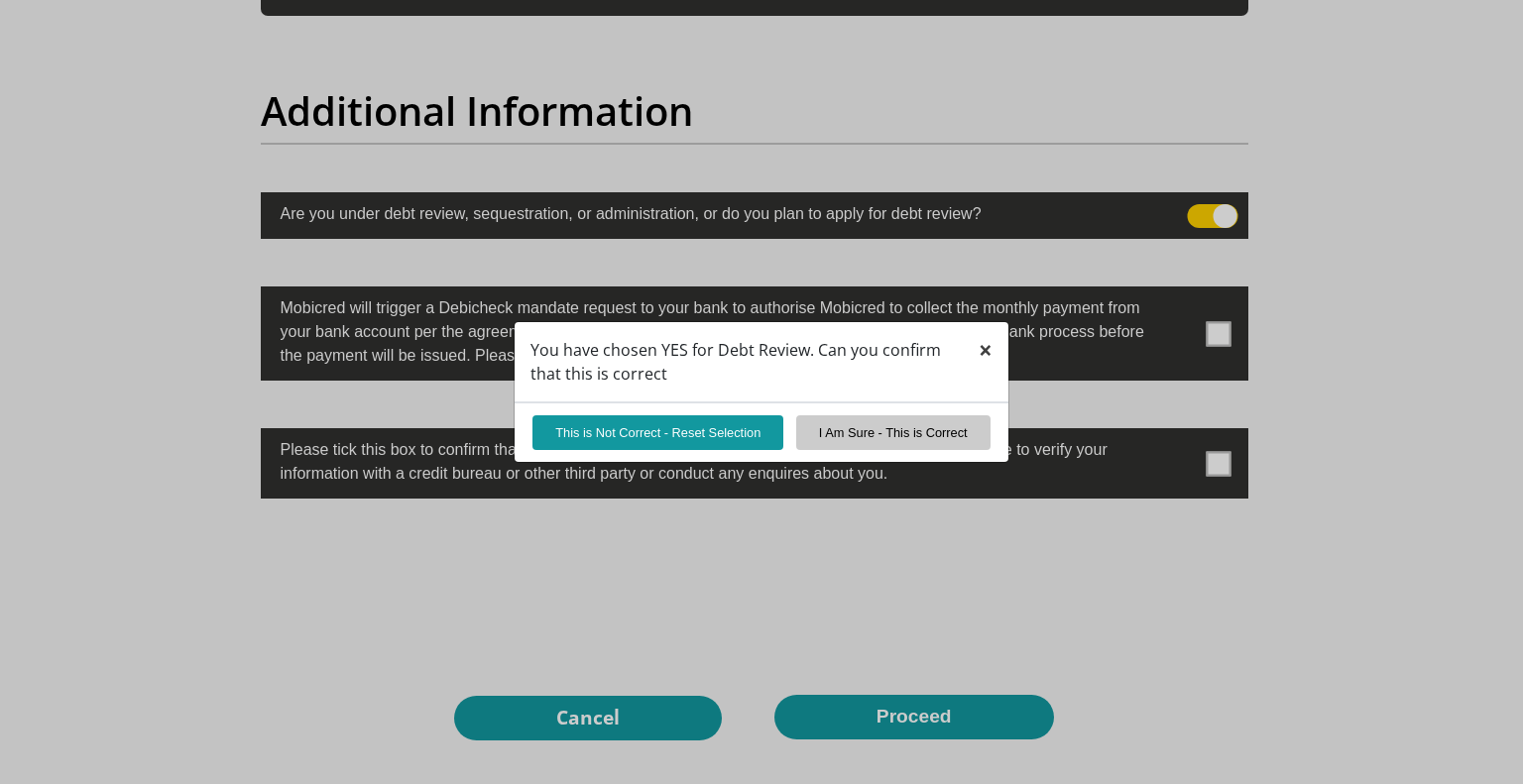click on "×" at bounding box center [986, 349] 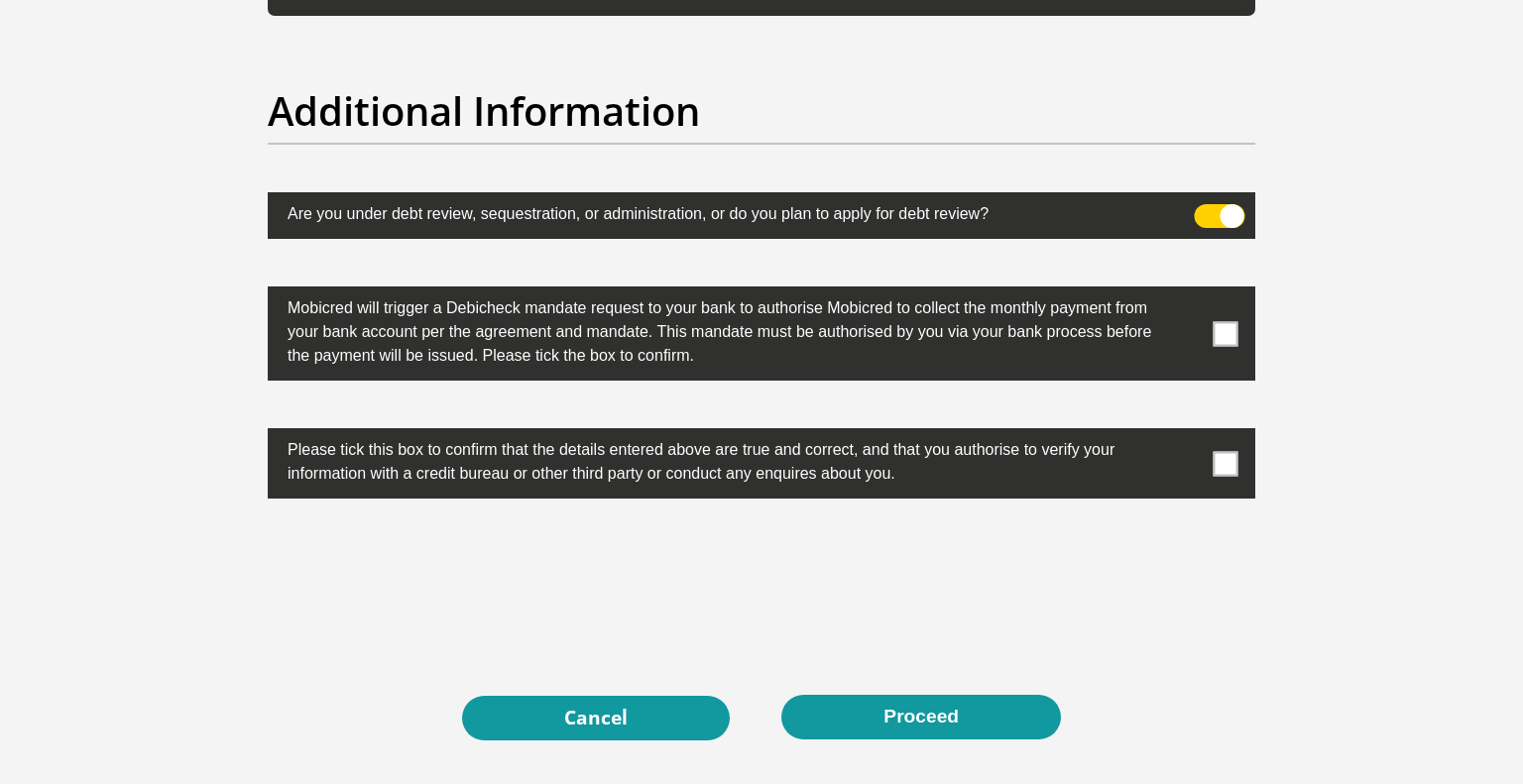 click at bounding box center [1220, 216] 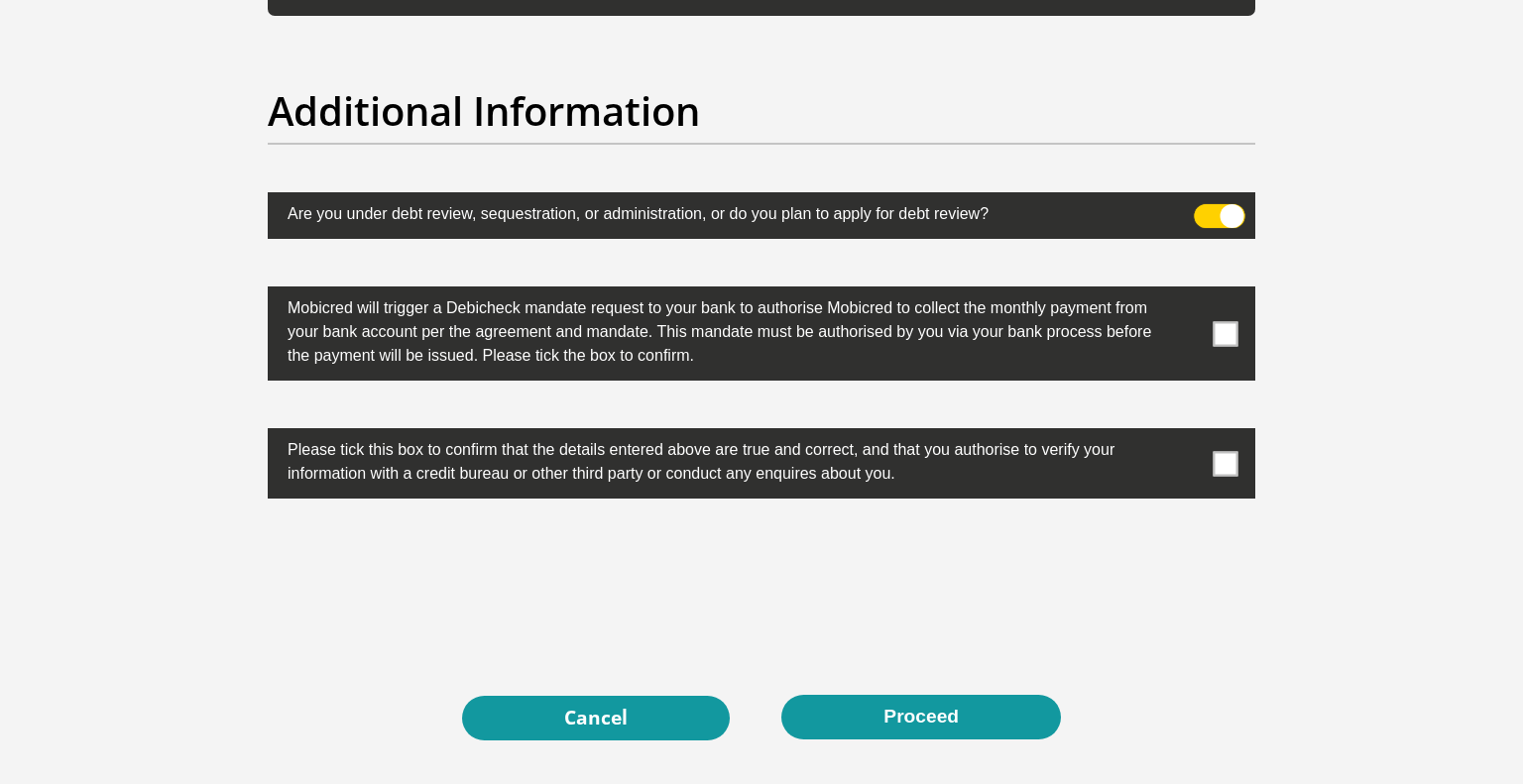 click at bounding box center [1206, 209] 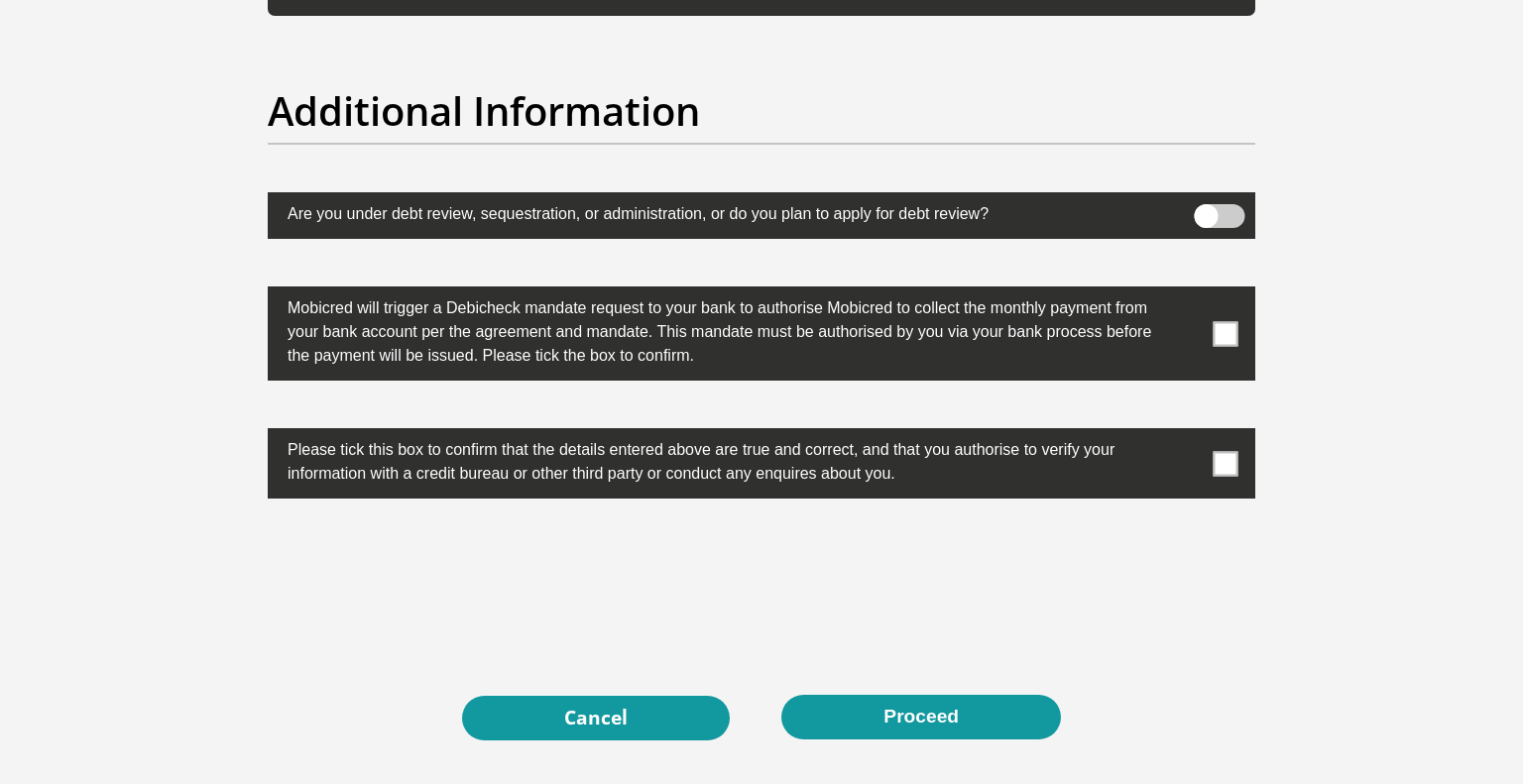 click at bounding box center [1226, 333] 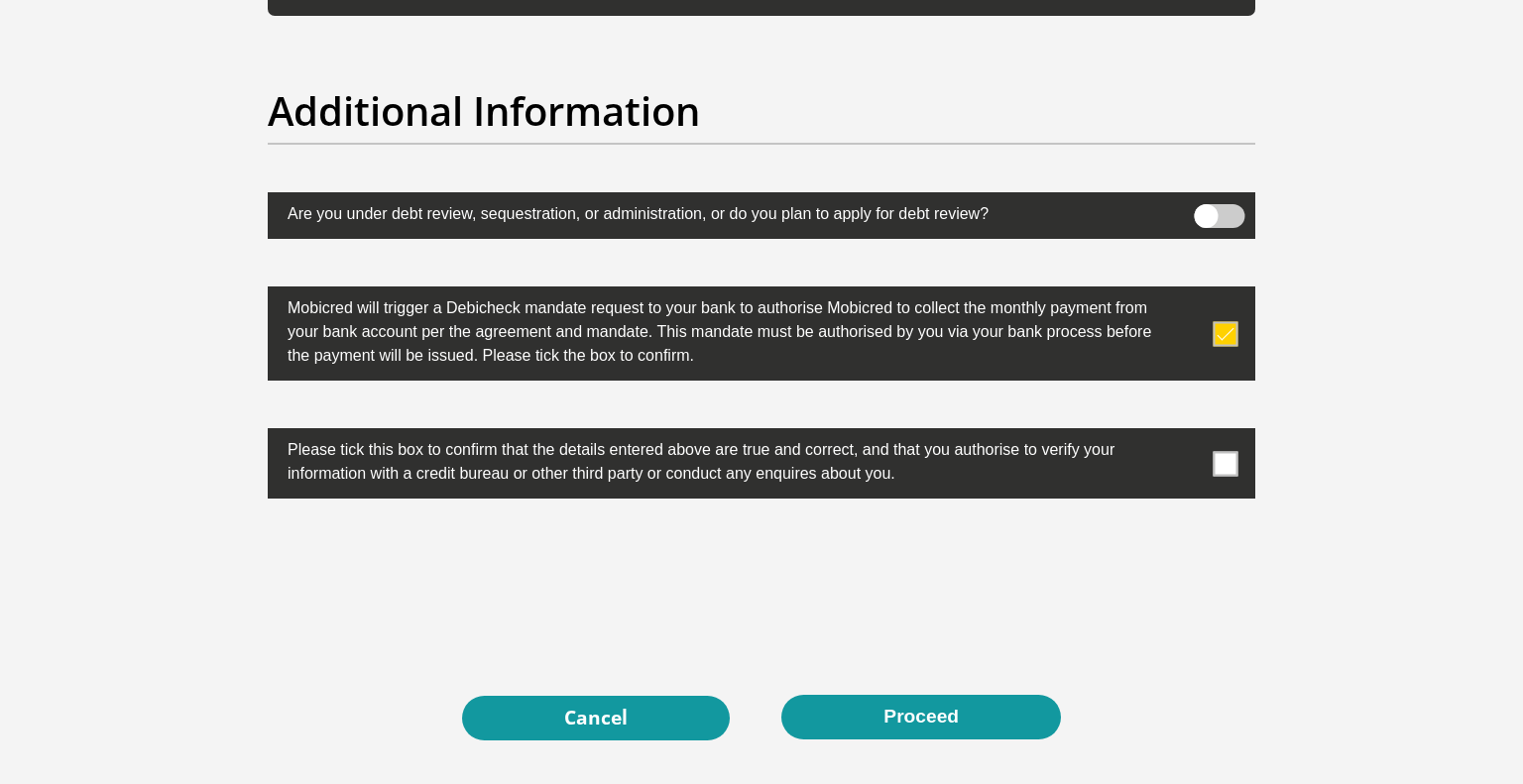 click at bounding box center [1226, 463] 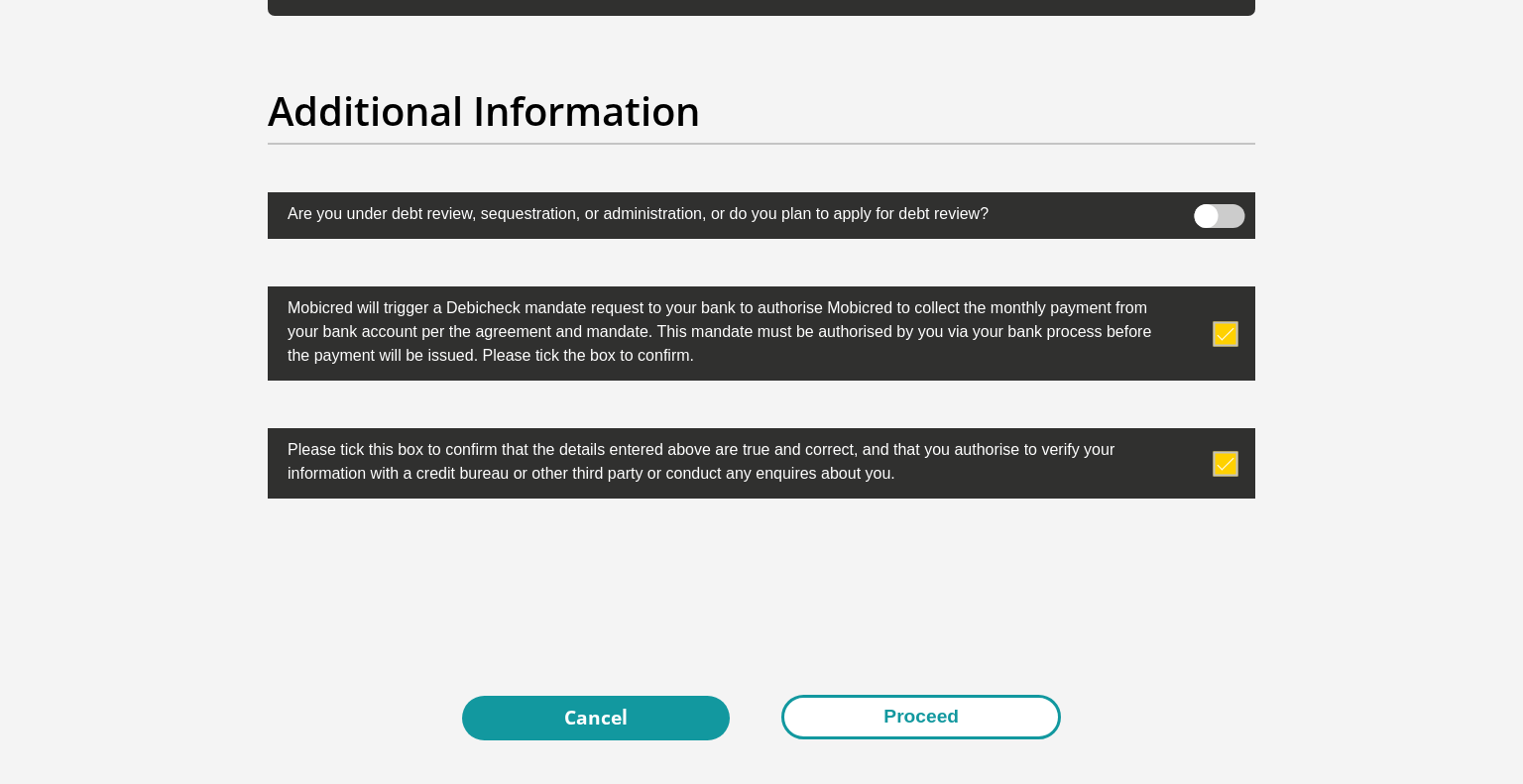 click on "Proceed" at bounding box center (921, 717) 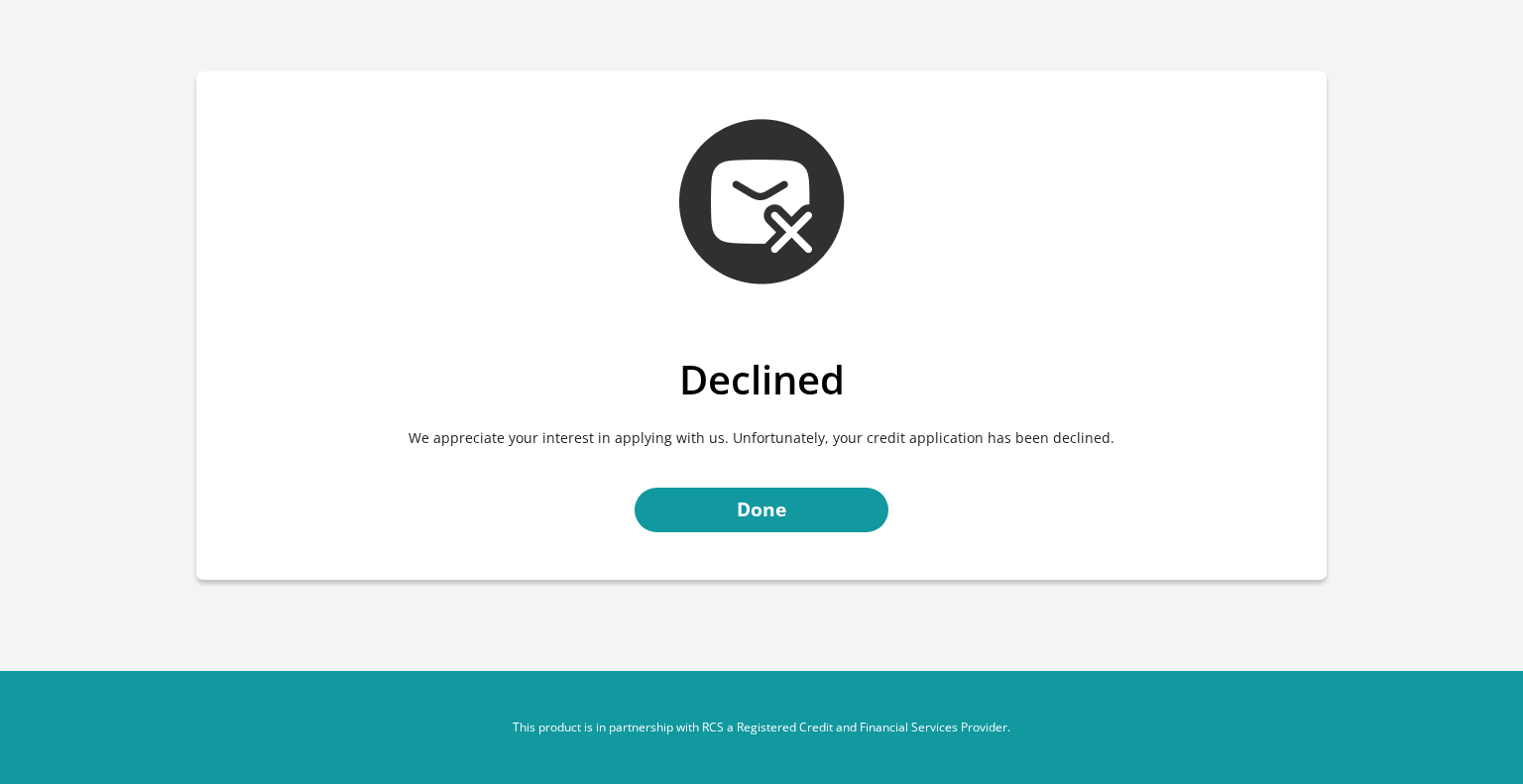 scroll, scrollTop: 0, scrollLeft: 0, axis: both 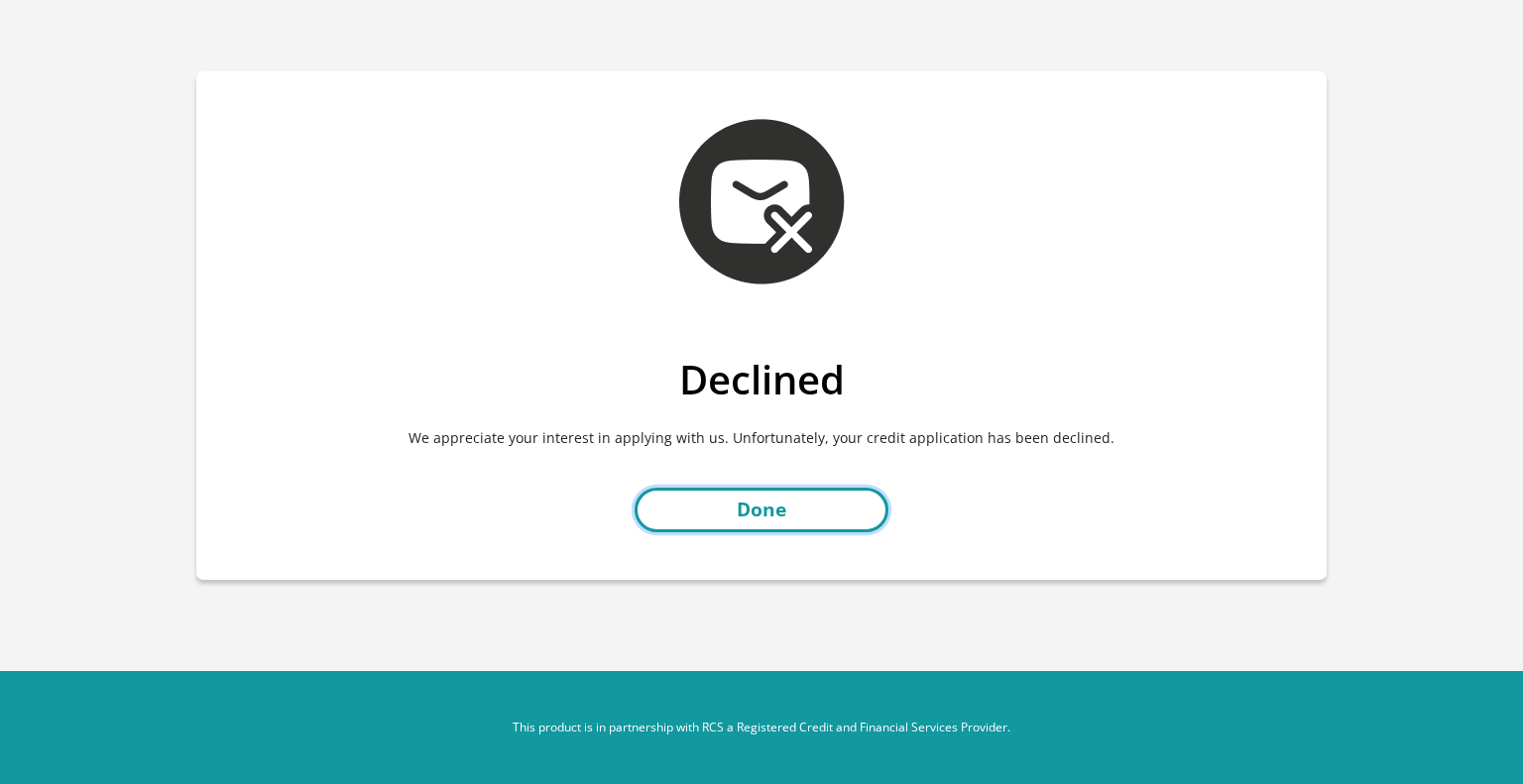 click on "Done" at bounding box center (762, 509) 